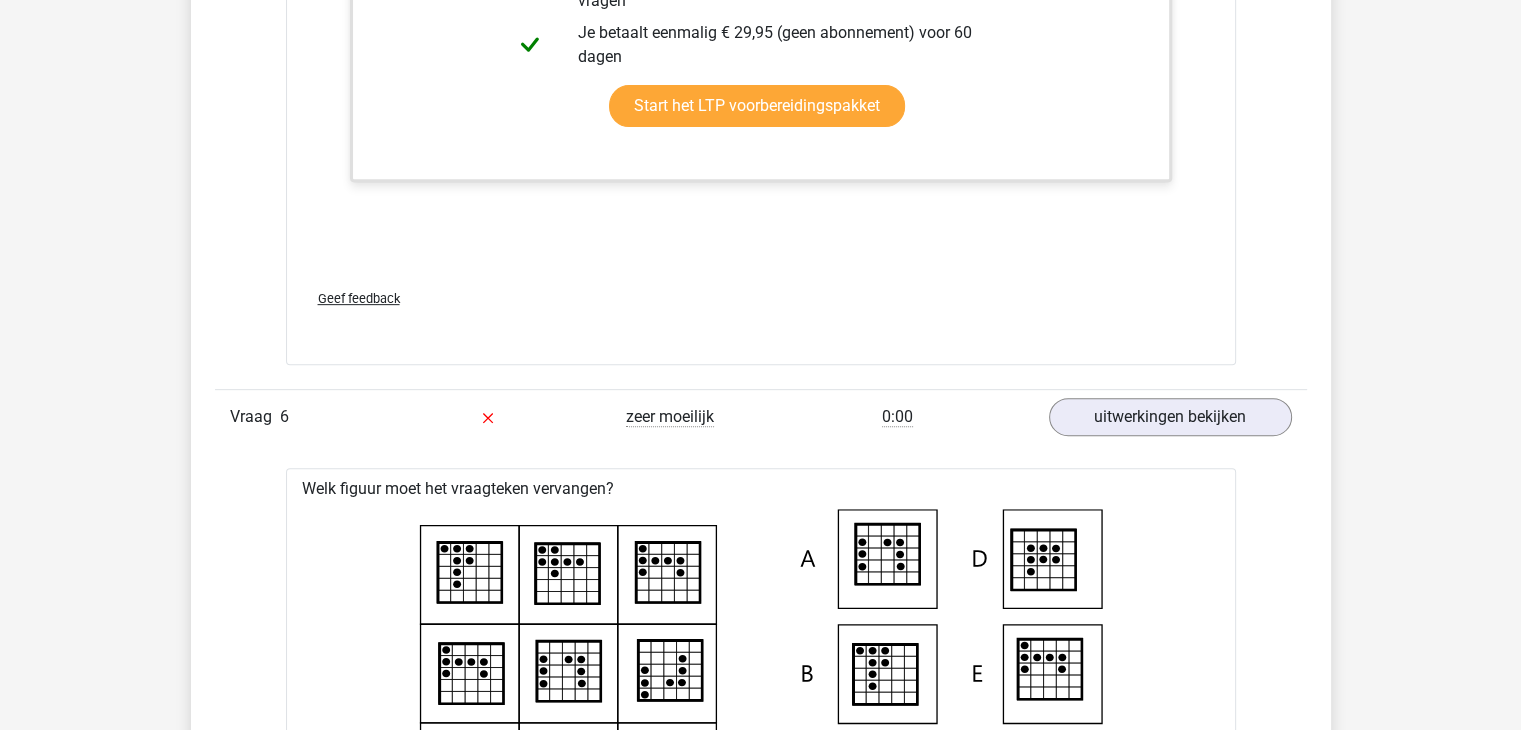scroll, scrollTop: 8400, scrollLeft: 0, axis: vertical 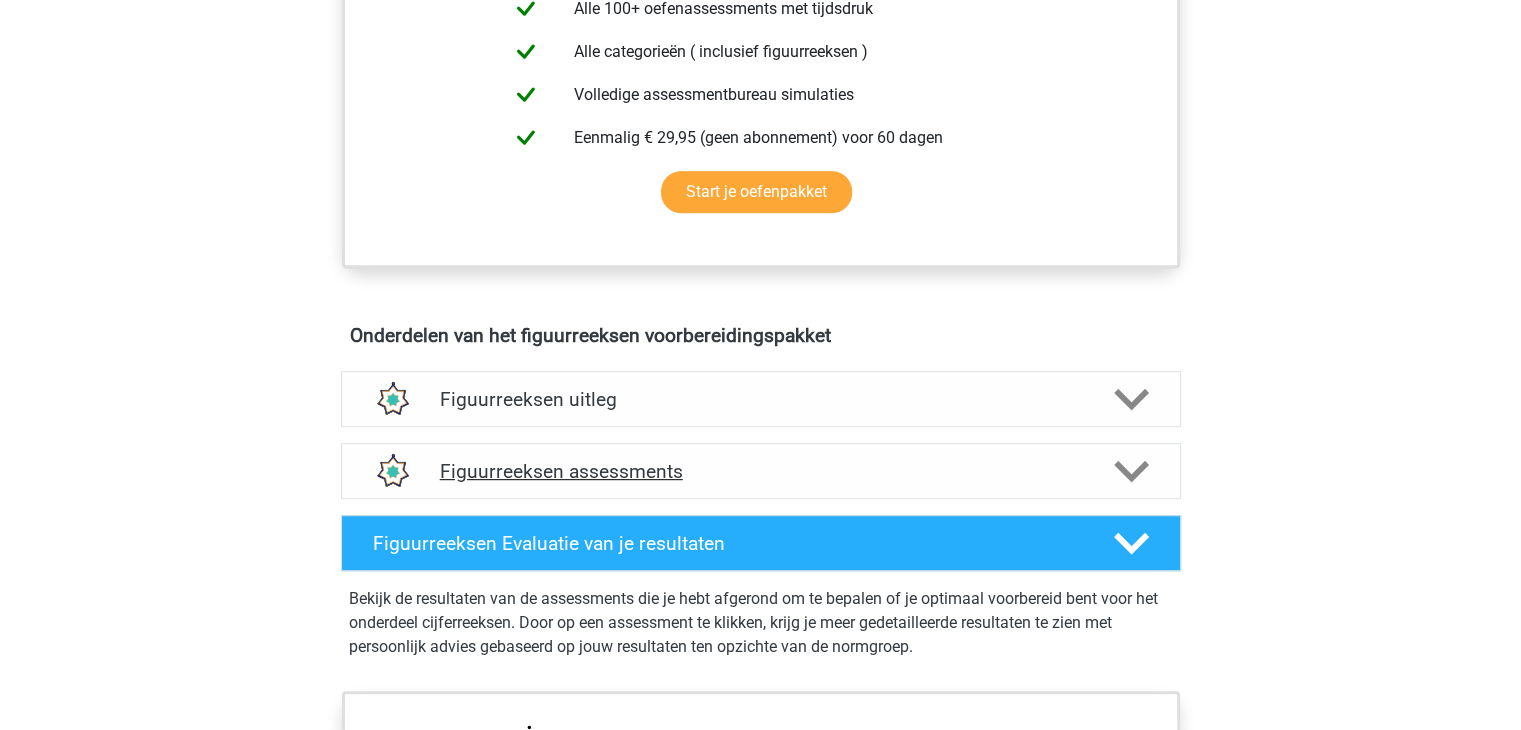 click 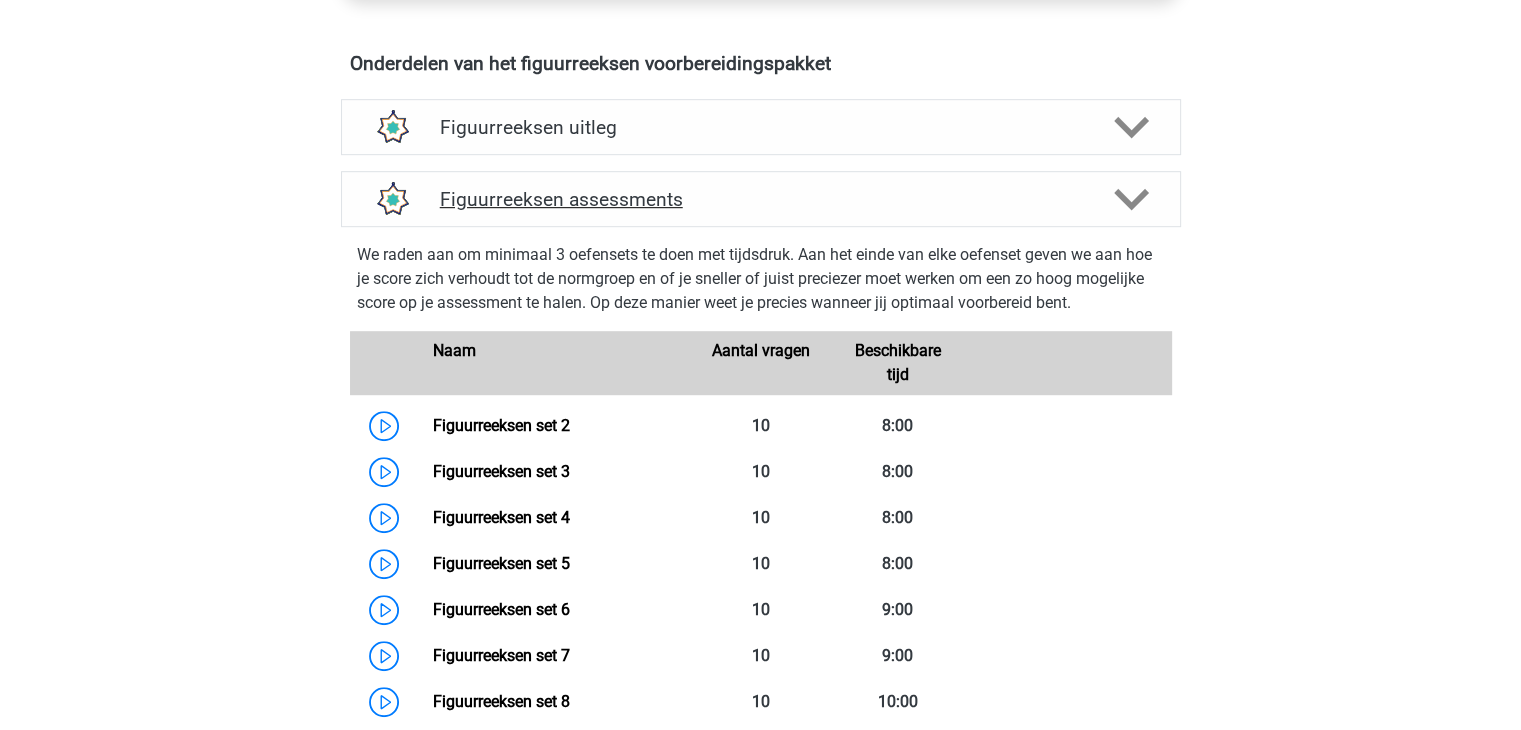 scroll, scrollTop: 1100, scrollLeft: 0, axis: vertical 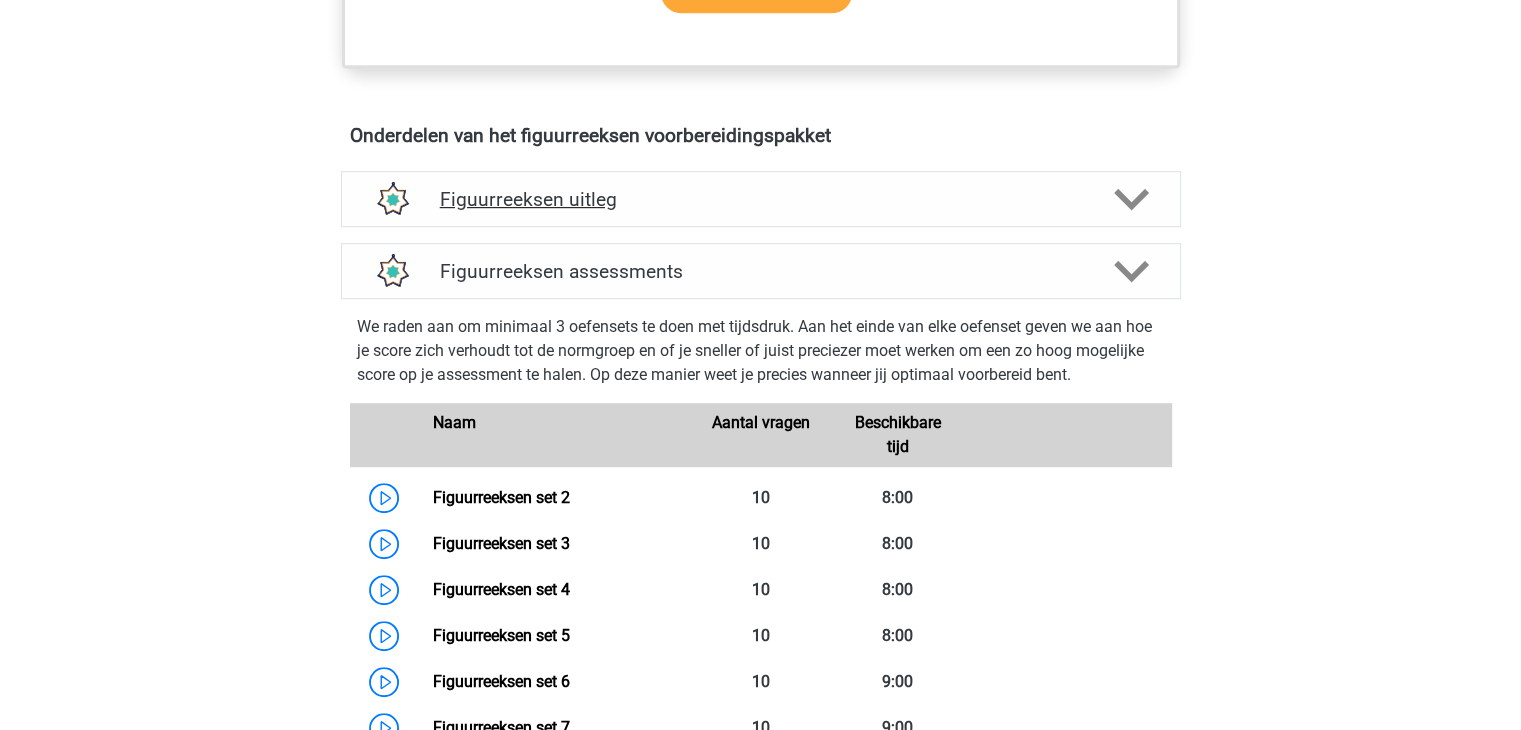 click 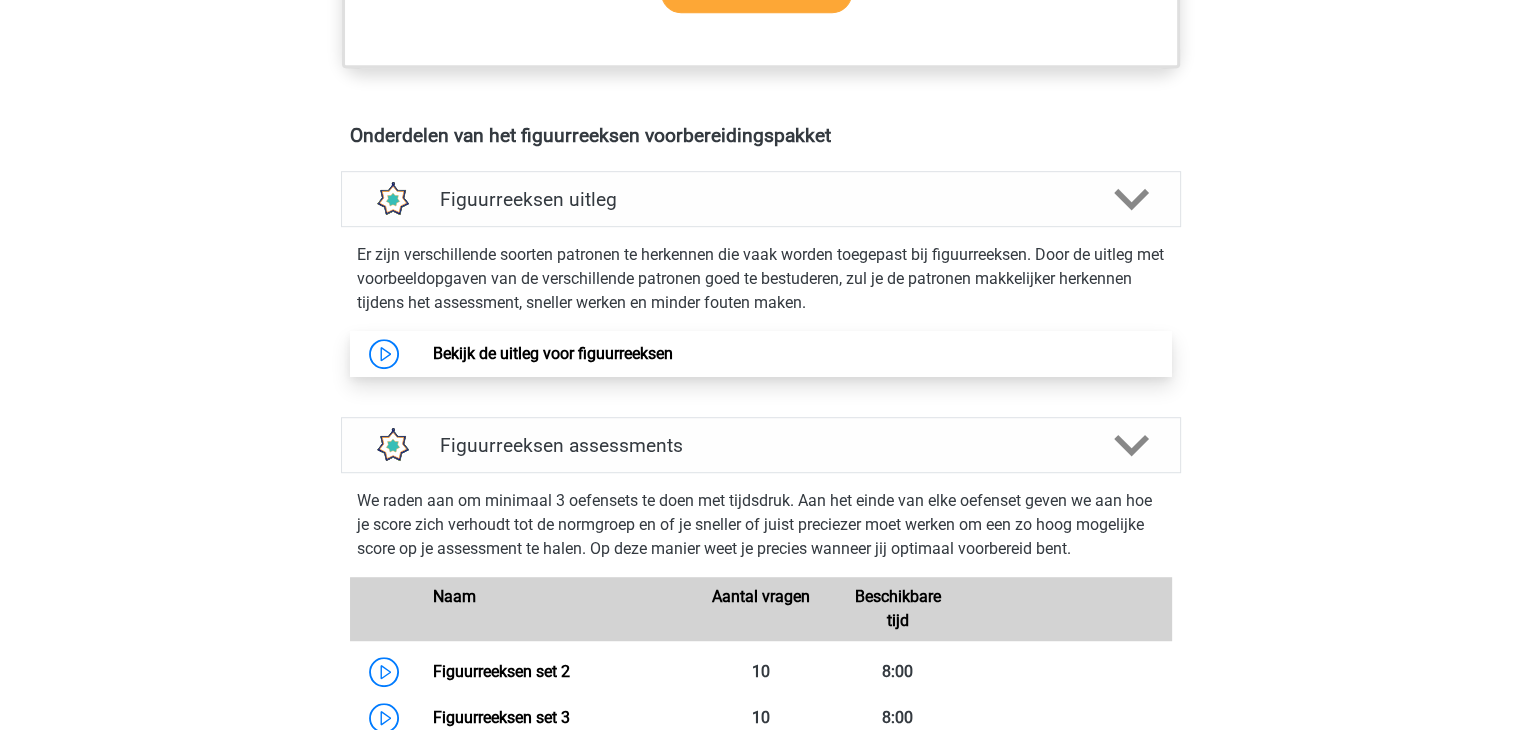 click on "Bekijk de uitleg voor
figuurreeksen" at bounding box center (553, 353) 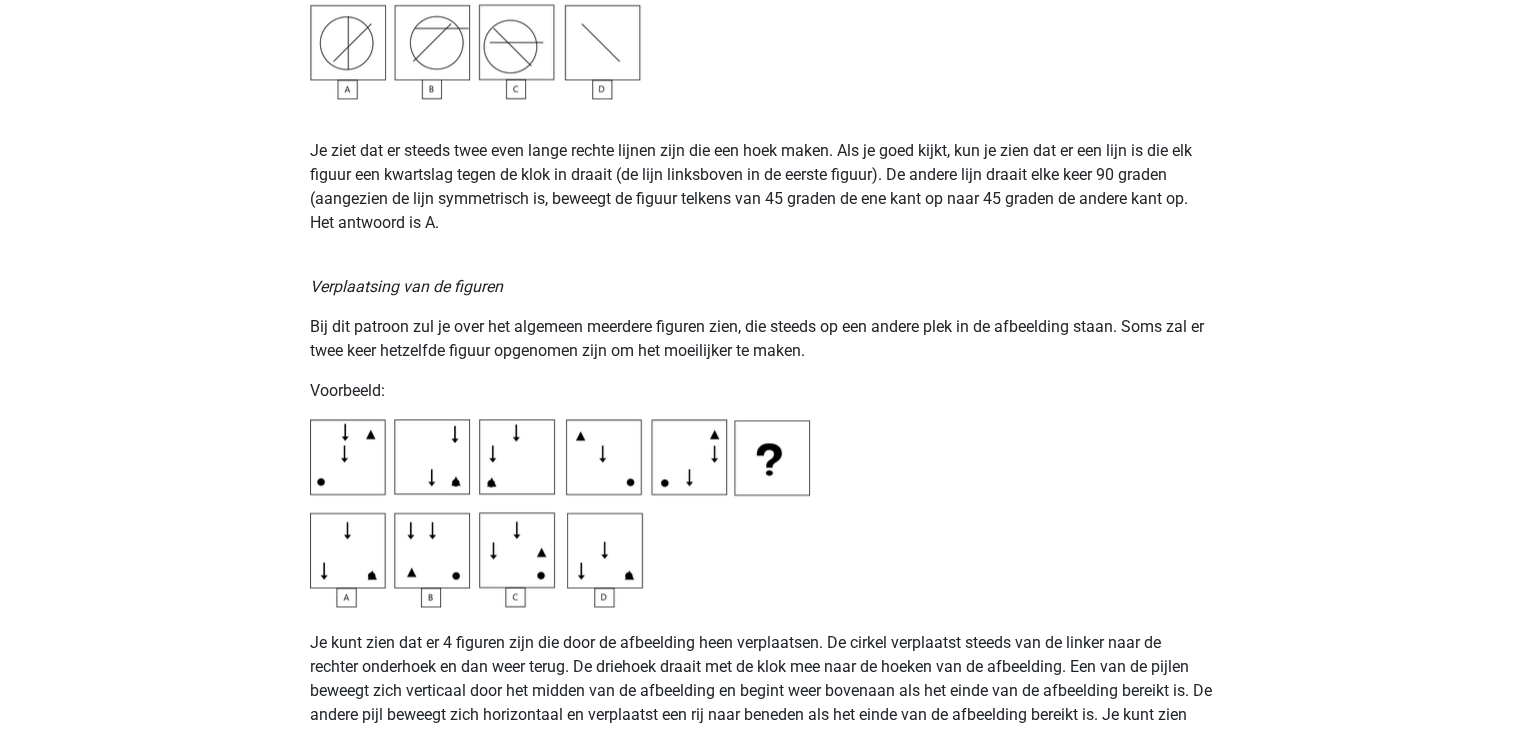 scroll, scrollTop: 2900, scrollLeft: 0, axis: vertical 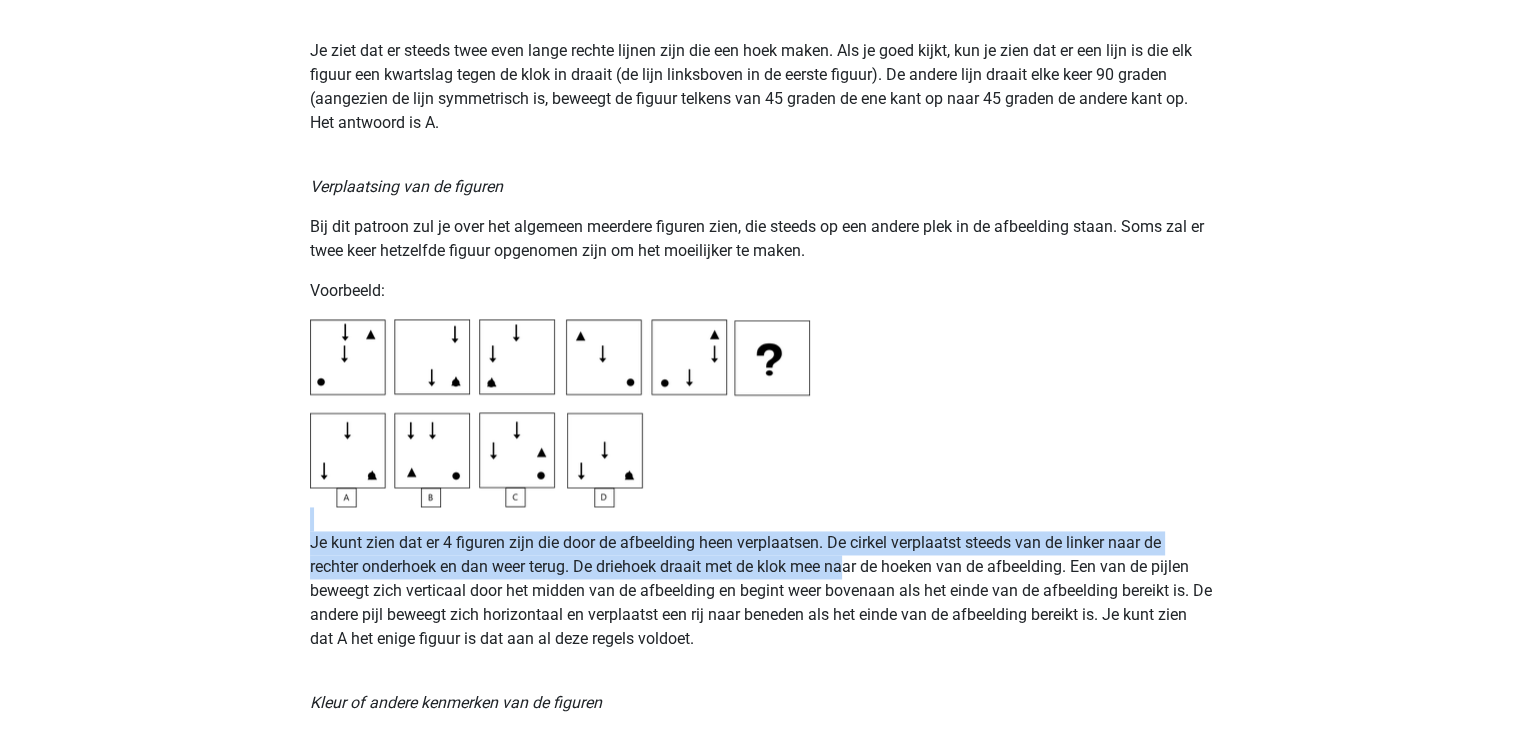 drag, startPoint x: 880, startPoint y: 520, endPoint x: 848, endPoint y: 561, distance: 52.009613 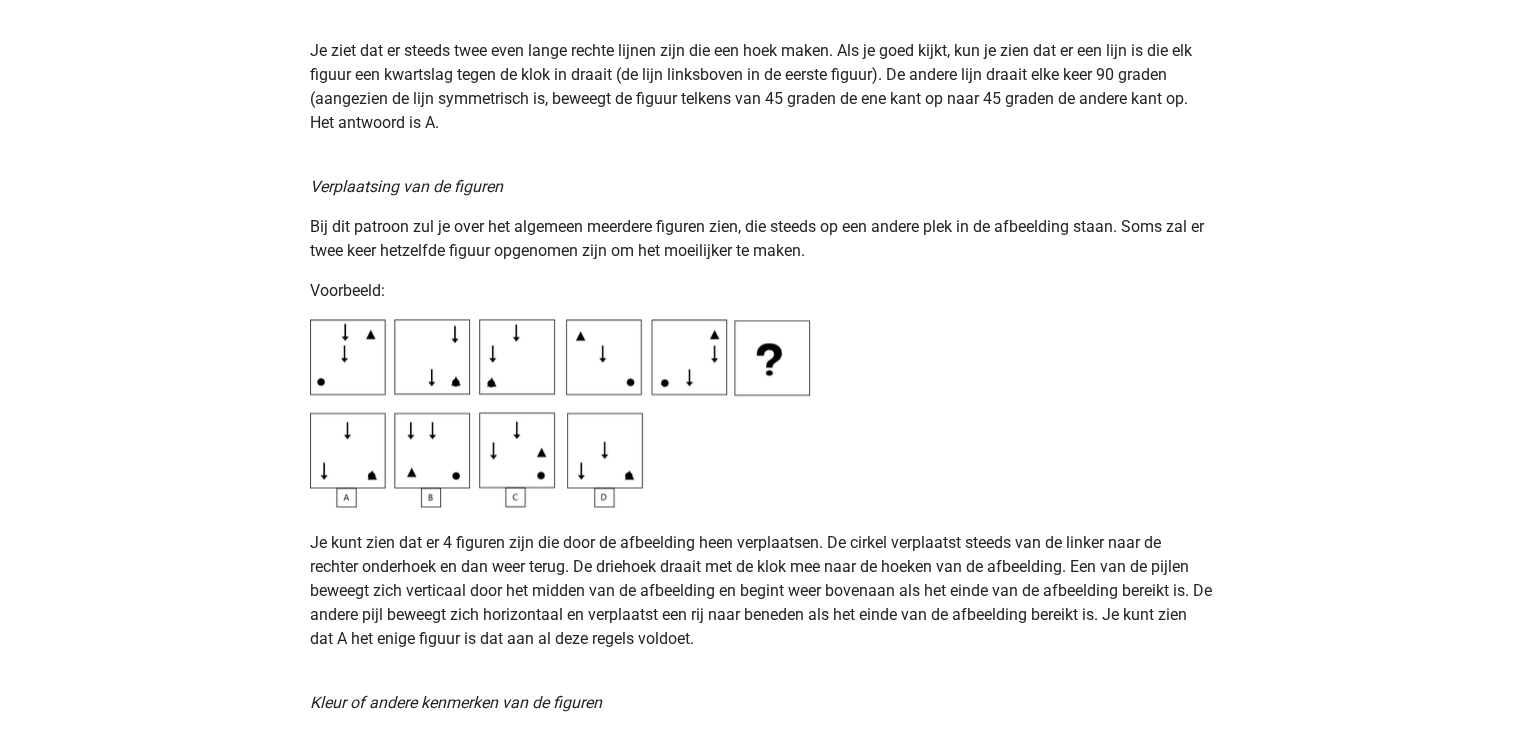 click on "Kleur of andere kenmerken van de figuren" at bounding box center [761, 691] 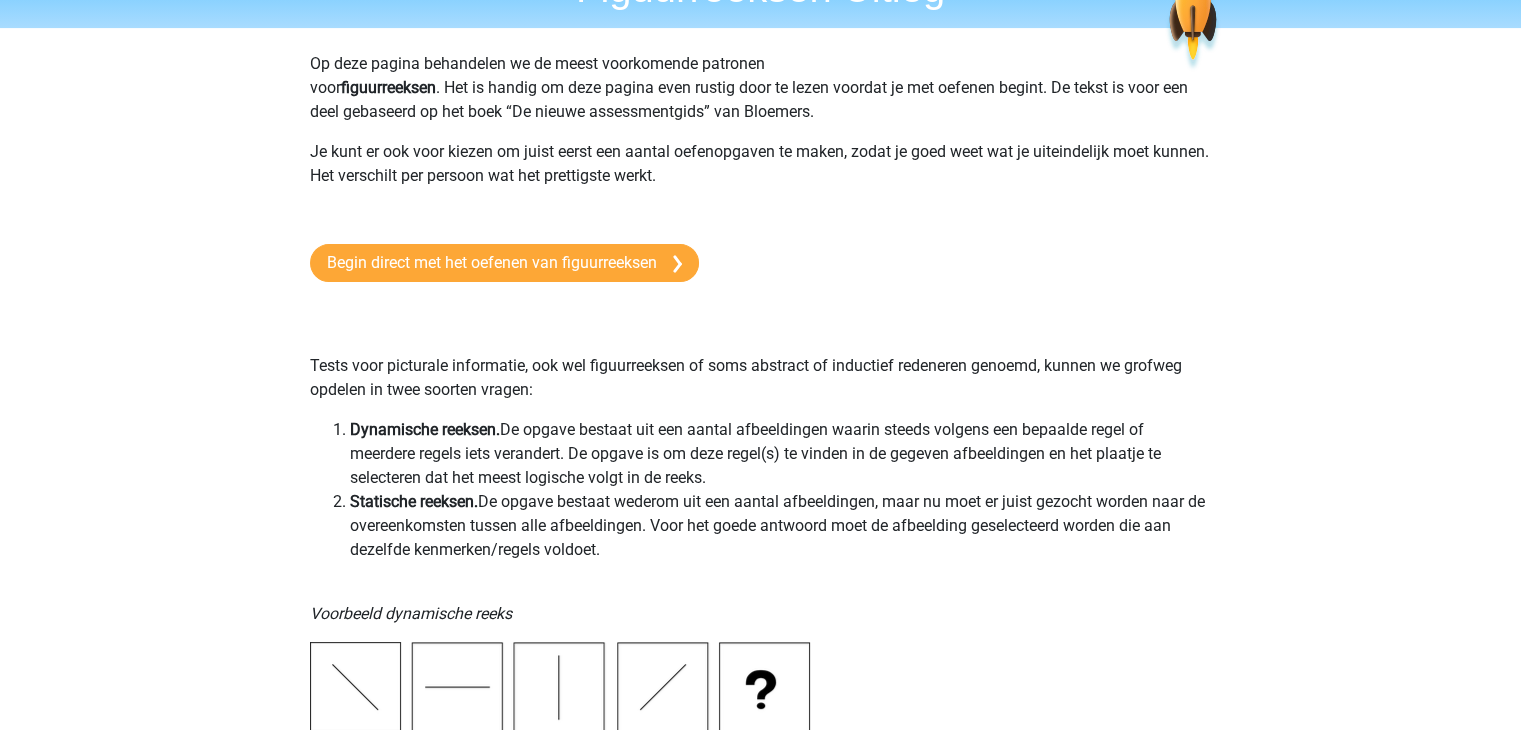 scroll, scrollTop: 0, scrollLeft: 0, axis: both 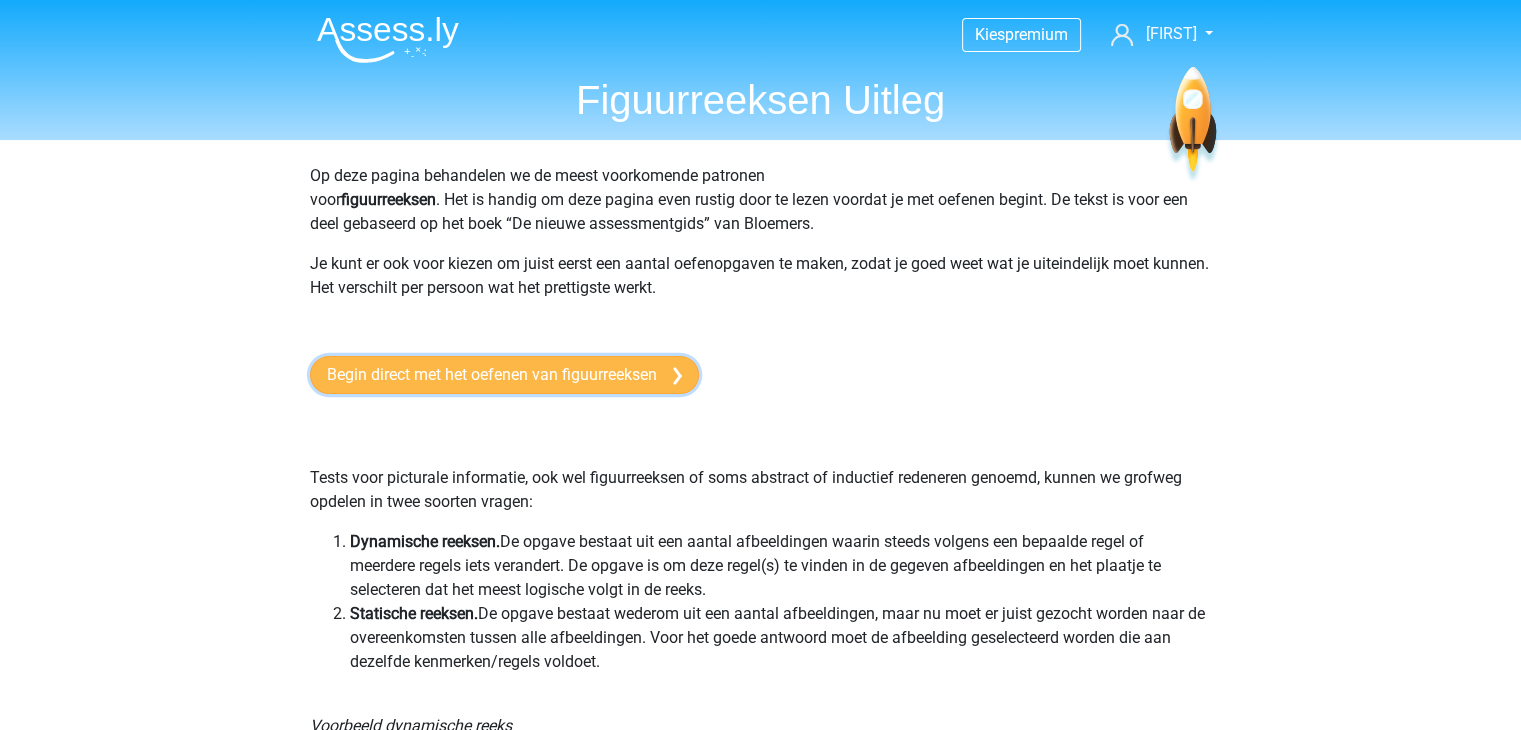 click on "Begin direct met het oefenen van figuurreeksen" at bounding box center (504, 375) 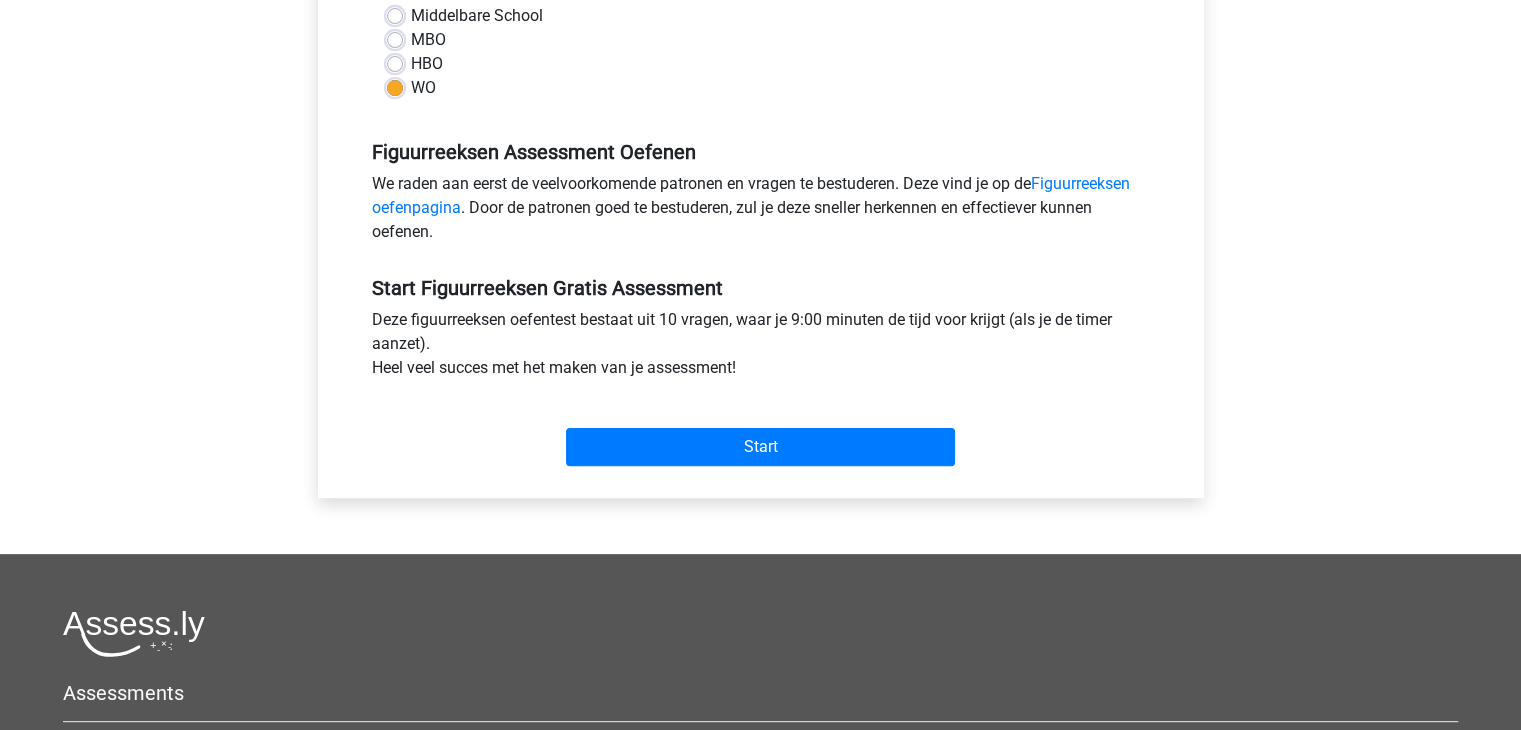 scroll, scrollTop: 500, scrollLeft: 0, axis: vertical 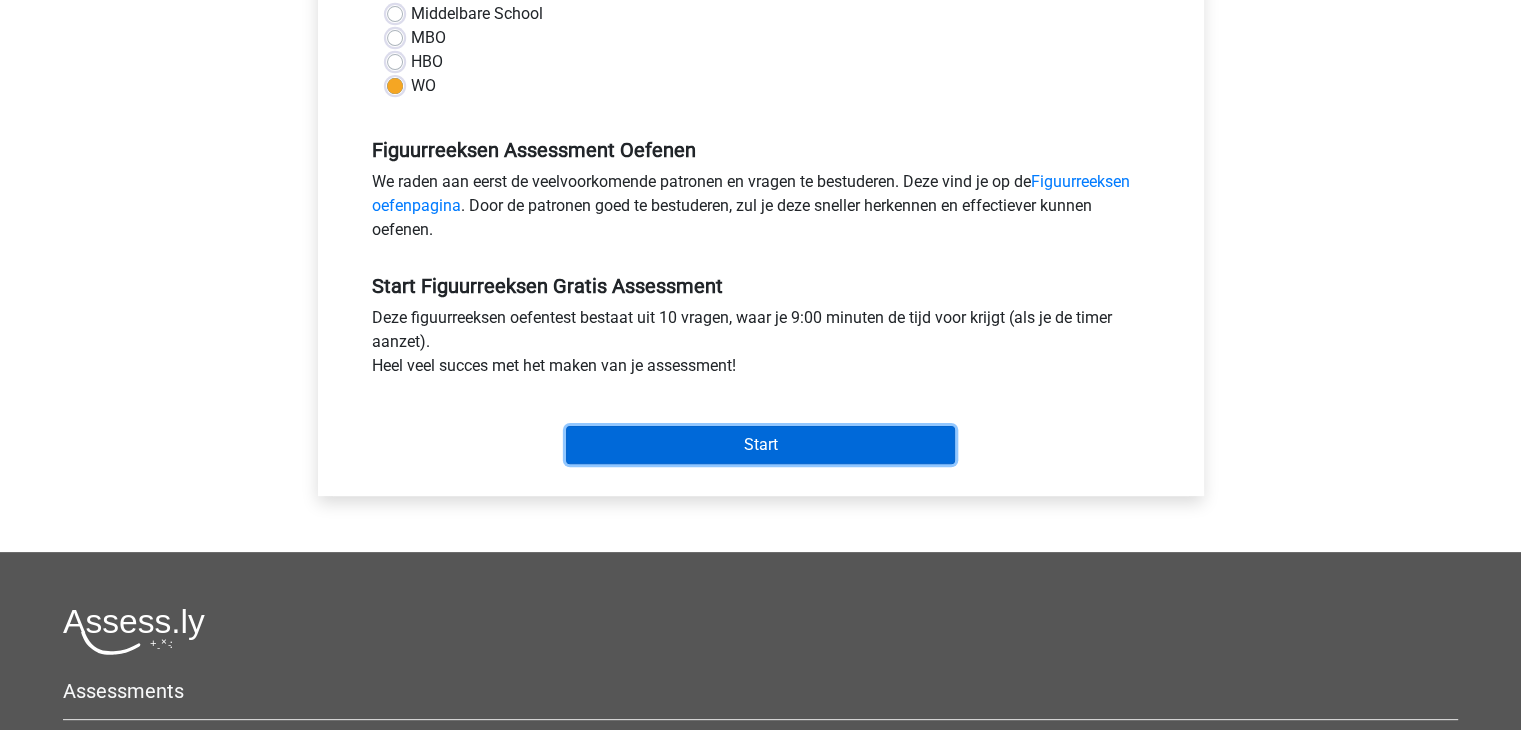 click on "Start" at bounding box center (760, 445) 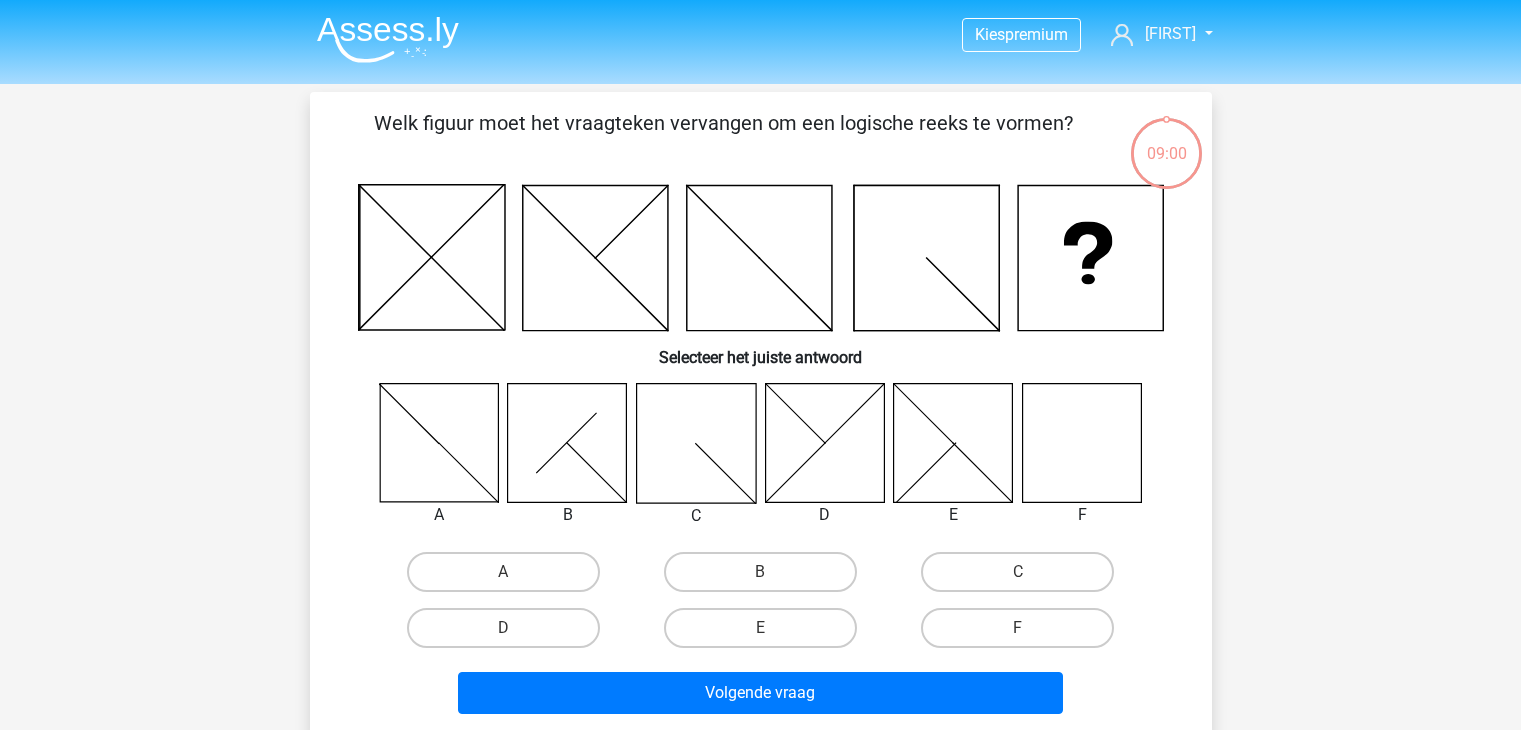 scroll, scrollTop: 0, scrollLeft: 0, axis: both 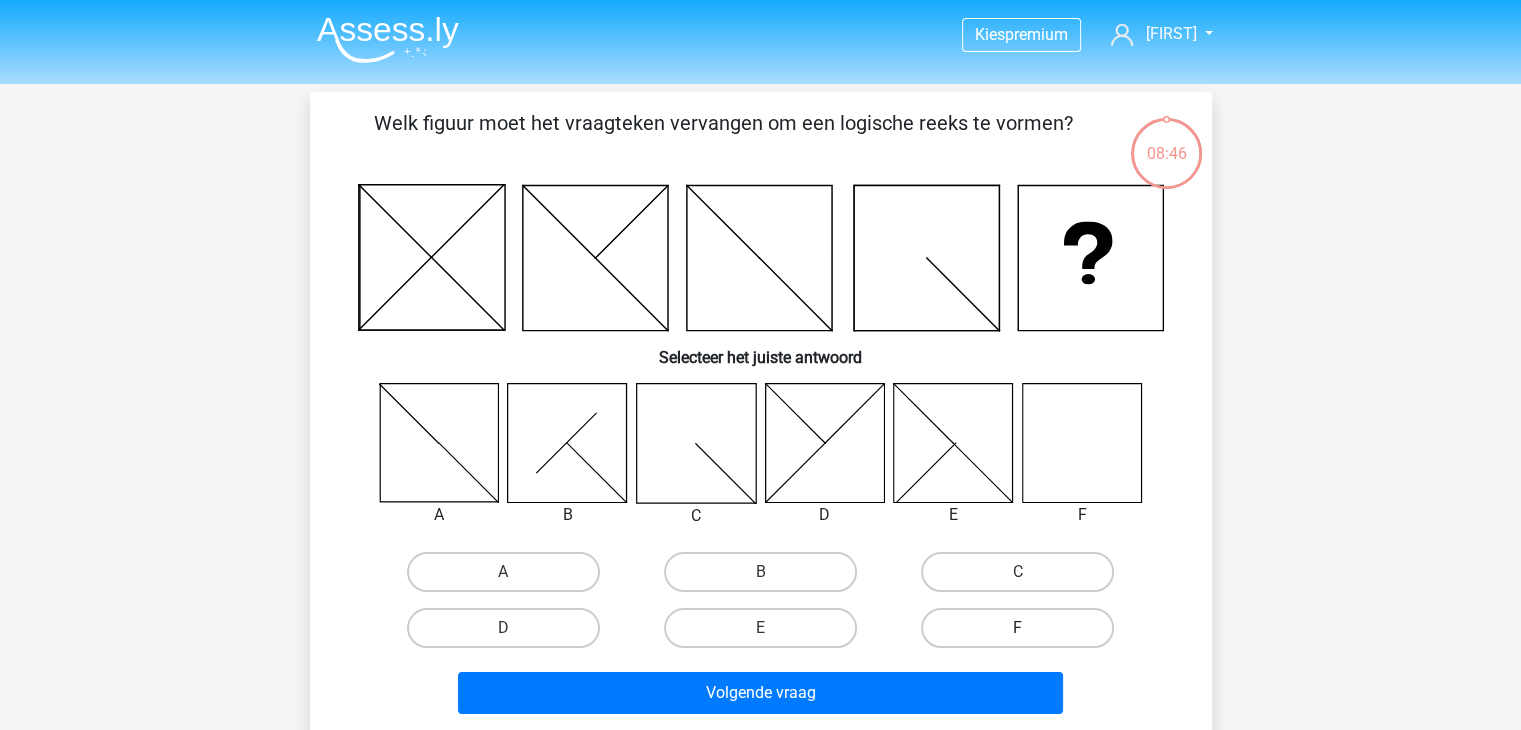 click on "F" at bounding box center [1017, 628] 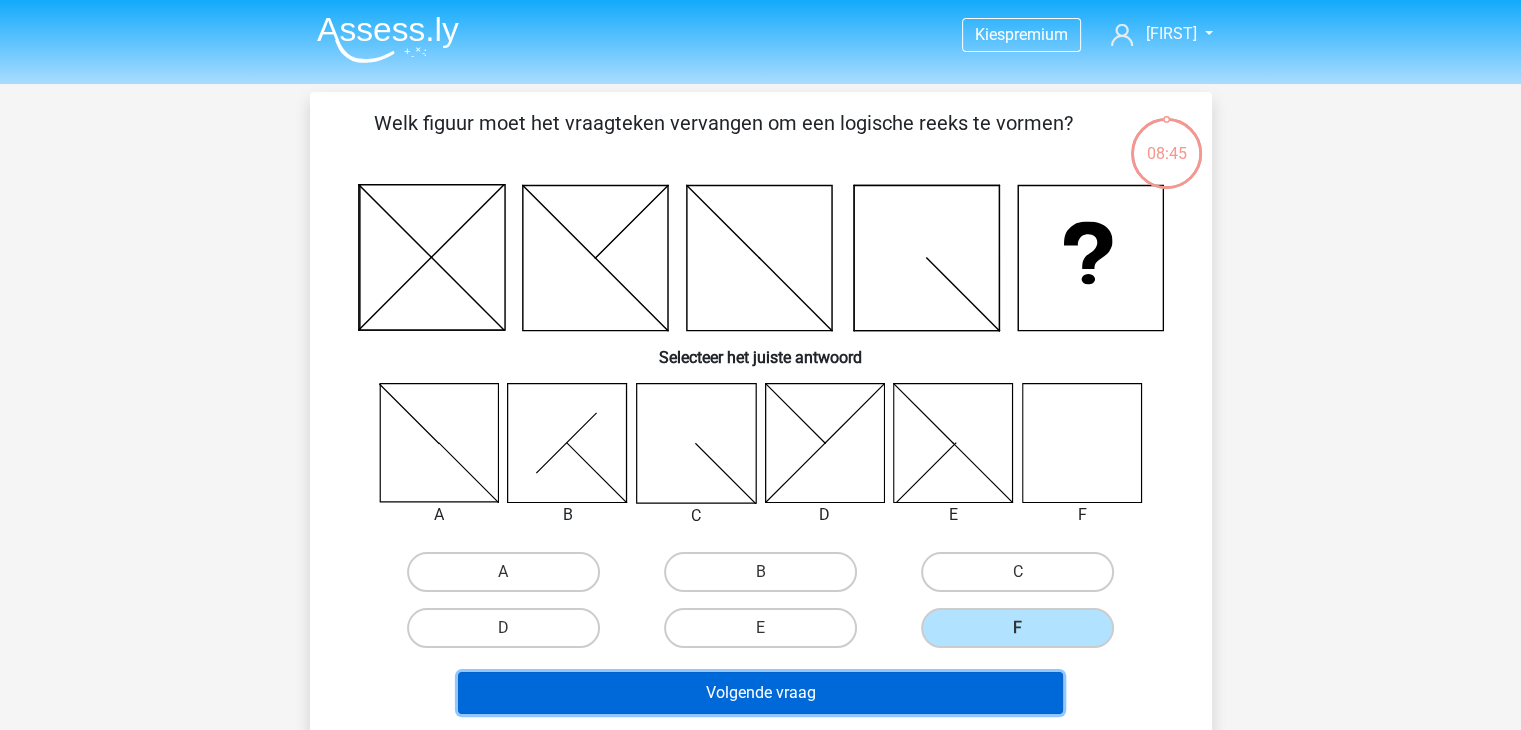 click on "Volgende vraag" at bounding box center [760, 693] 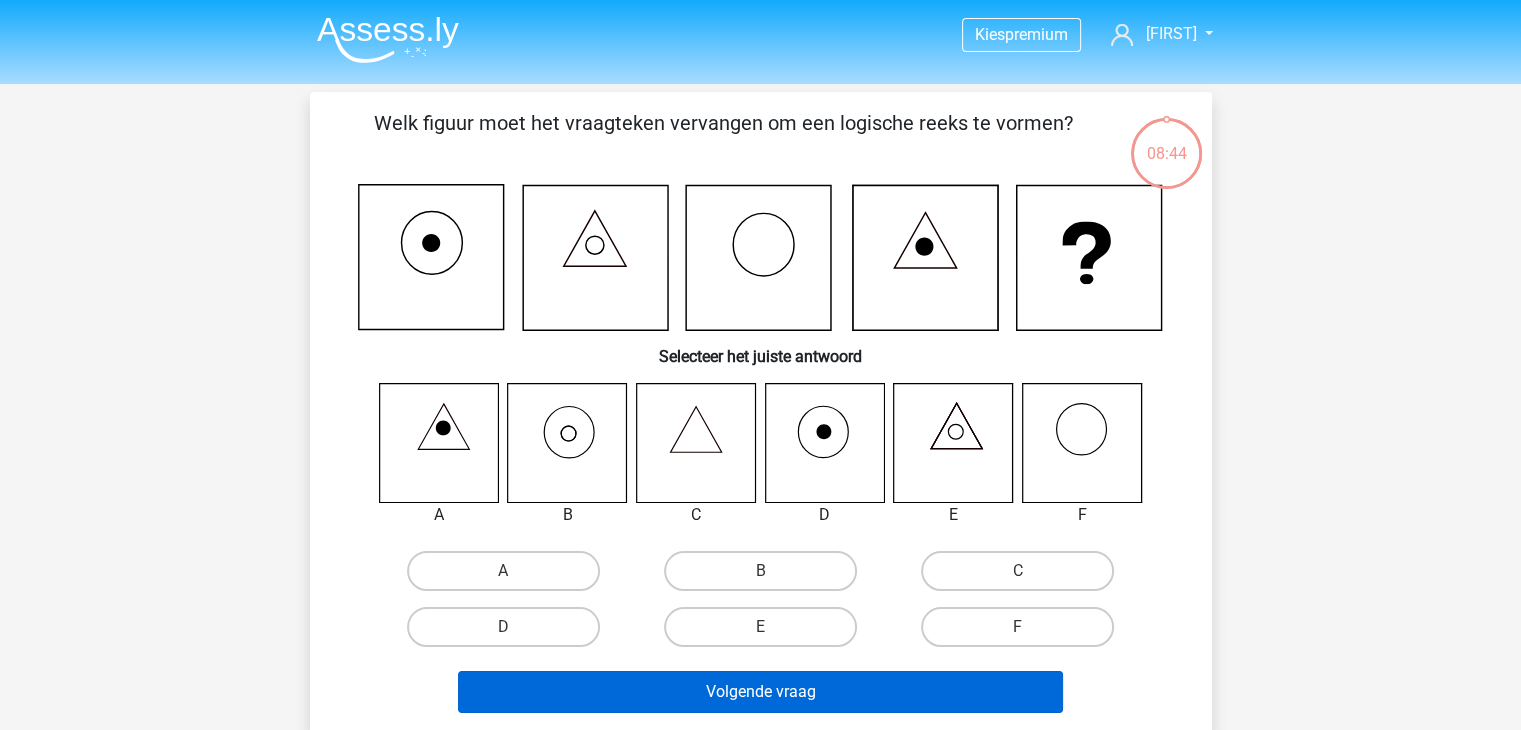 scroll, scrollTop: 92, scrollLeft: 0, axis: vertical 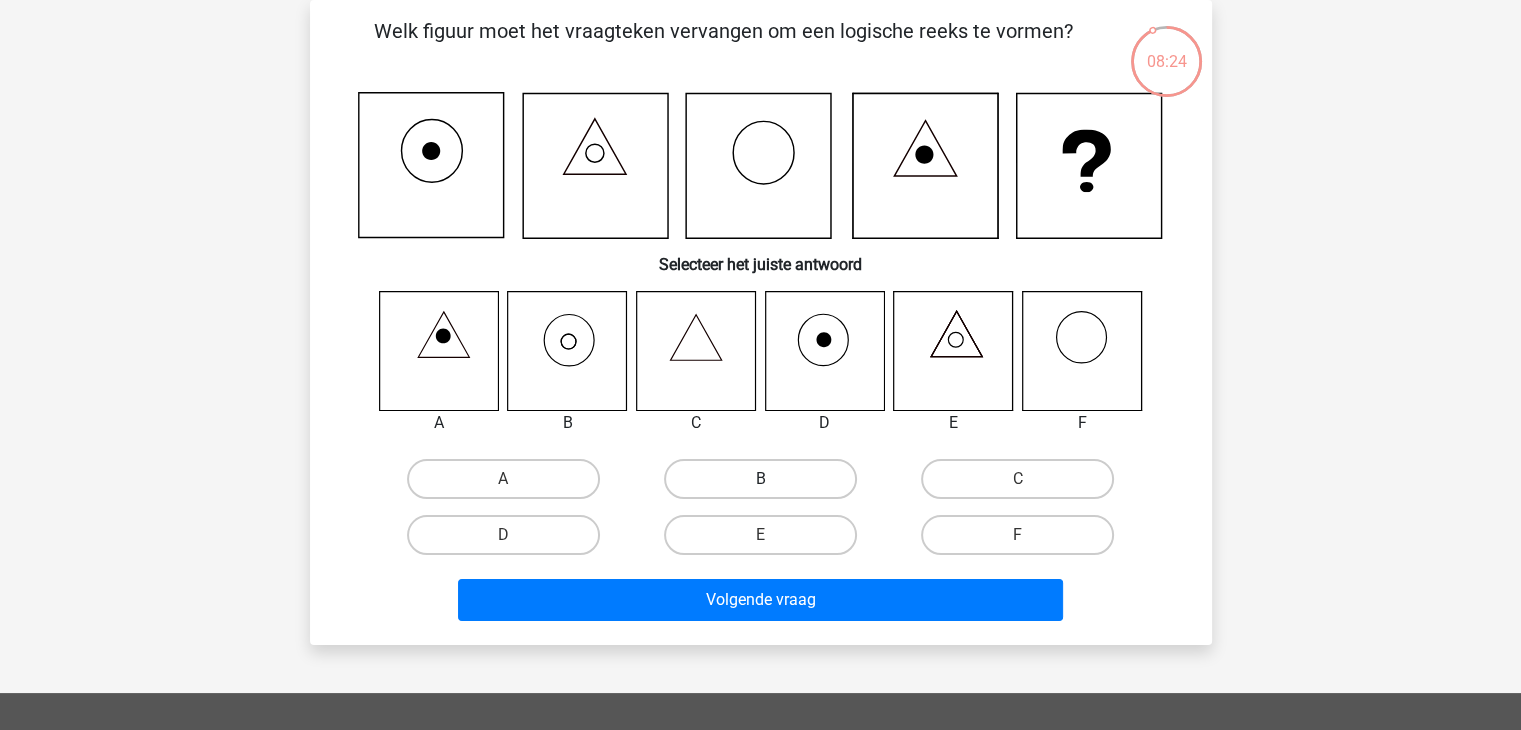 click on "B" at bounding box center (760, 479) 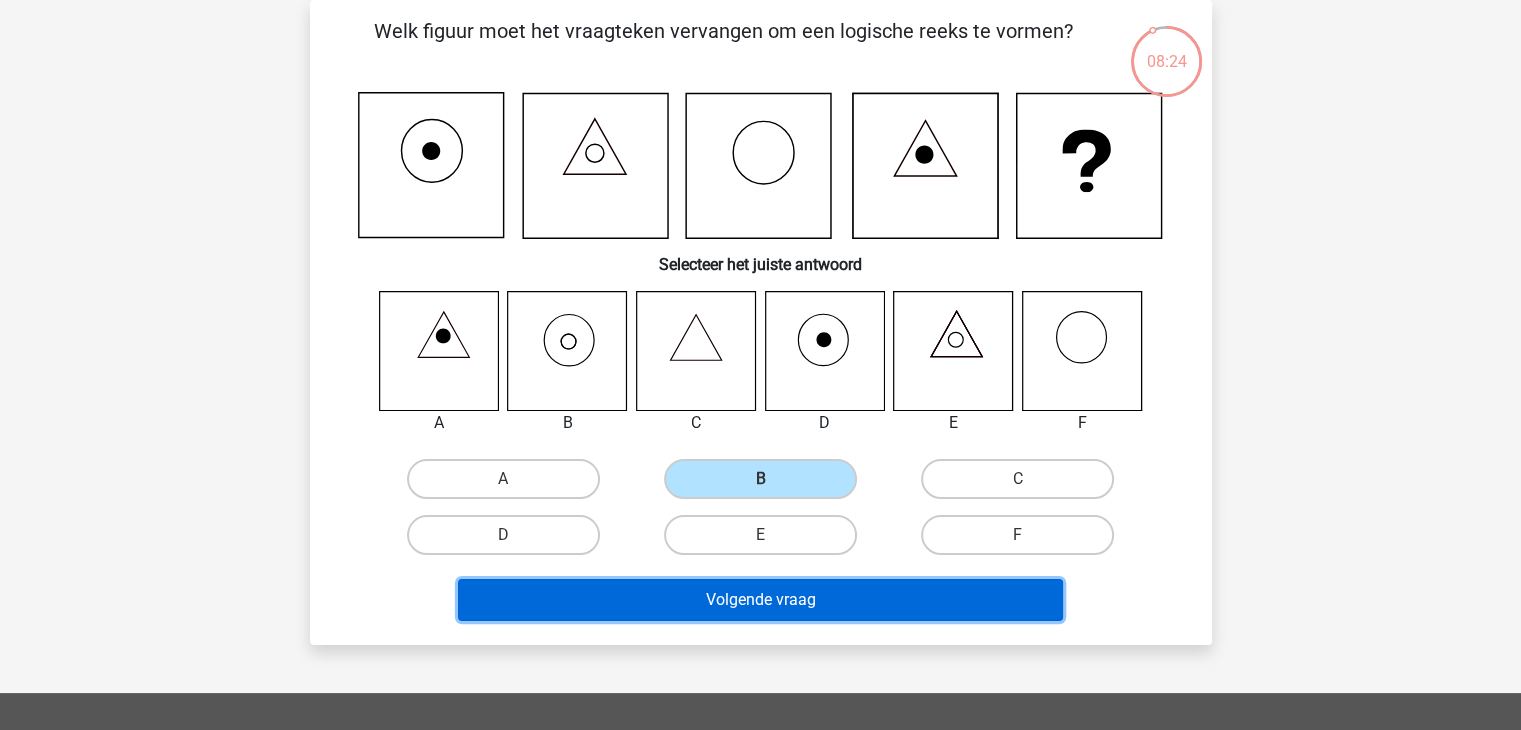 click on "Volgende vraag" at bounding box center [760, 600] 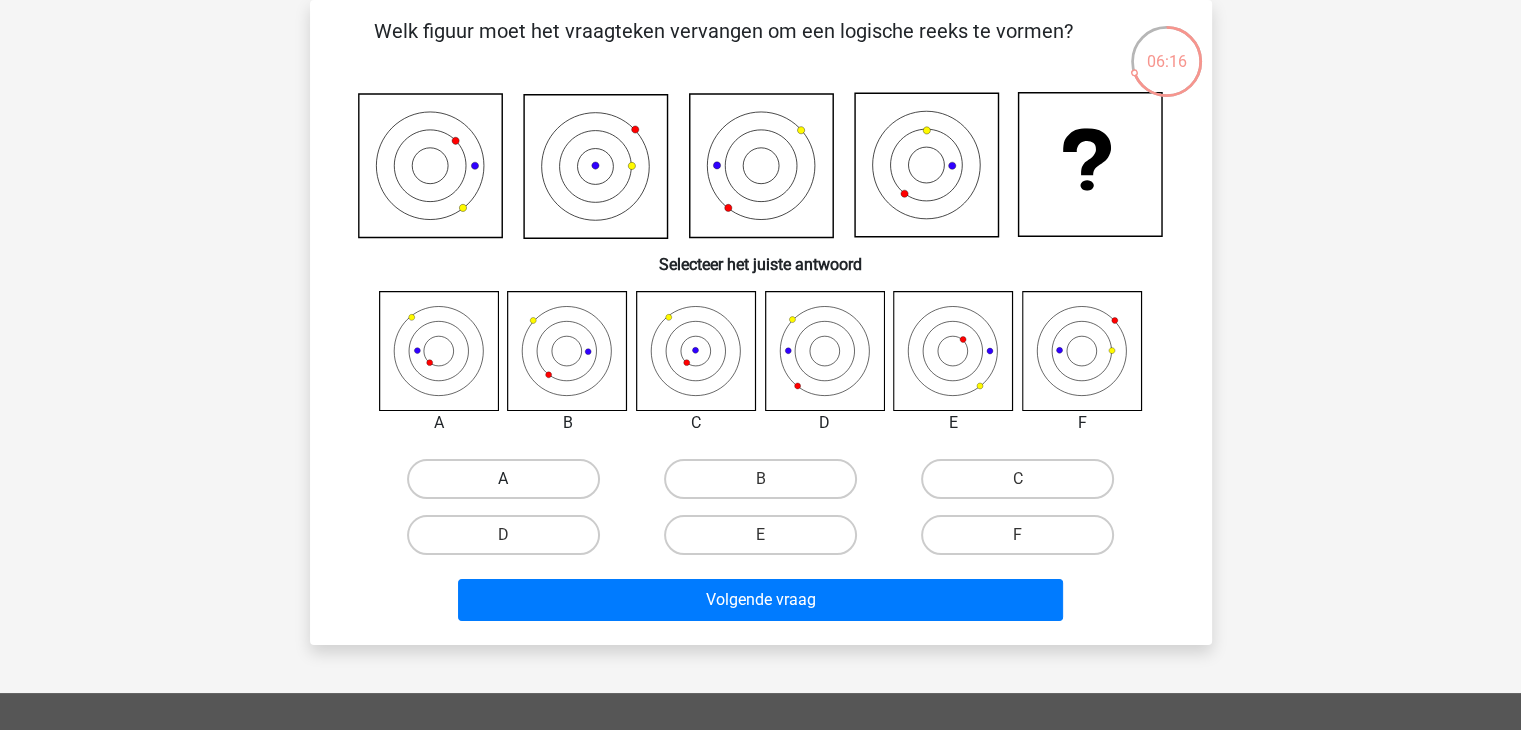 click on "A" at bounding box center [503, 479] 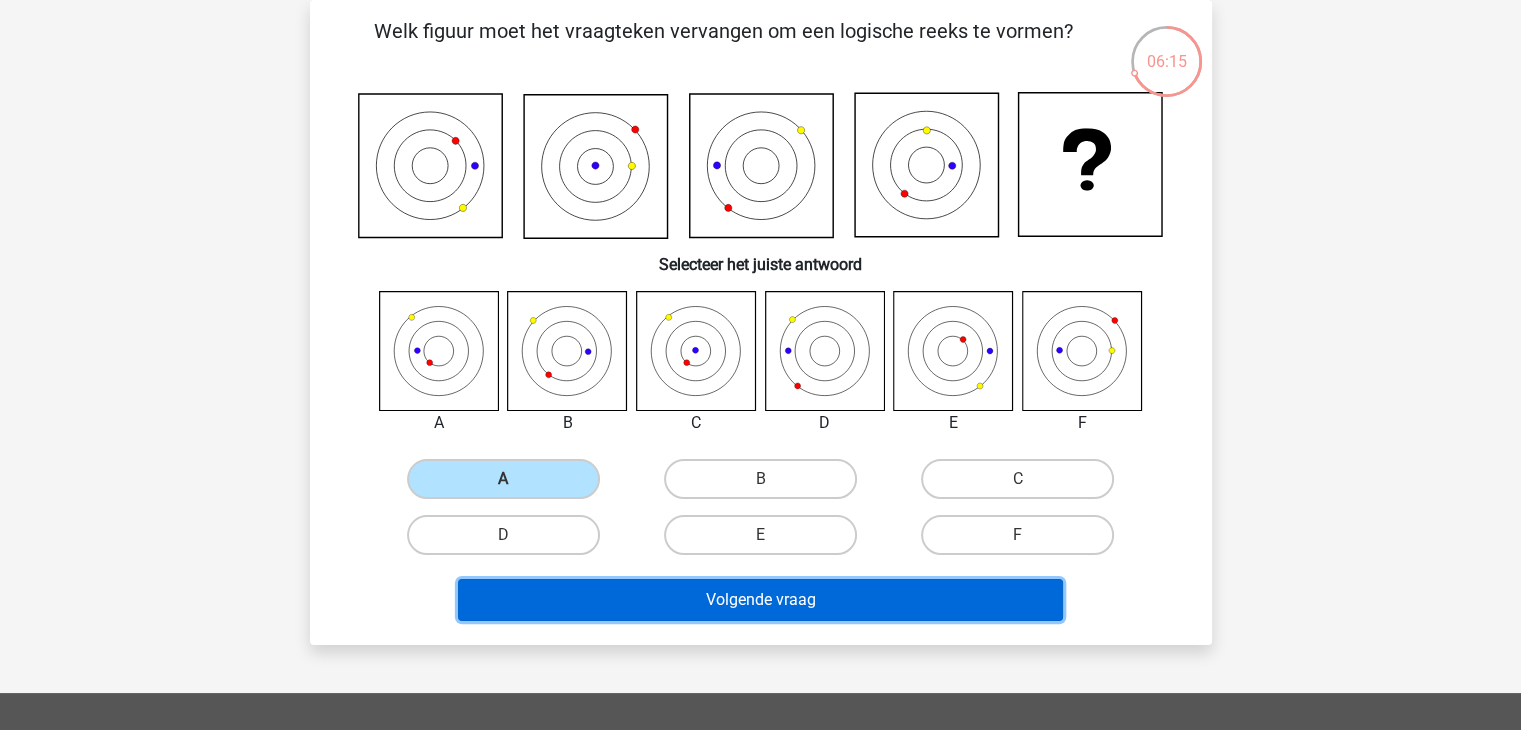 click on "Volgende vraag" at bounding box center [760, 600] 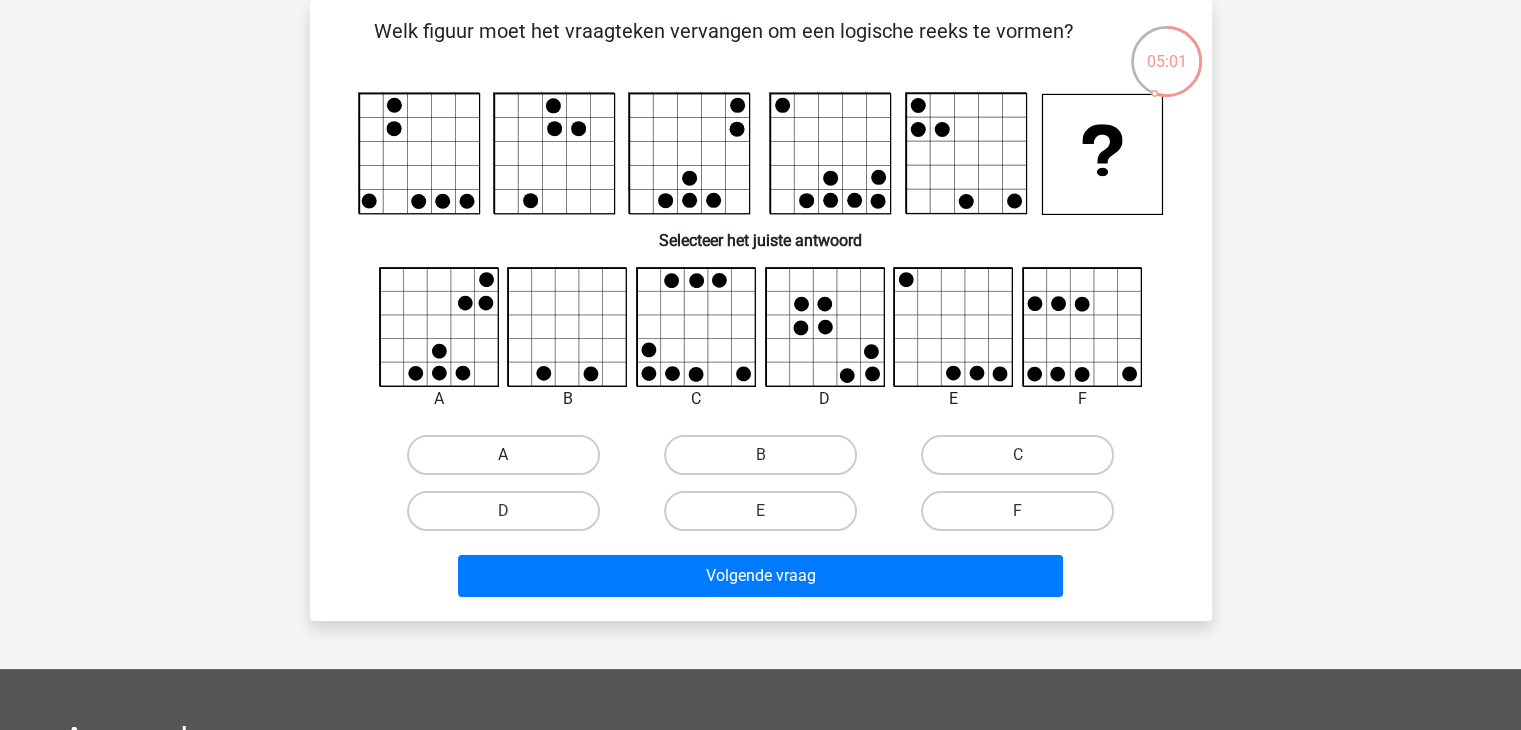 click on "A" at bounding box center (503, 455) 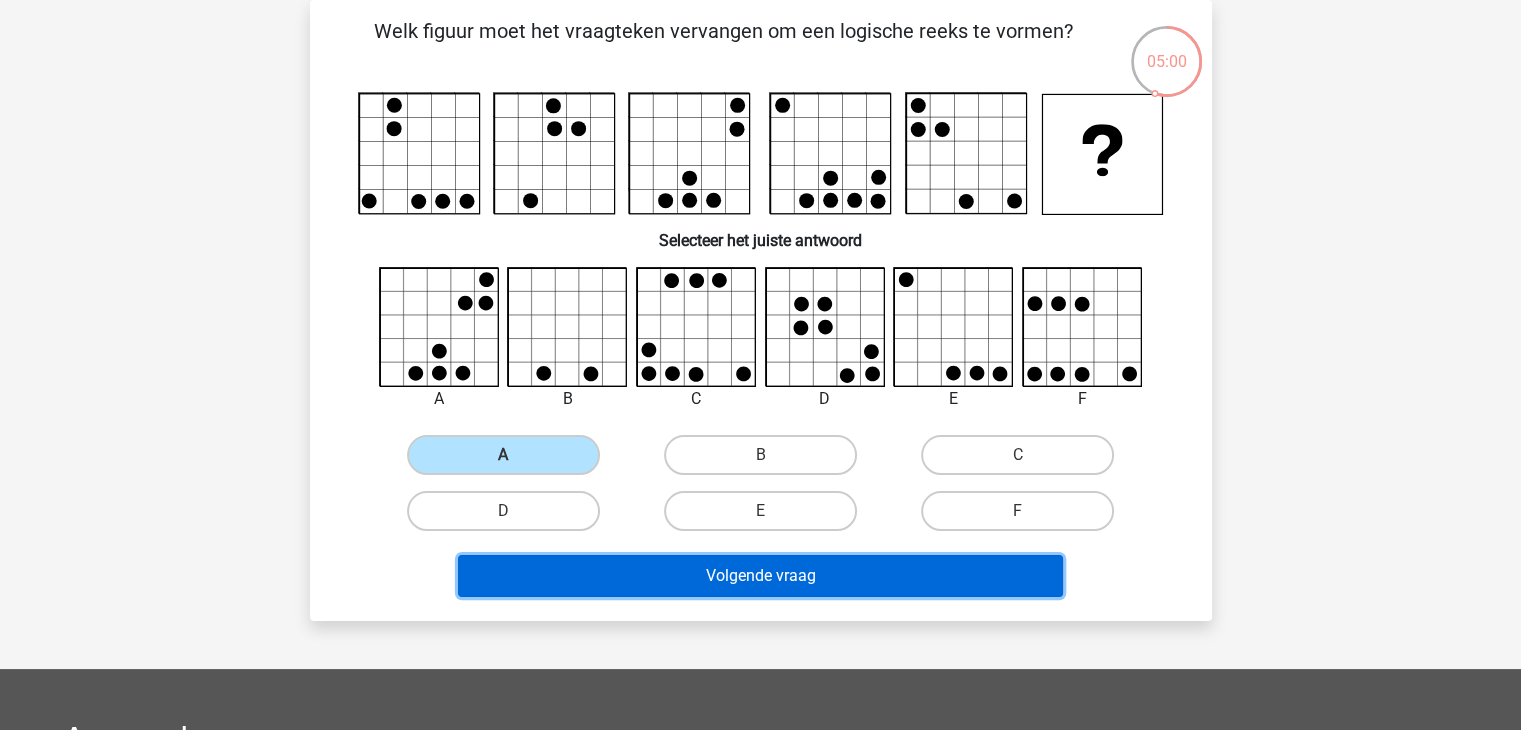 click on "Volgende vraag" at bounding box center [760, 576] 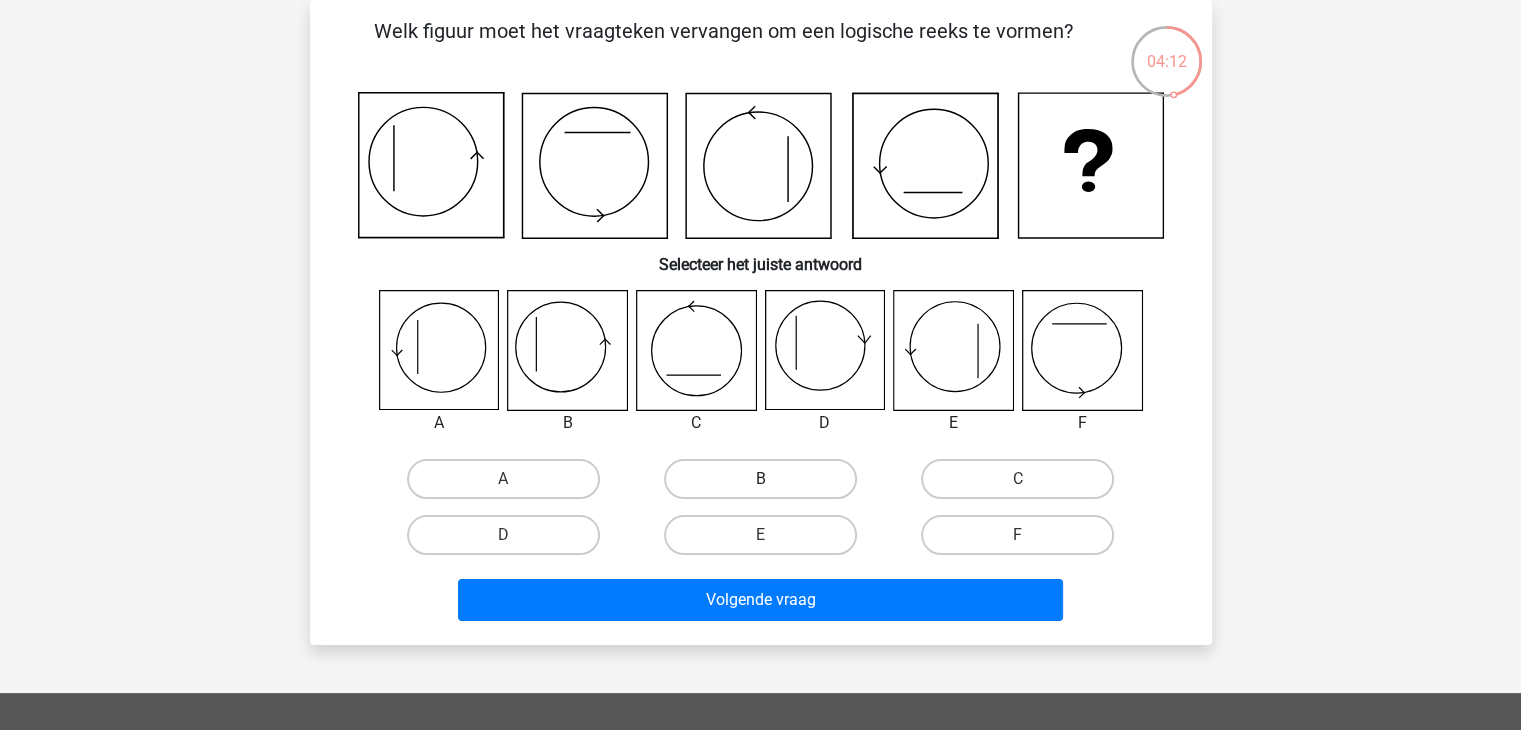 click on "B" at bounding box center [760, 479] 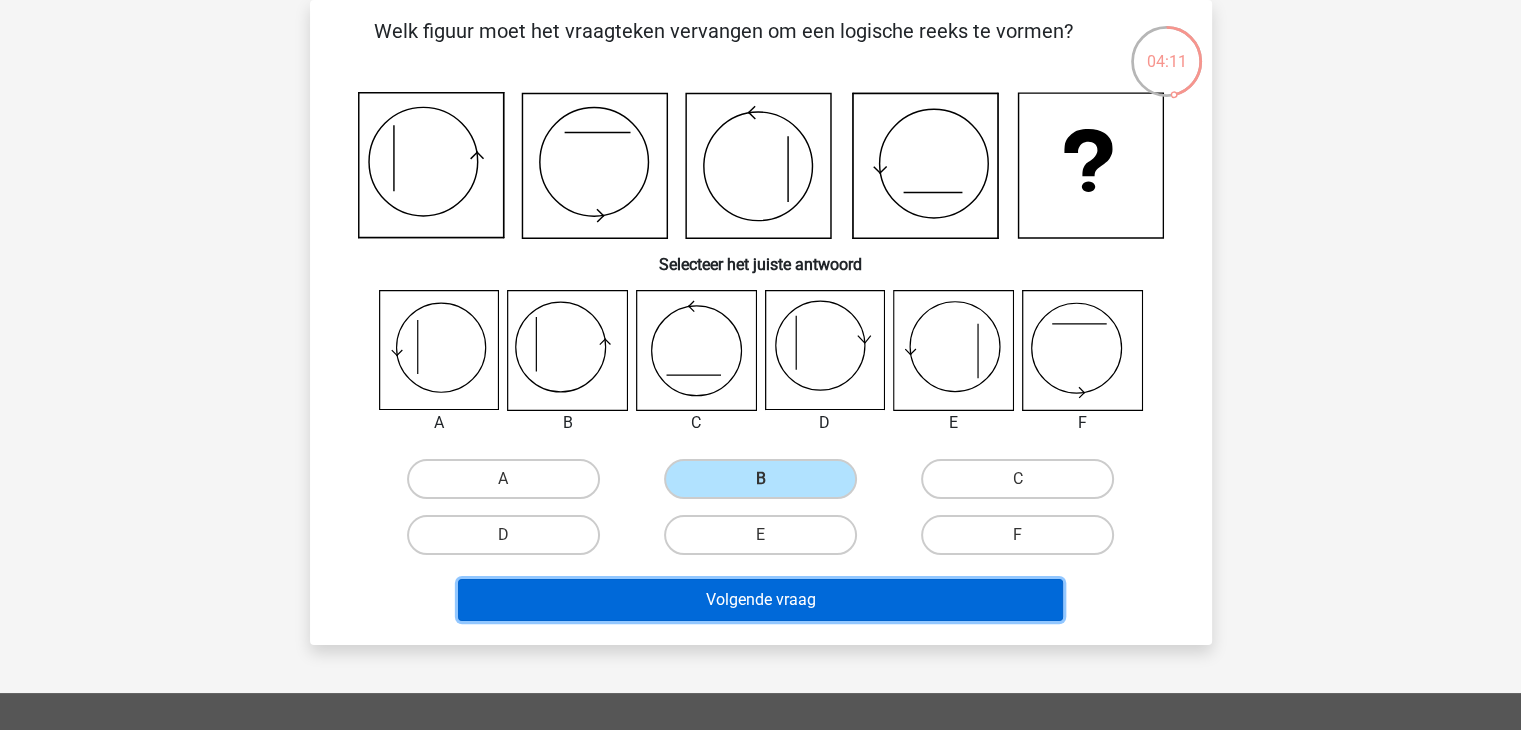 click on "Volgende vraag" at bounding box center [760, 600] 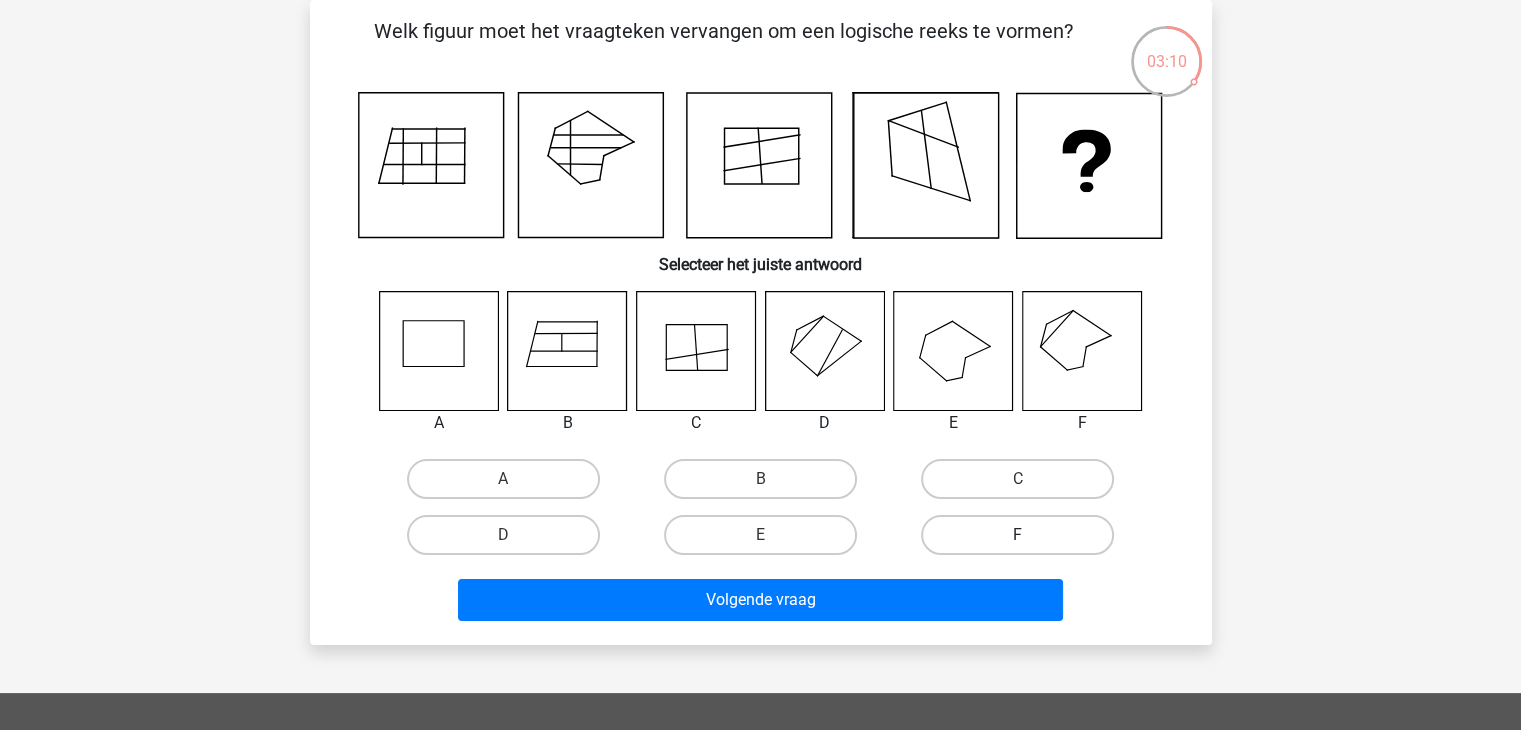 click on "F" at bounding box center (1017, 535) 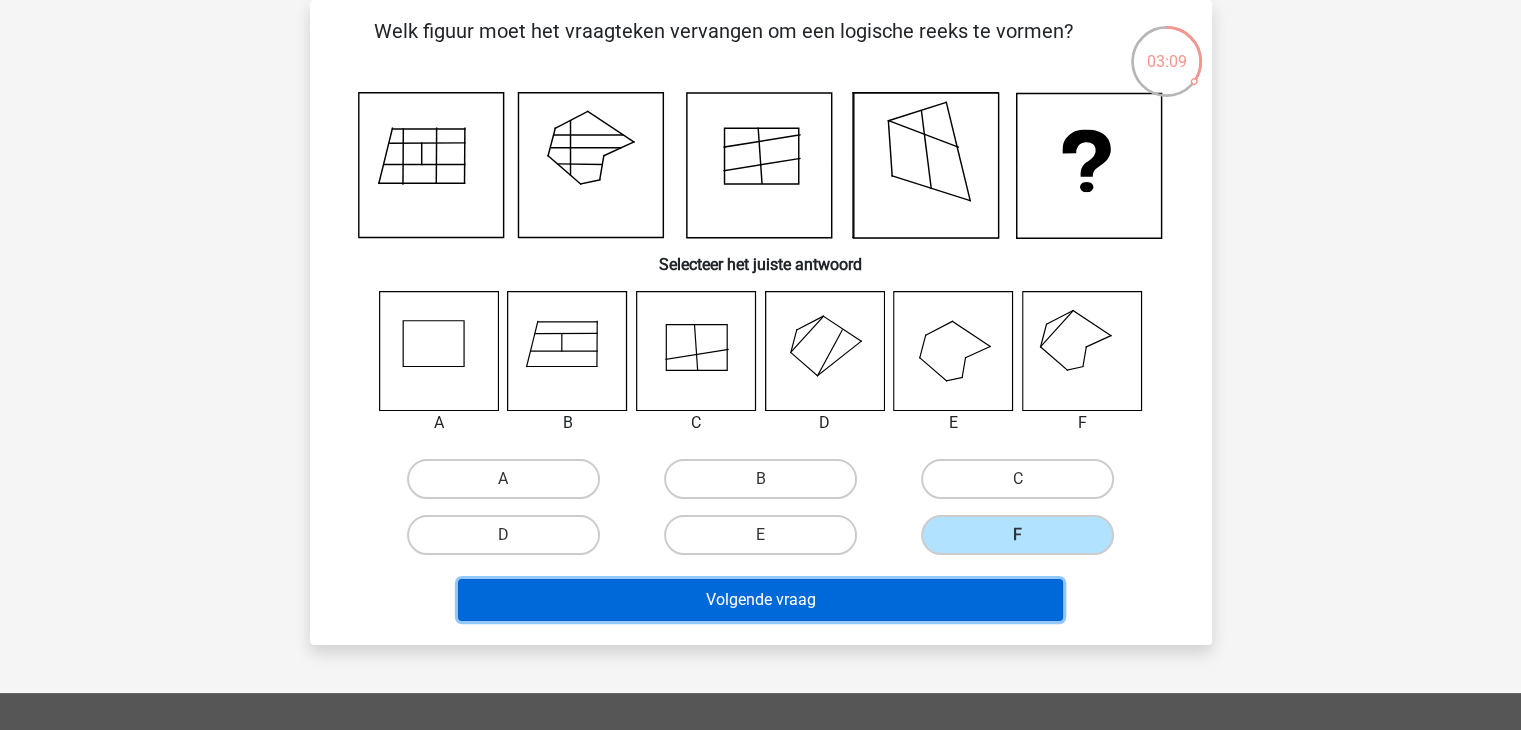 click on "Volgende vraag" at bounding box center [760, 600] 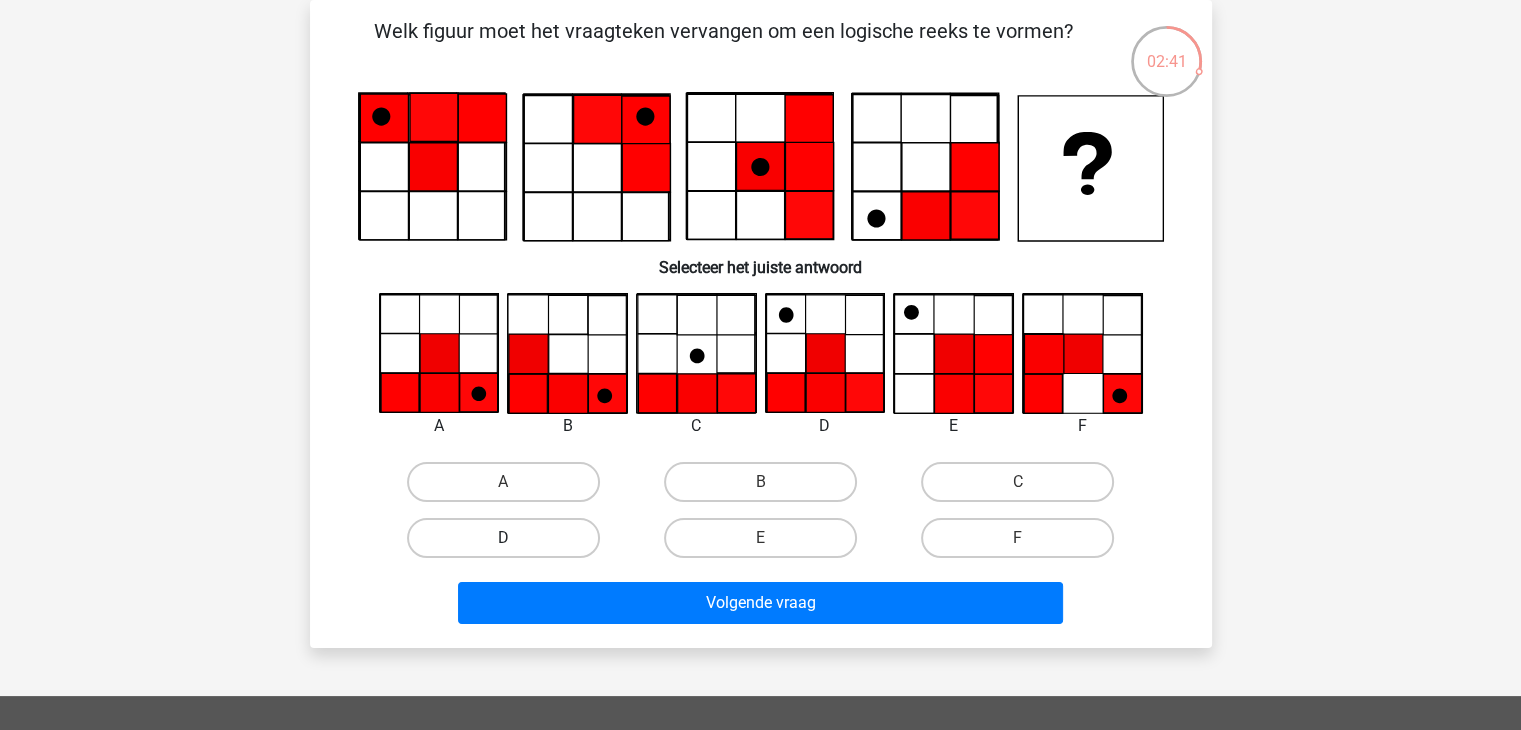 click on "D" at bounding box center (503, 538) 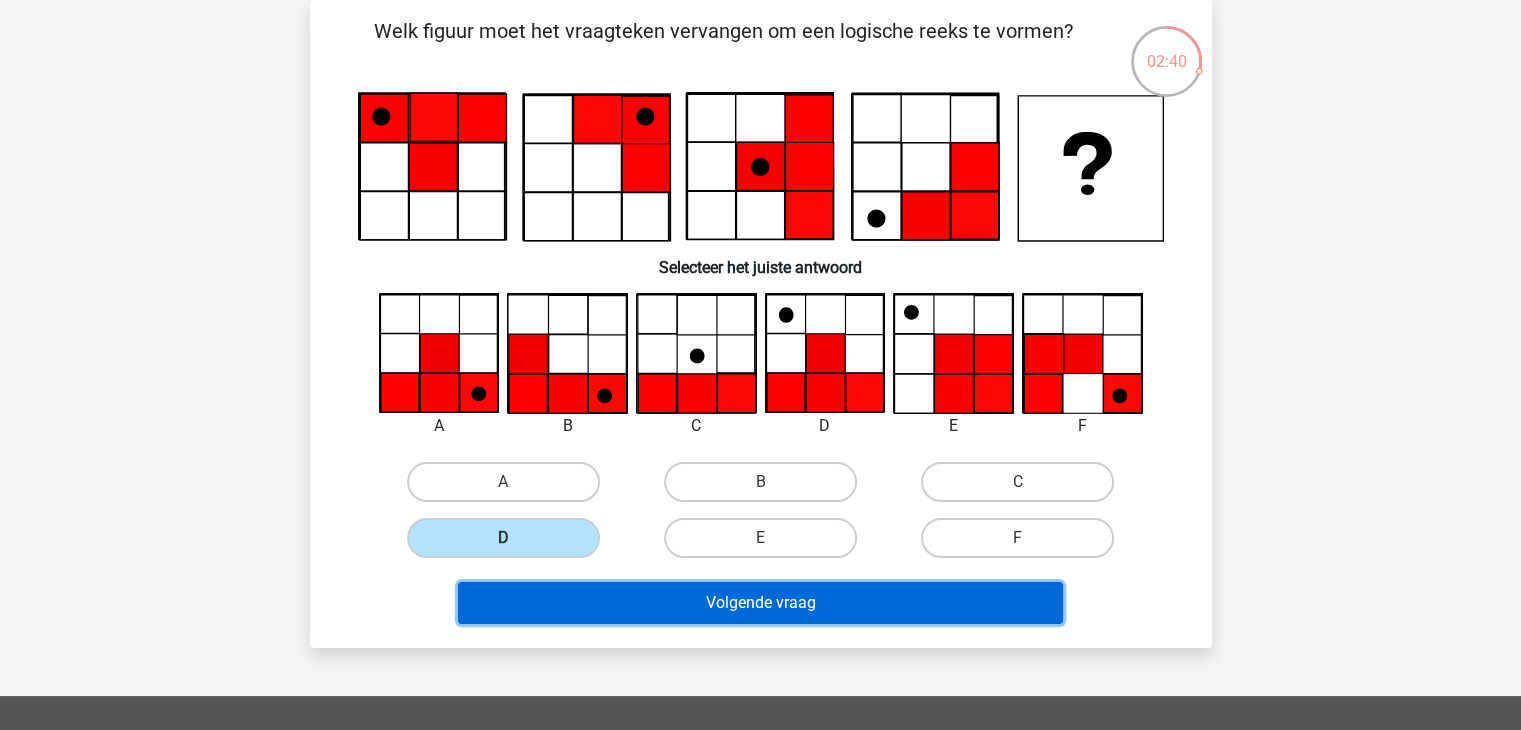 click on "Volgende vraag" at bounding box center [760, 603] 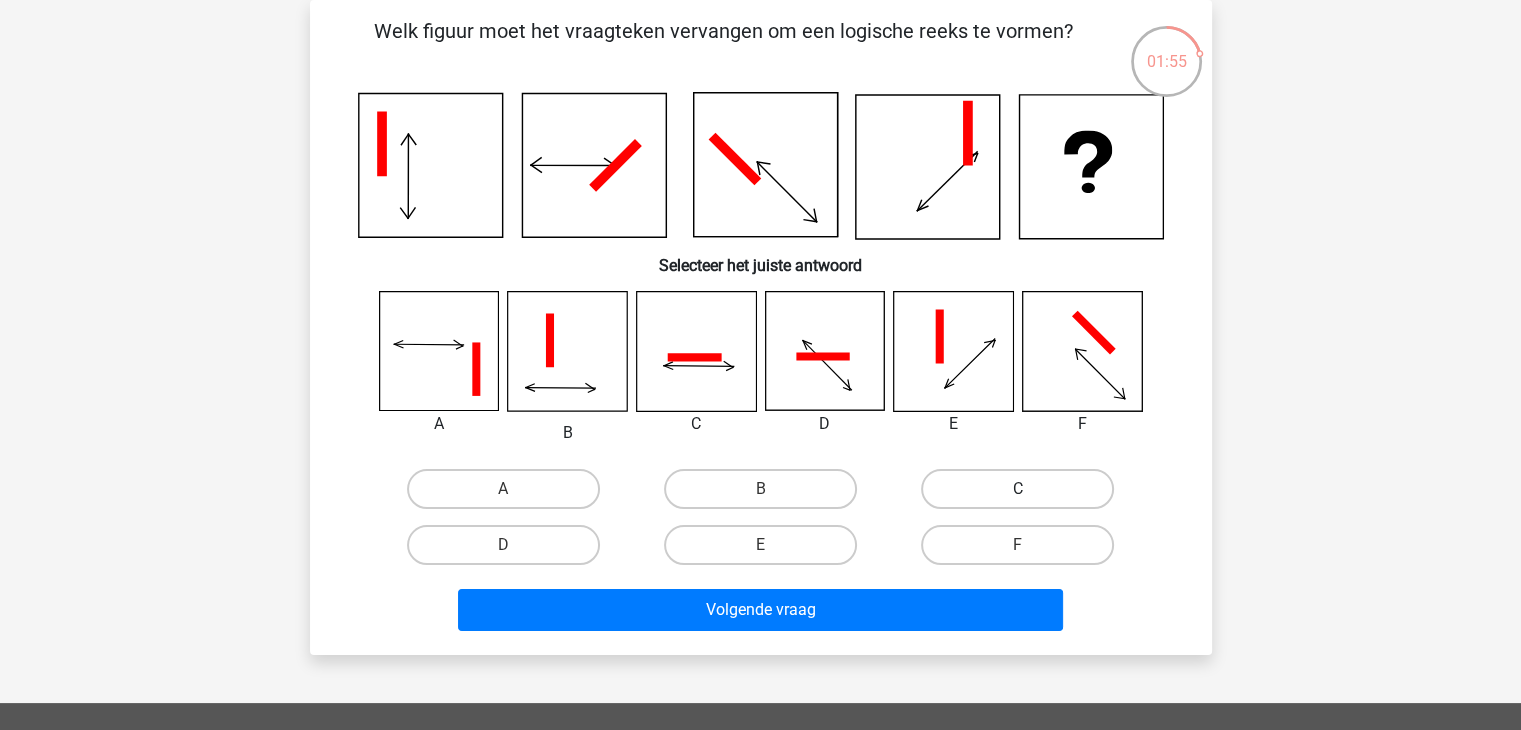 click on "C" at bounding box center [1017, 489] 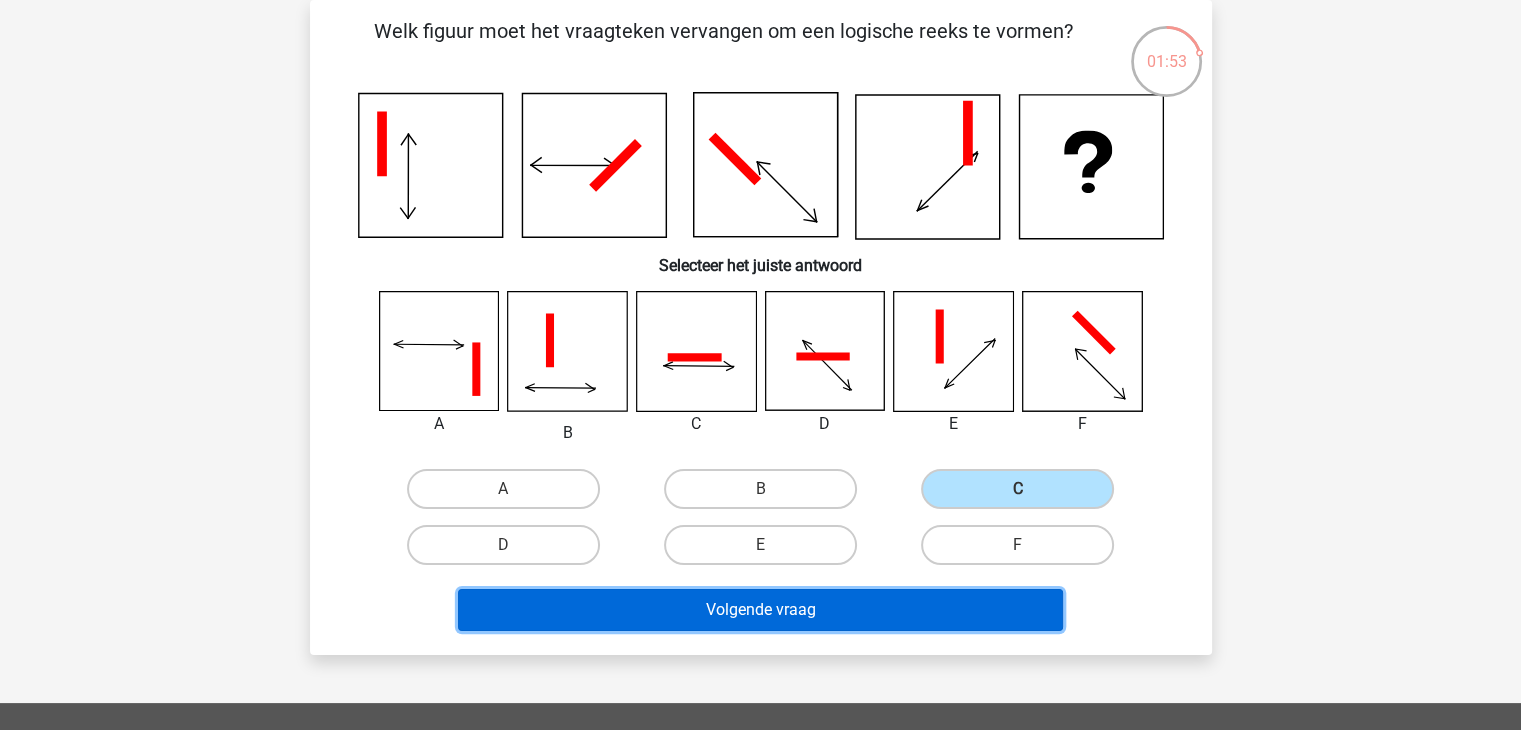click on "Volgende vraag" at bounding box center (760, 610) 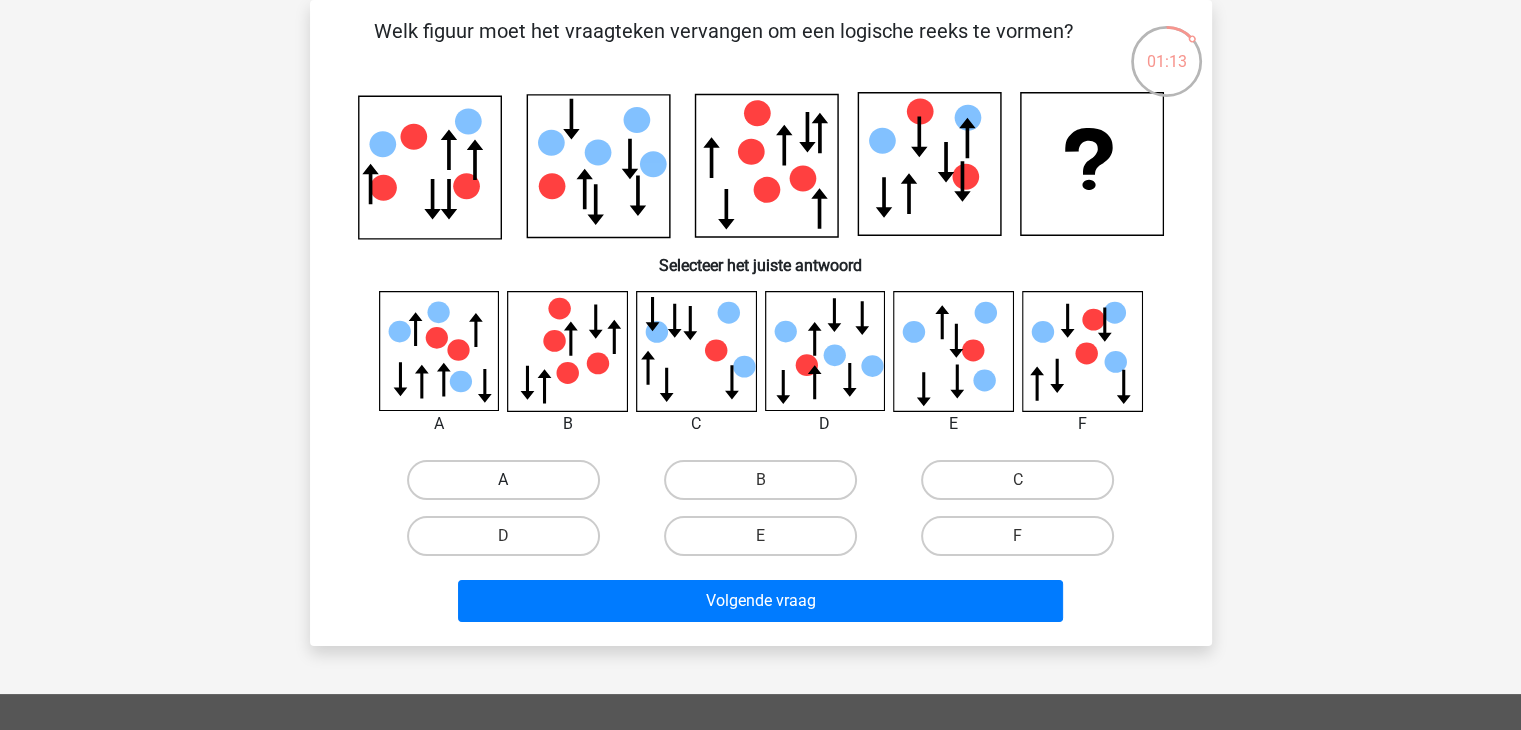 click on "A" at bounding box center (503, 480) 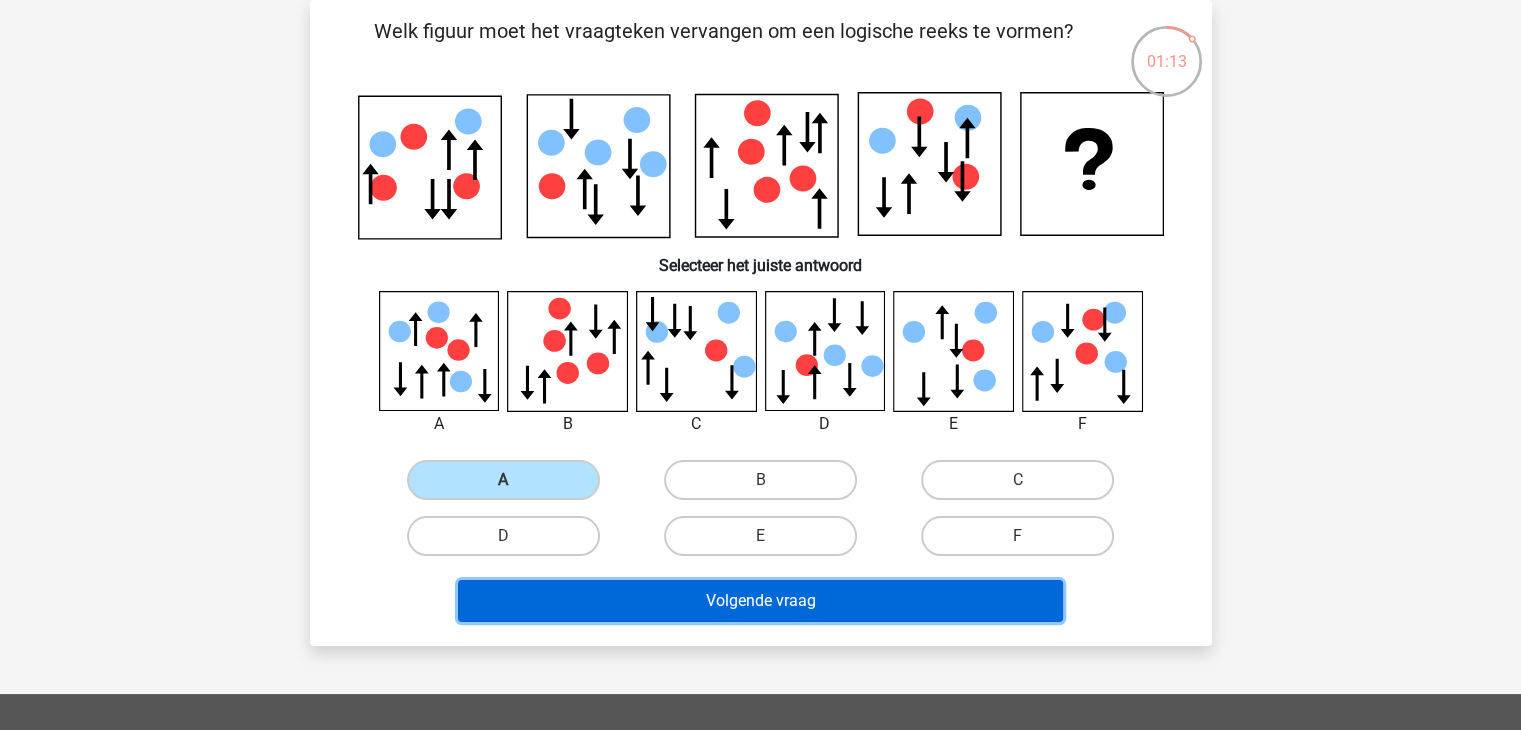 click on "Volgende vraag" at bounding box center [760, 601] 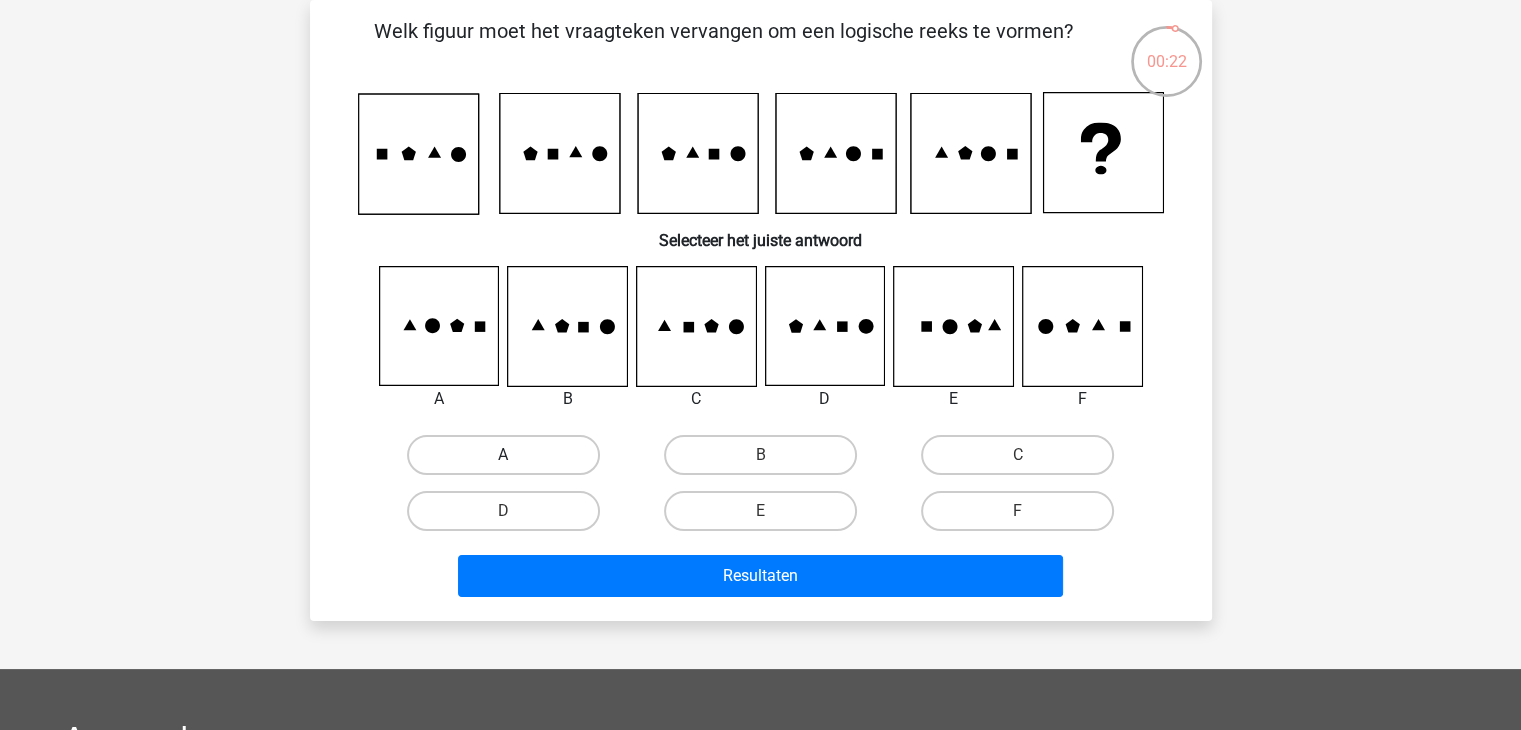 click on "A" at bounding box center (503, 455) 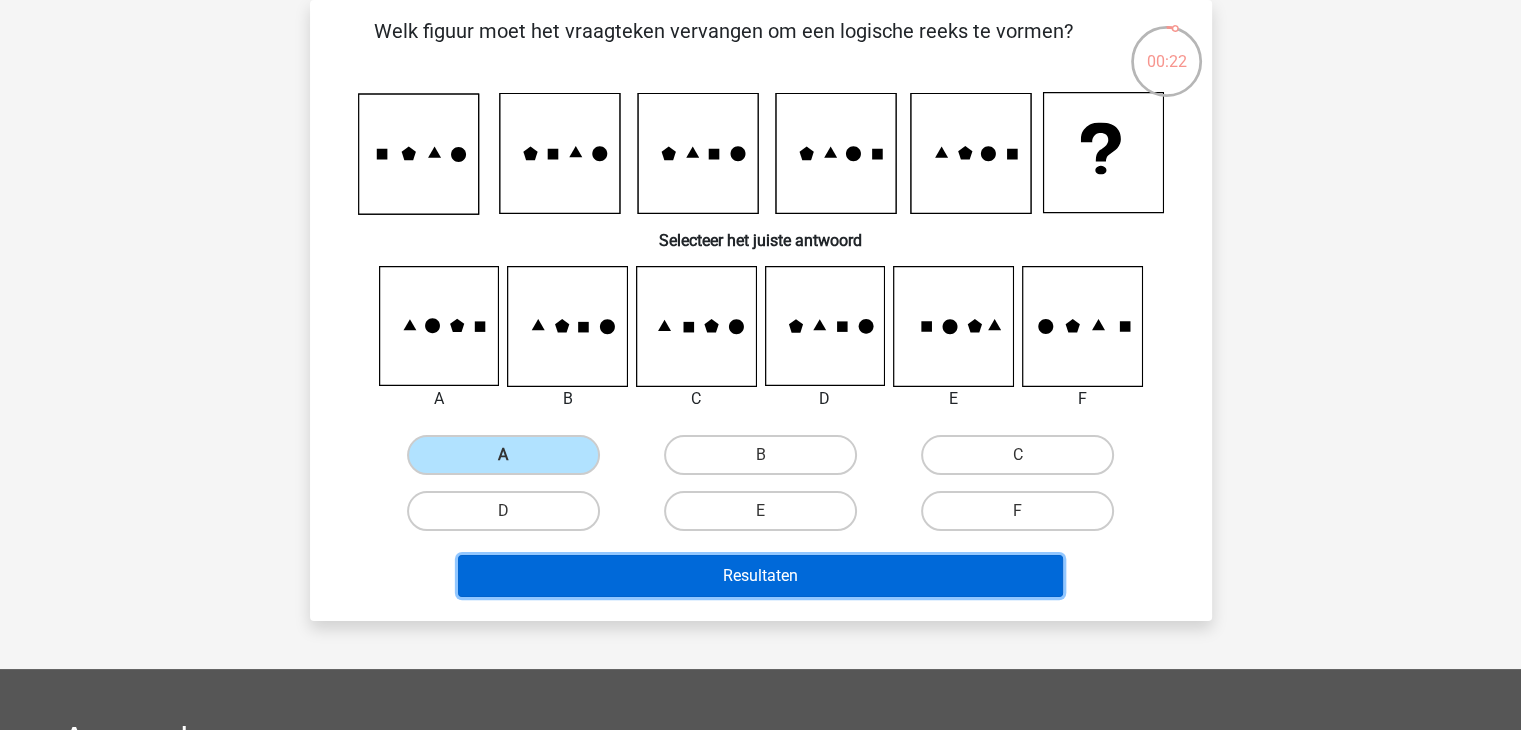 click on "Resultaten" at bounding box center [760, 576] 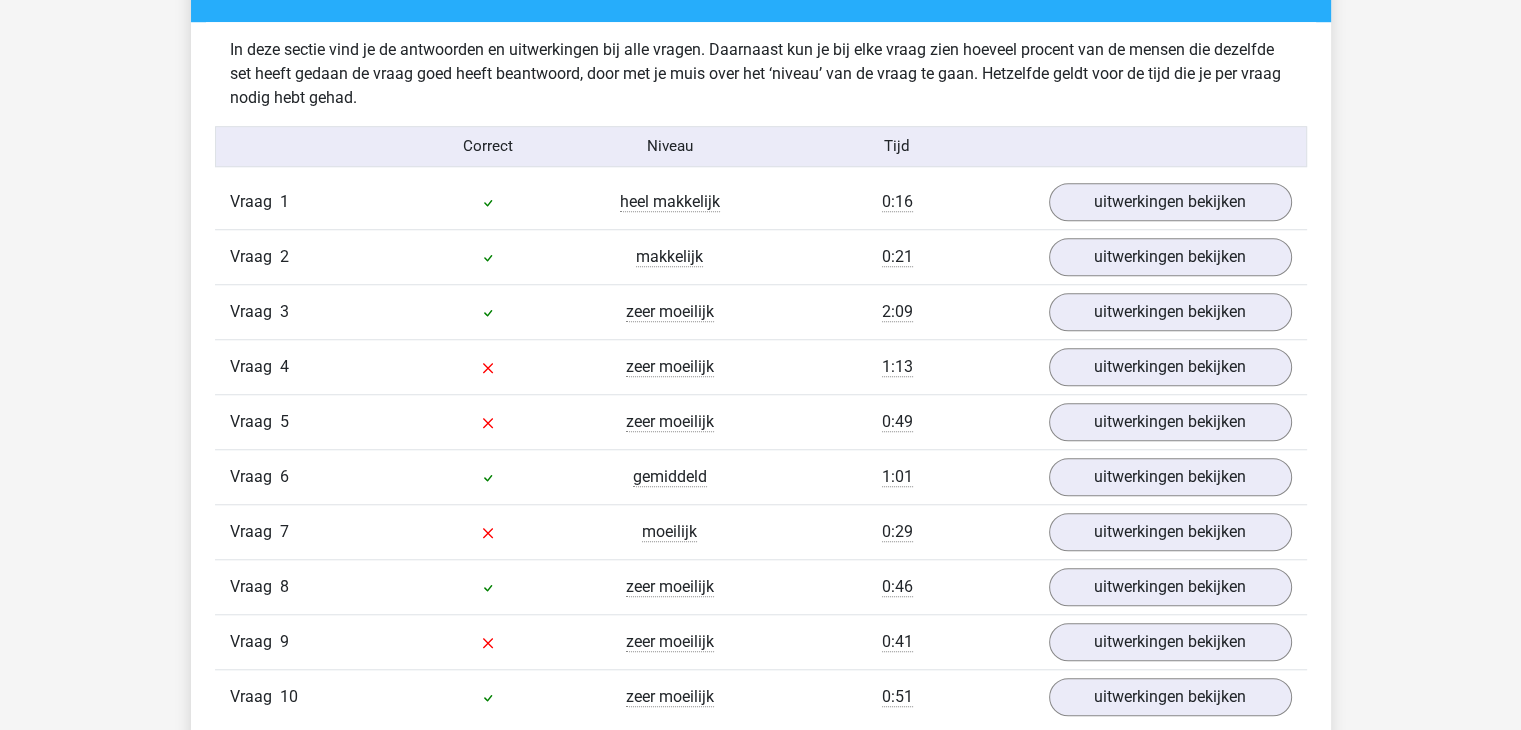 scroll, scrollTop: 1500, scrollLeft: 0, axis: vertical 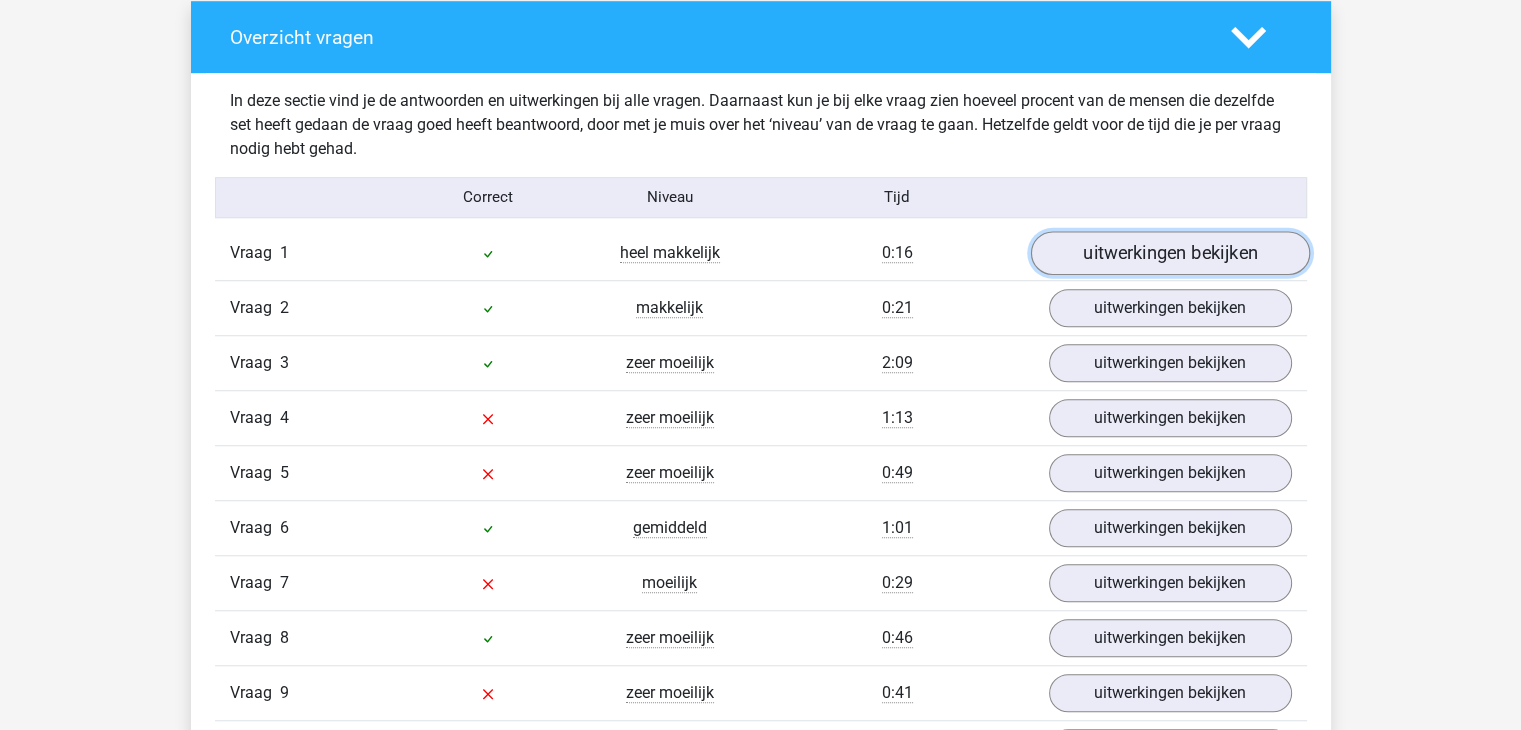 click on "uitwerkingen bekijken" at bounding box center [1169, 253] 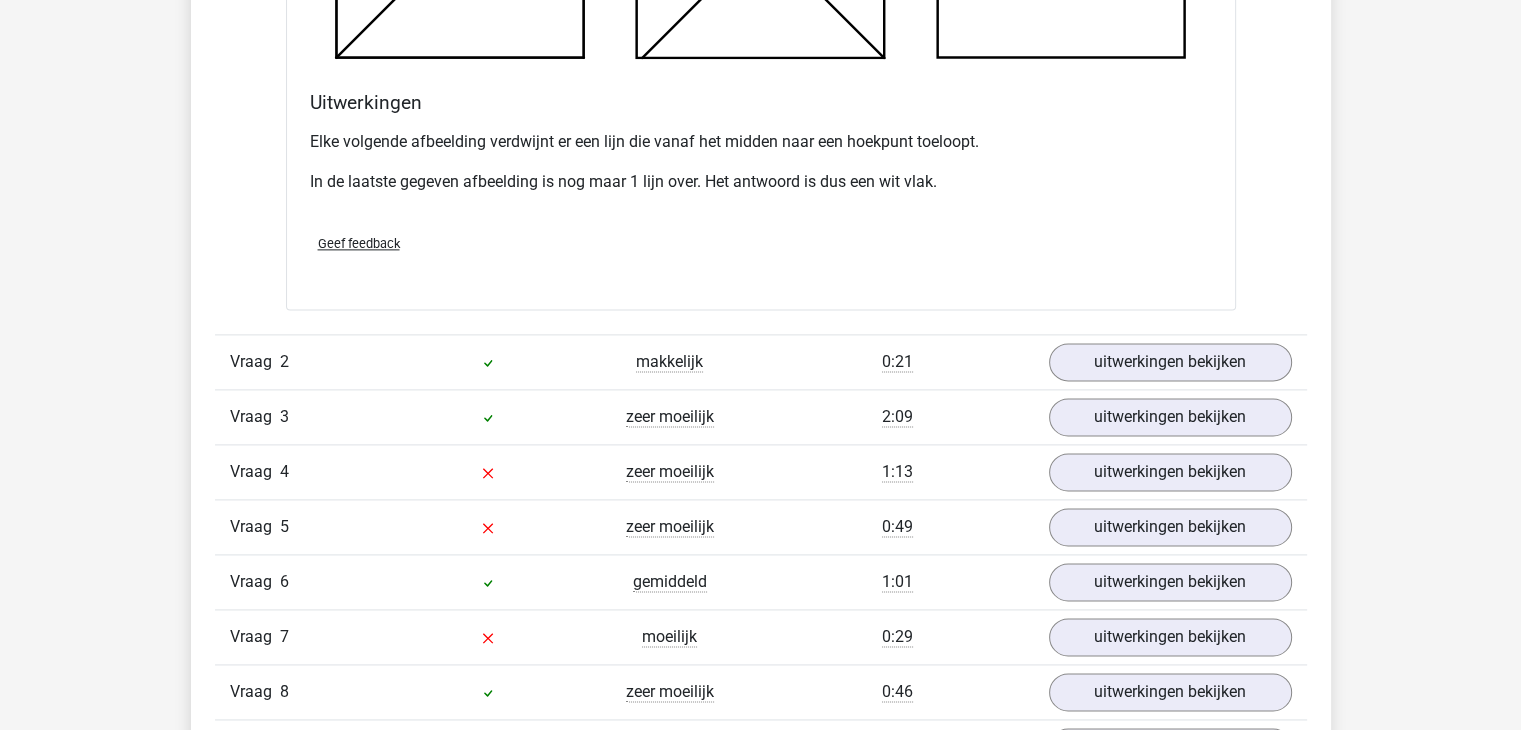 scroll, scrollTop: 2500, scrollLeft: 0, axis: vertical 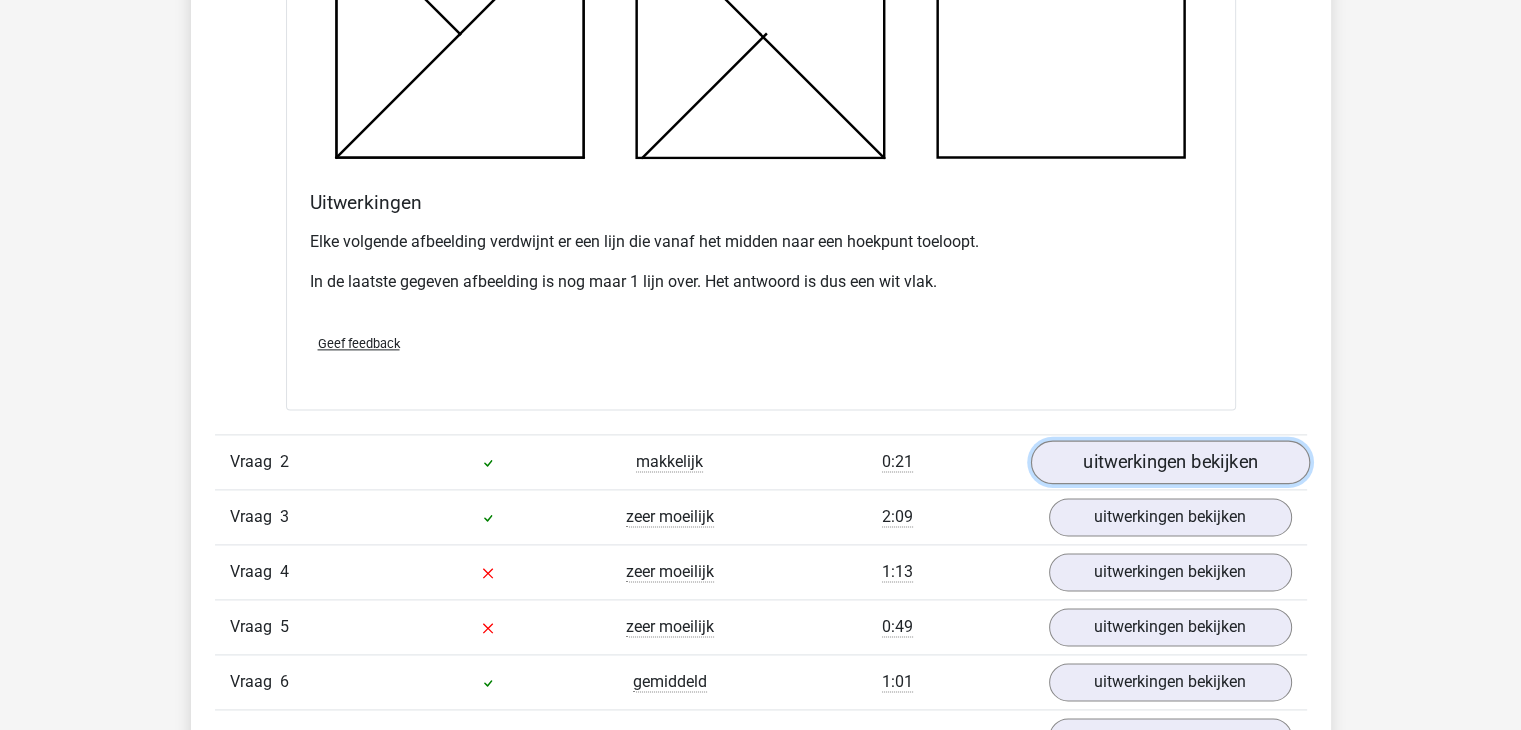click on "uitwerkingen bekijken" at bounding box center (1169, 462) 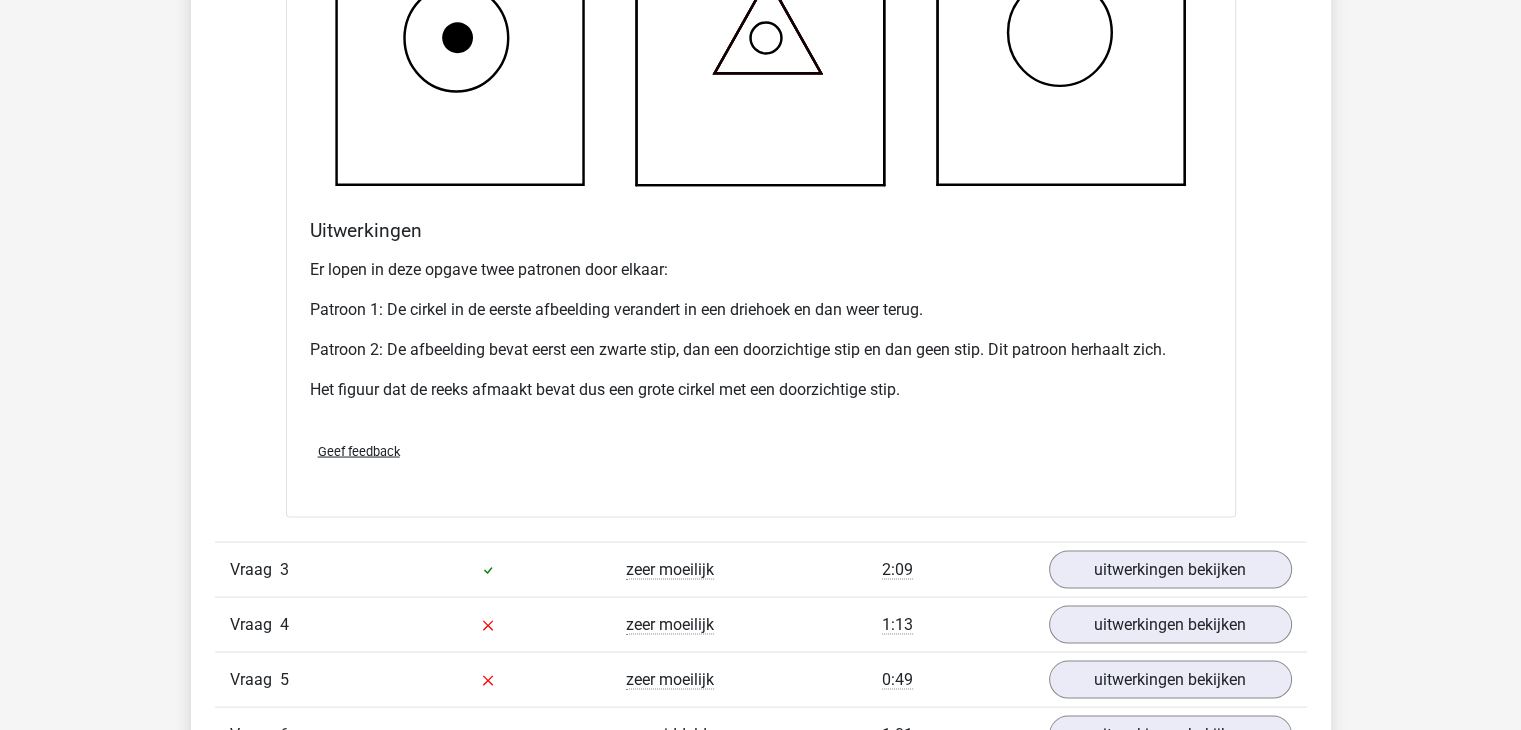 scroll, scrollTop: 3700, scrollLeft: 0, axis: vertical 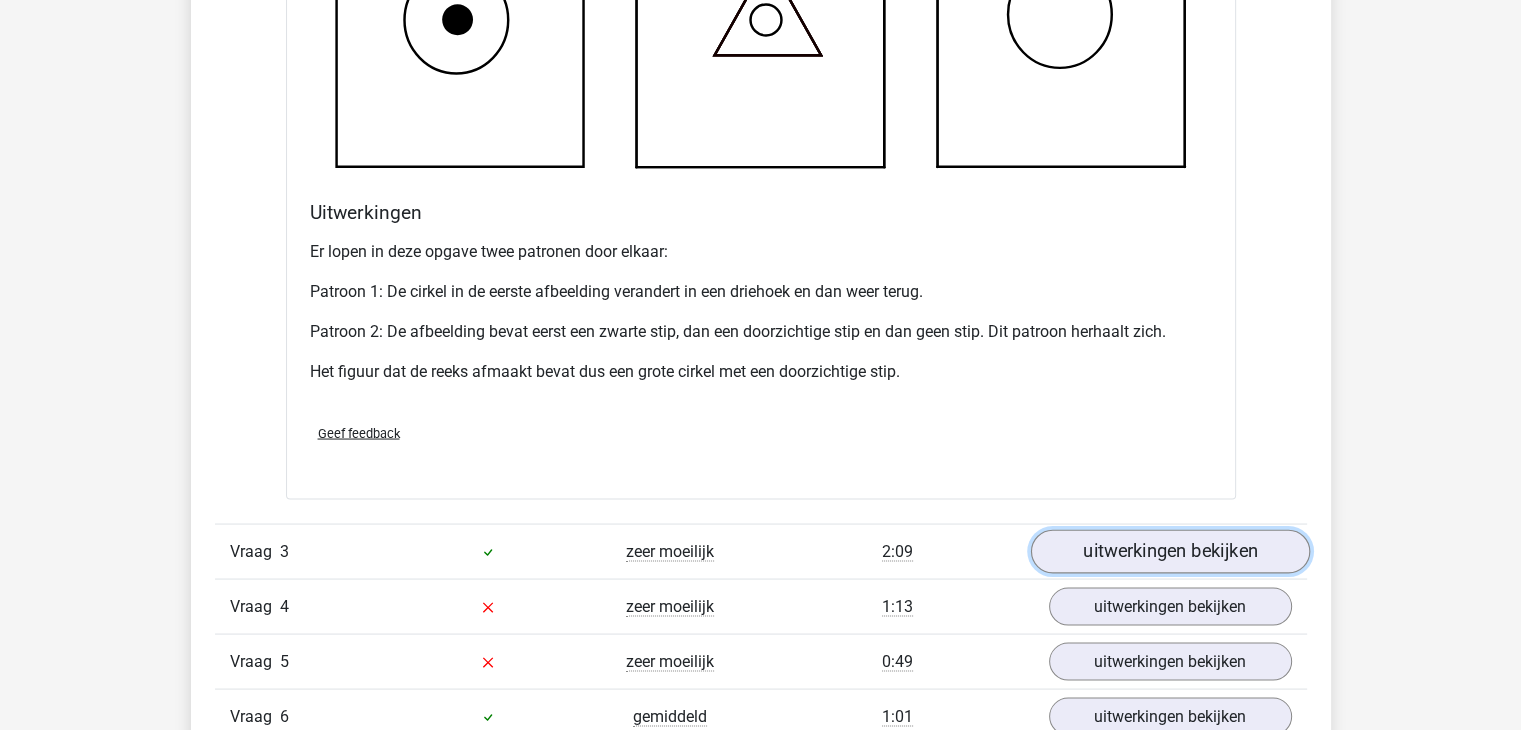 click on "uitwerkingen bekijken" at bounding box center [1169, 551] 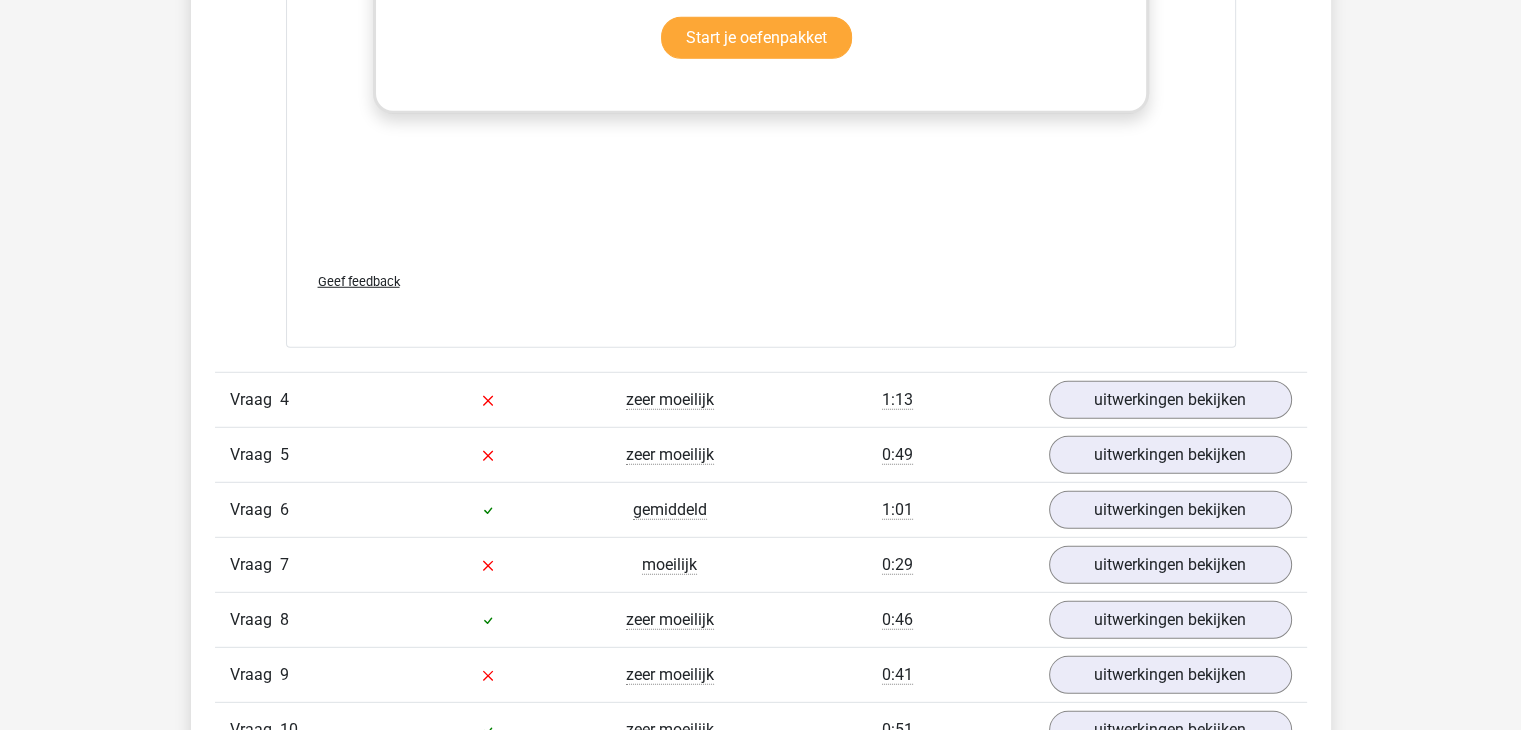 scroll, scrollTop: 5700, scrollLeft: 0, axis: vertical 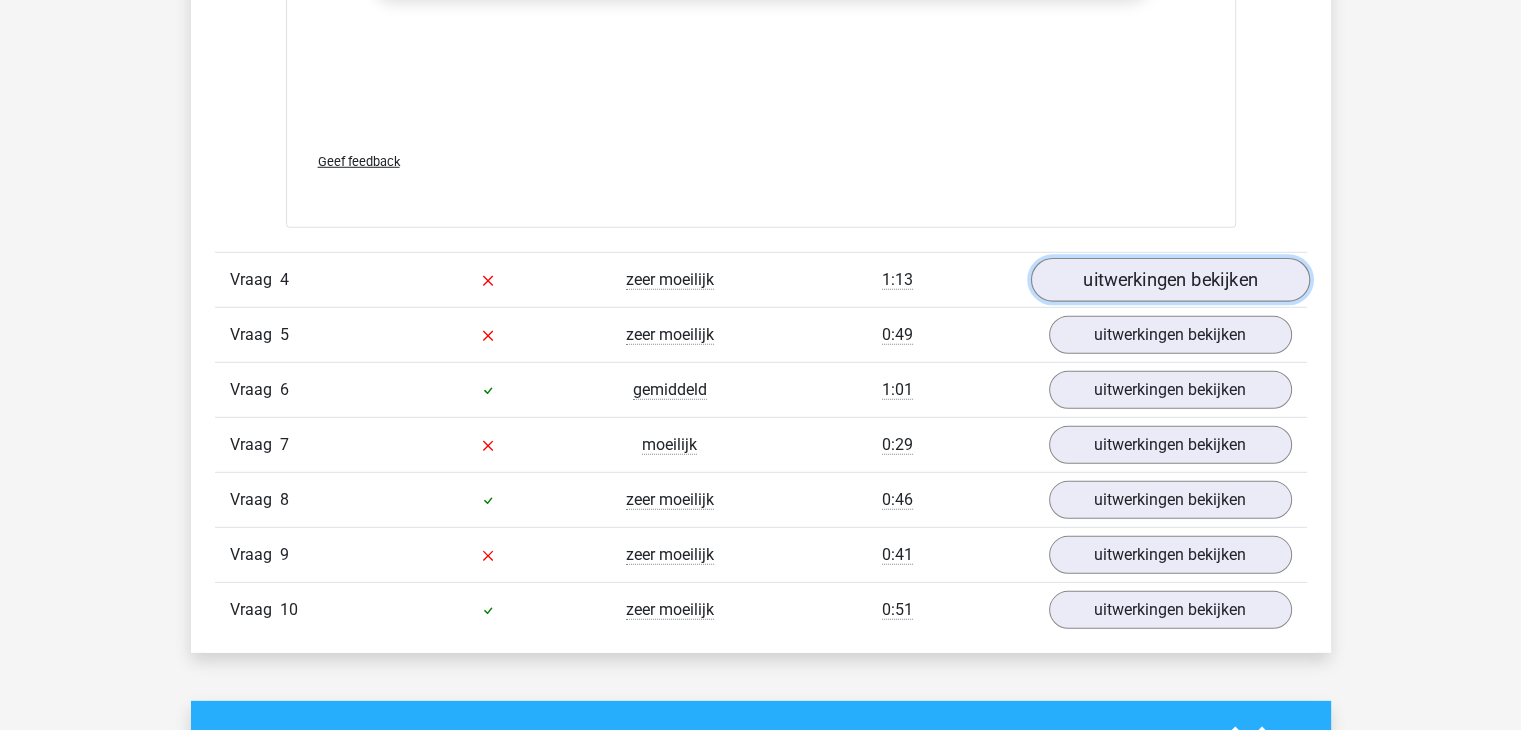 click on "uitwerkingen bekijken" at bounding box center (1169, 280) 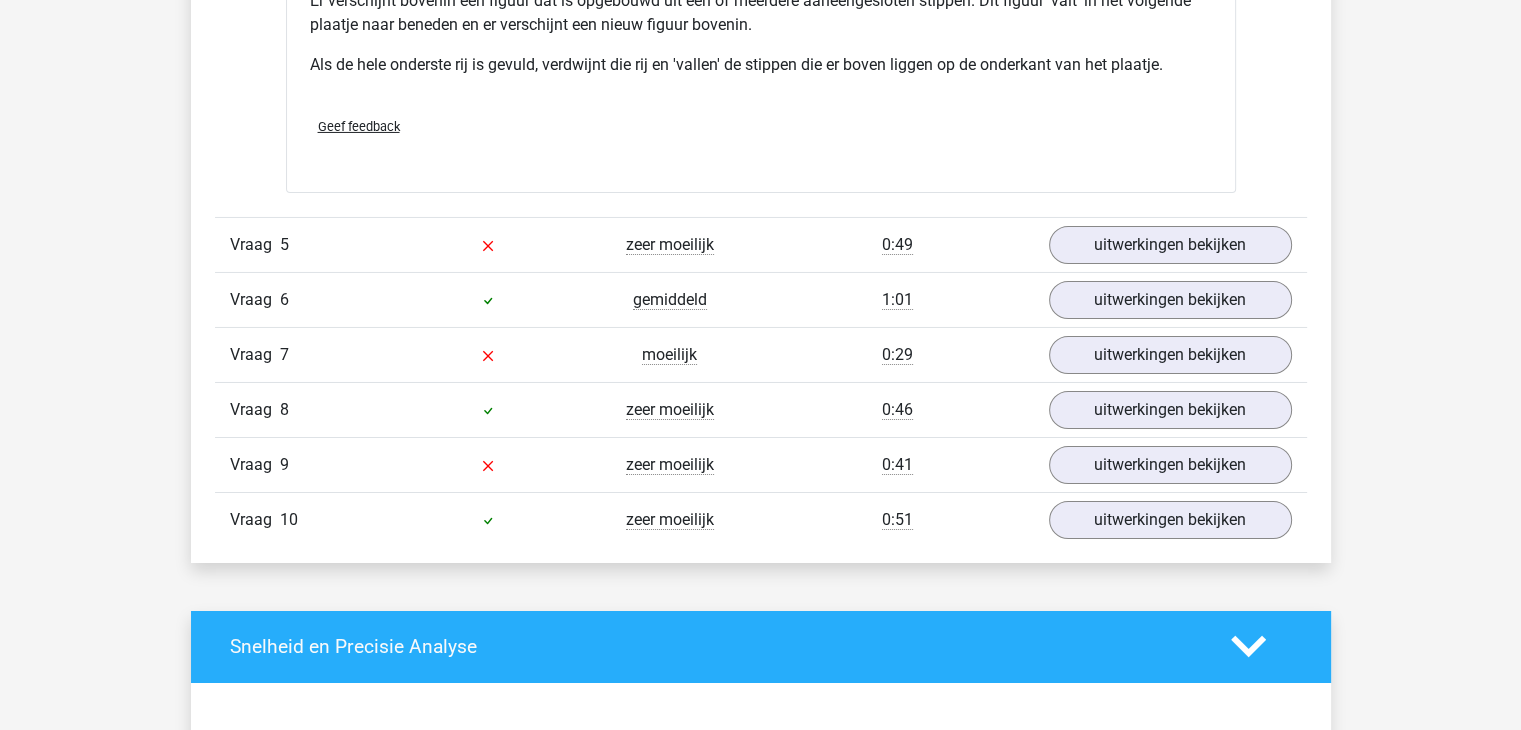 scroll, scrollTop: 7000, scrollLeft: 0, axis: vertical 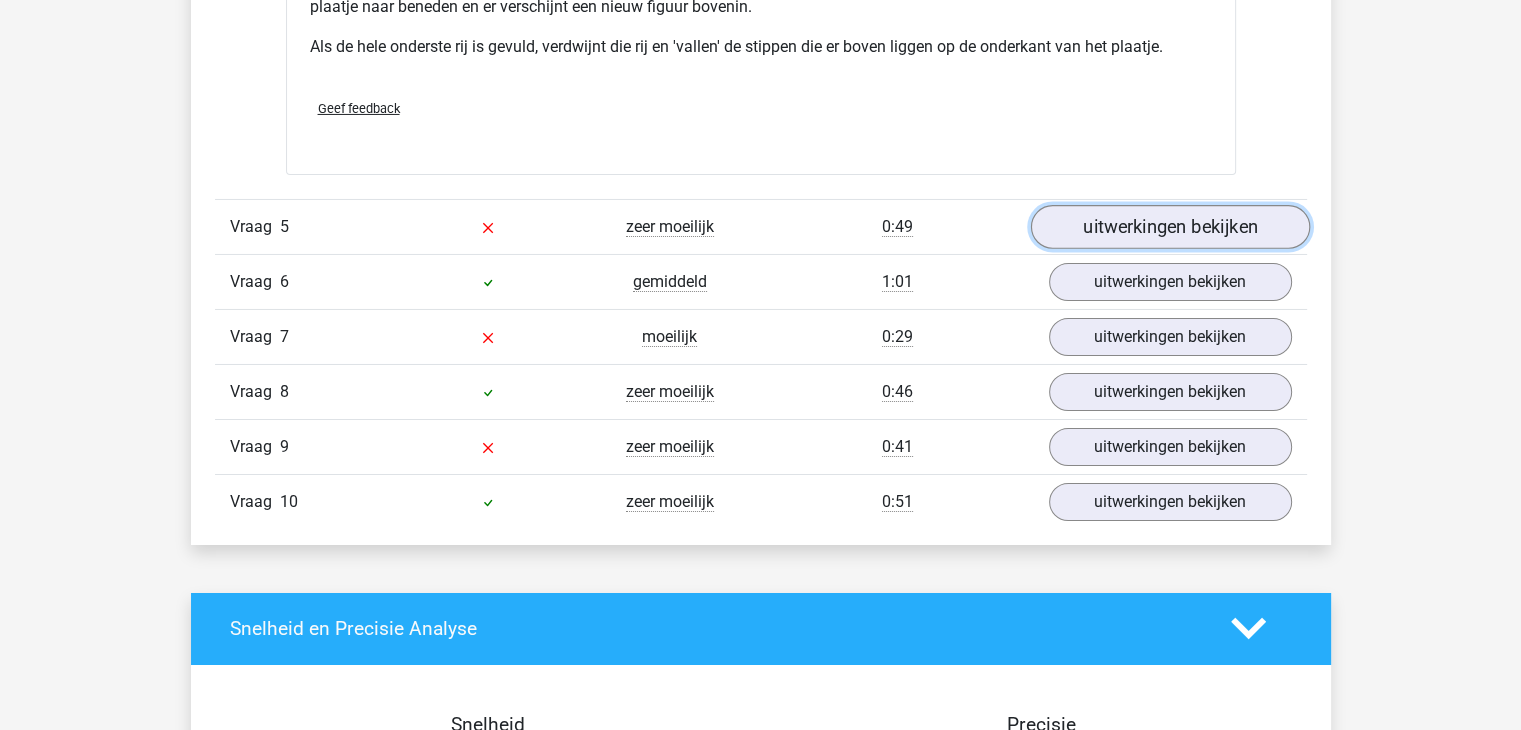 click on "uitwerkingen bekijken" at bounding box center [1169, 227] 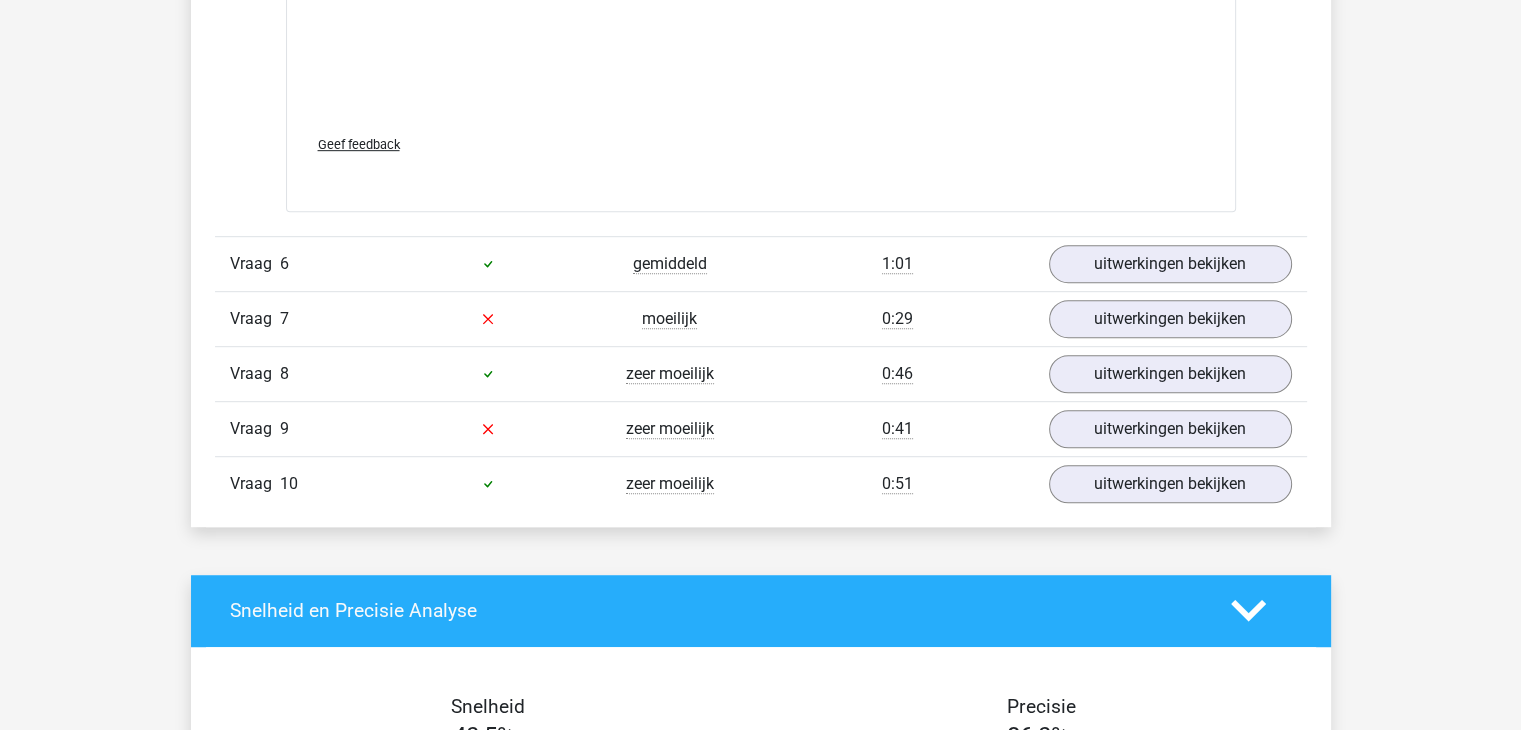 scroll, scrollTop: 8700, scrollLeft: 0, axis: vertical 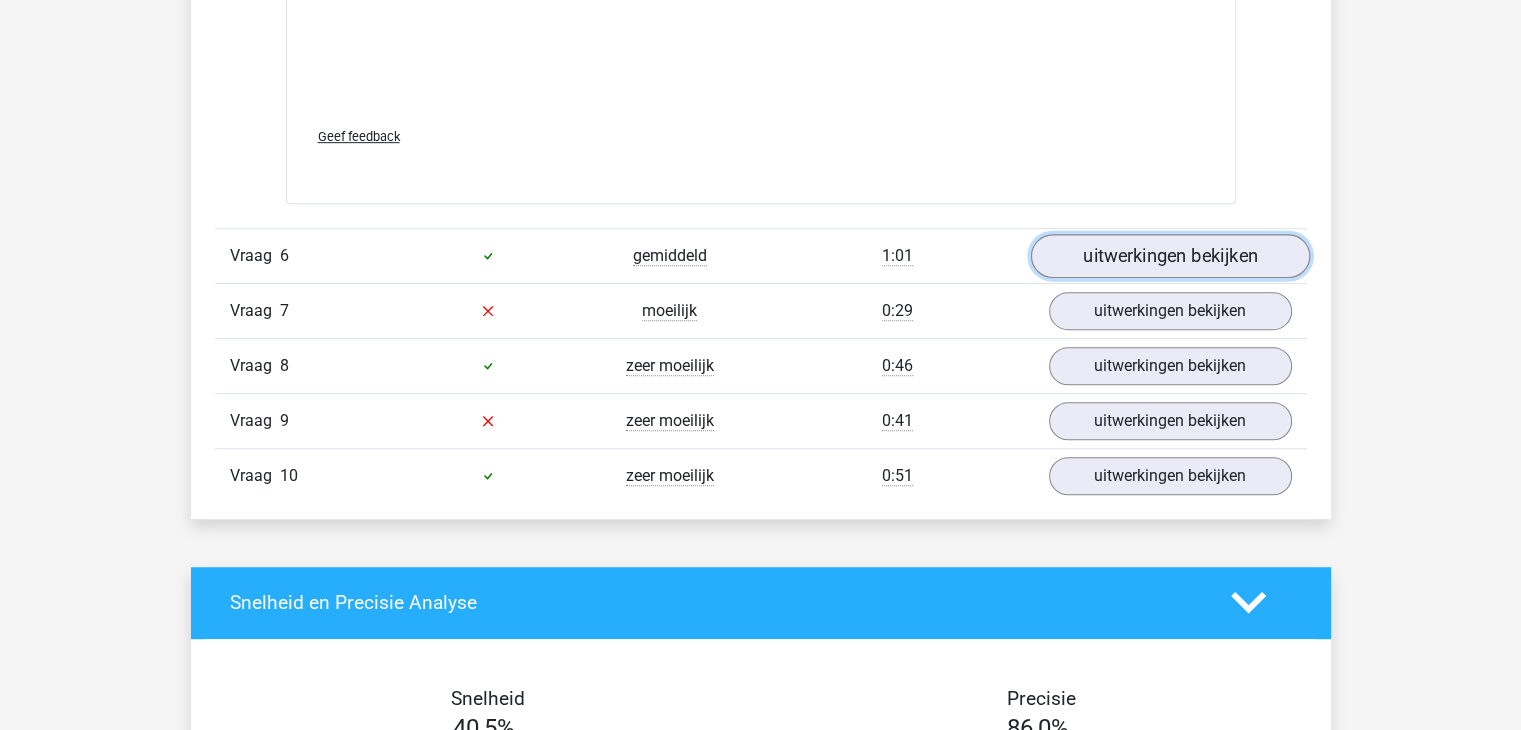 click on "uitwerkingen bekijken" at bounding box center (1169, 256) 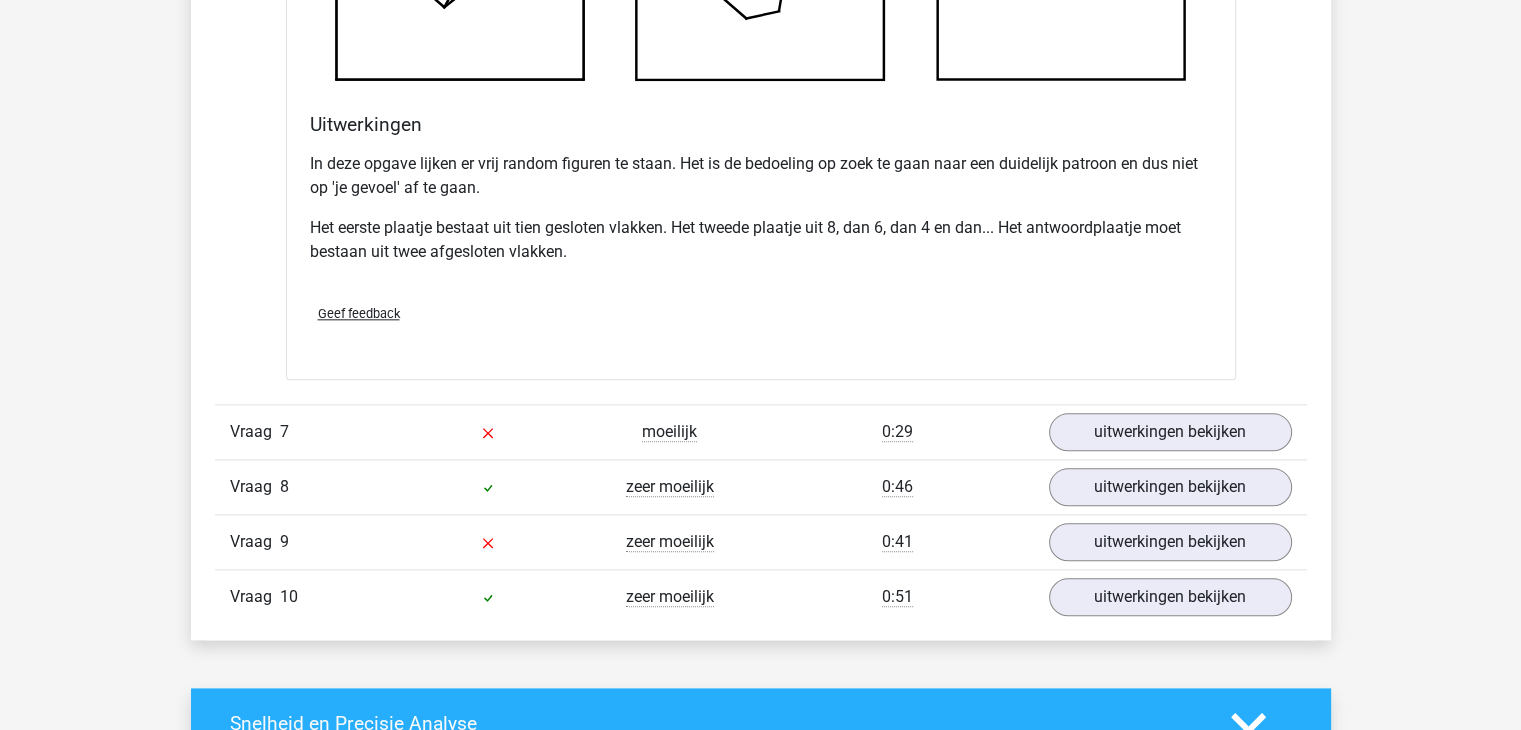 scroll, scrollTop: 9900, scrollLeft: 0, axis: vertical 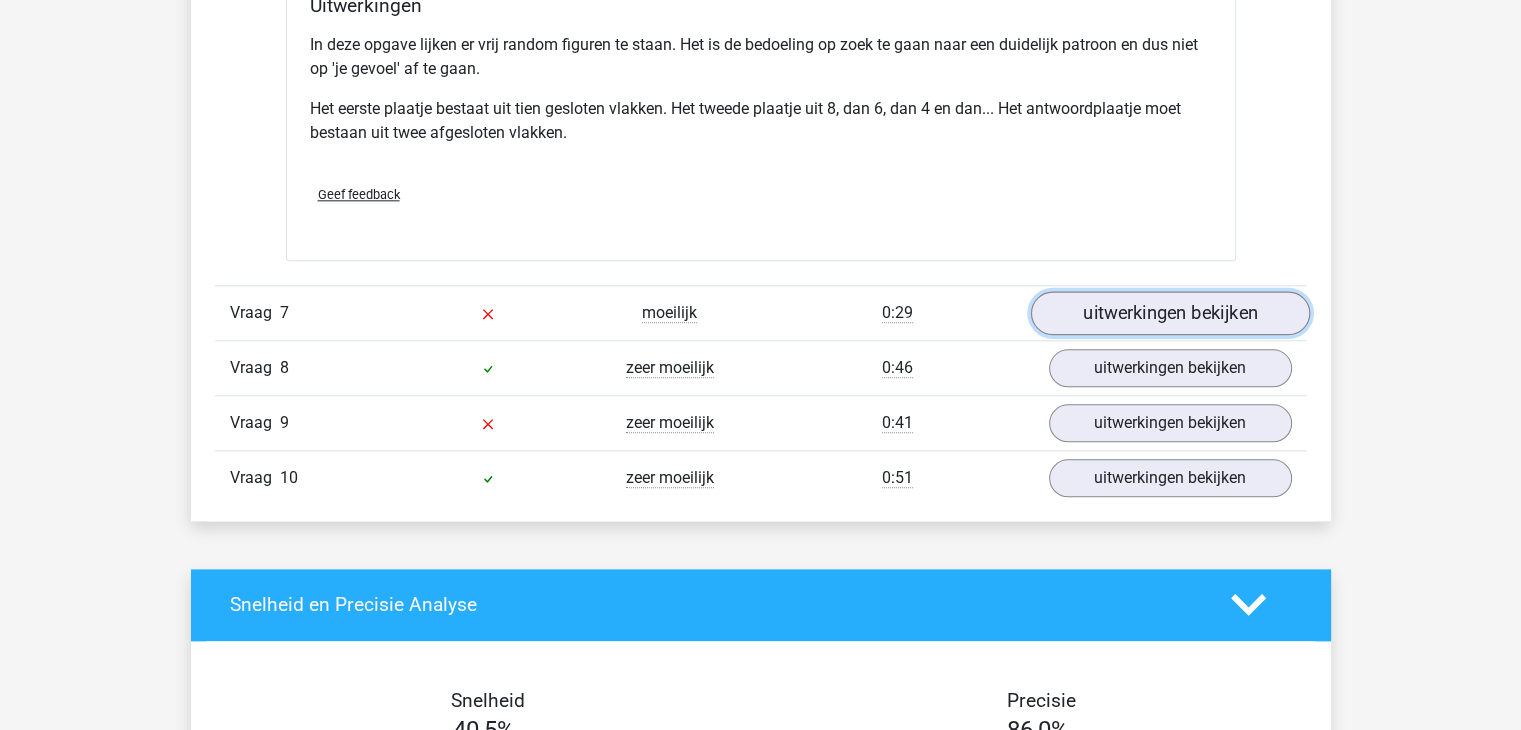 click on "uitwerkingen bekijken" at bounding box center [1169, 313] 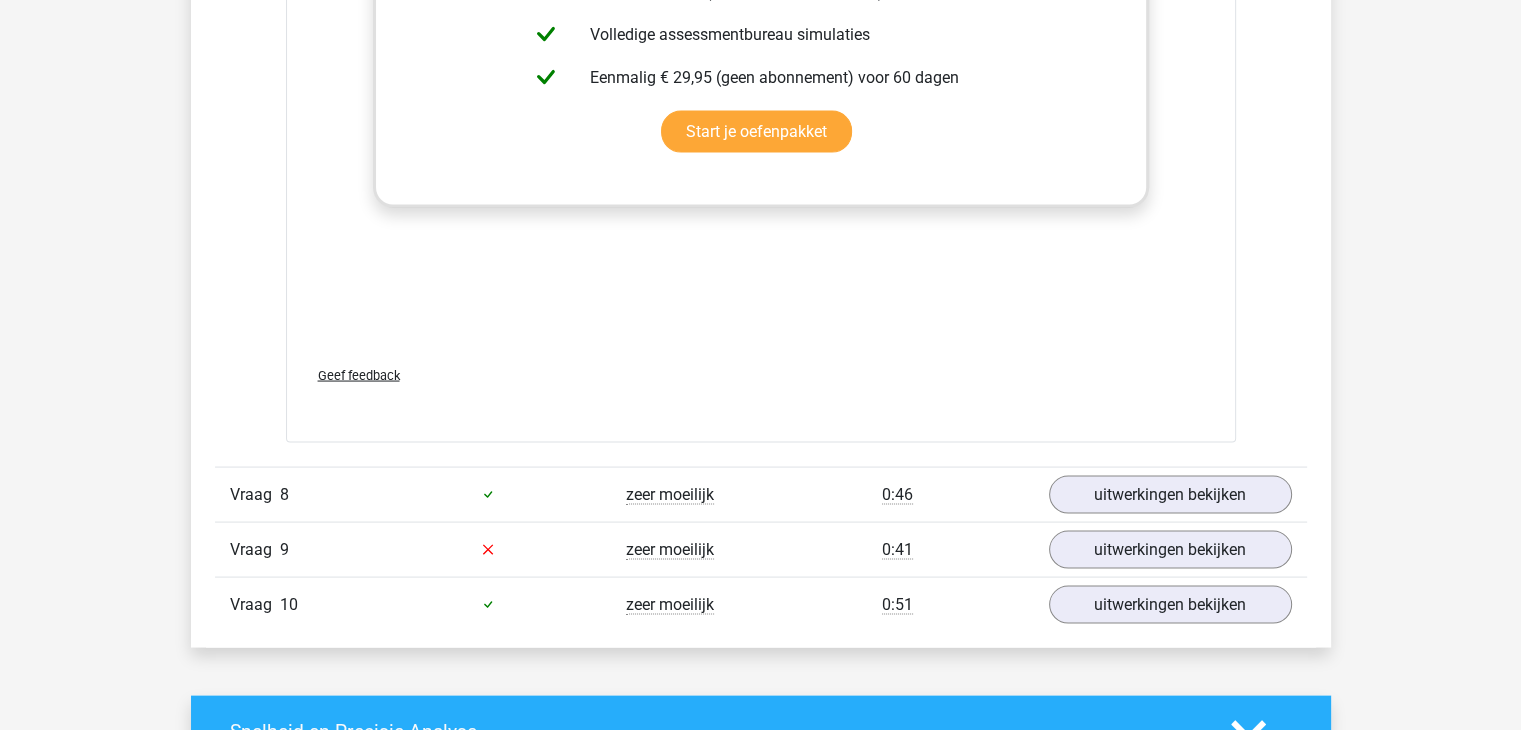 scroll, scrollTop: 11500, scrollLeft: 0, axis: vertical 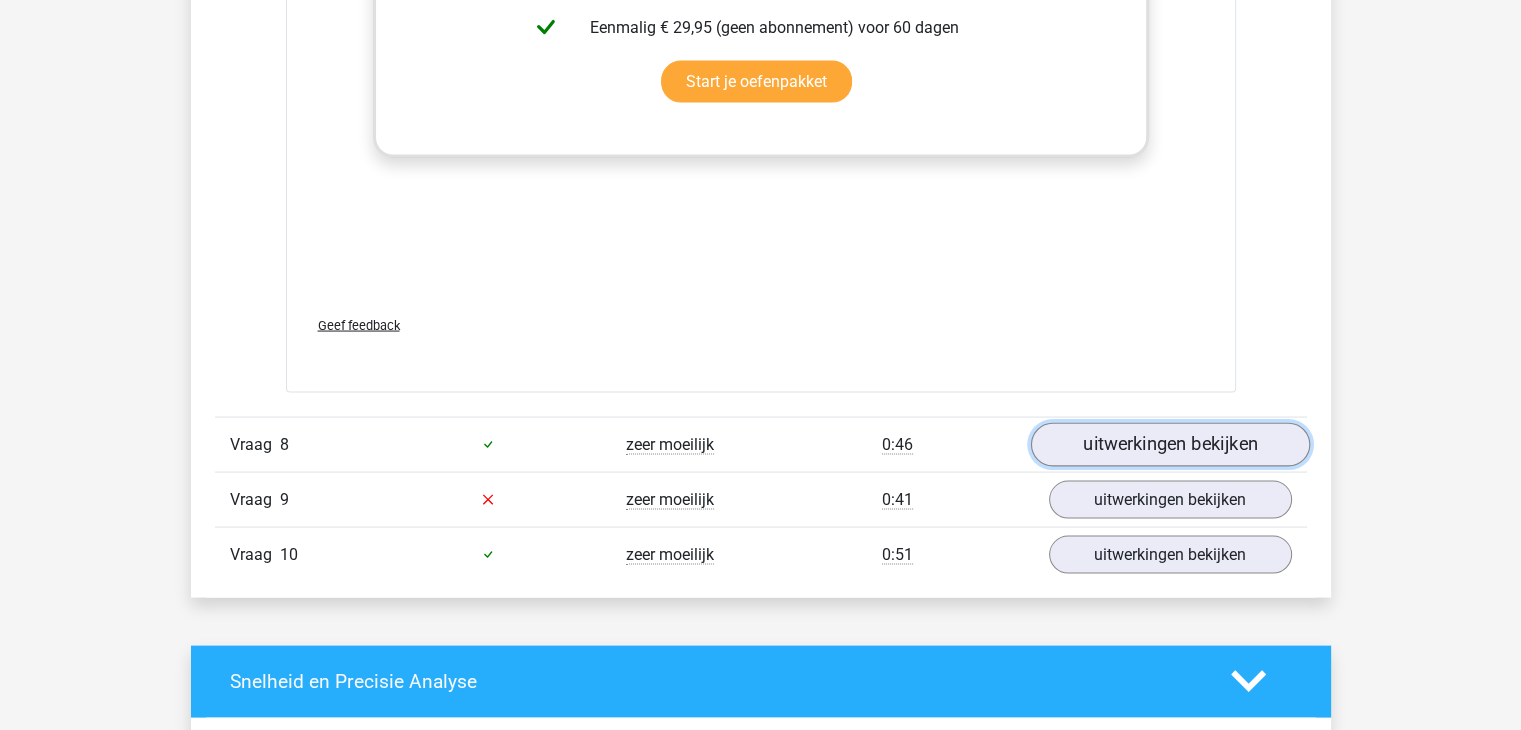 click on "uitwerkingen bekijken" at bounding box center (1169, 445) 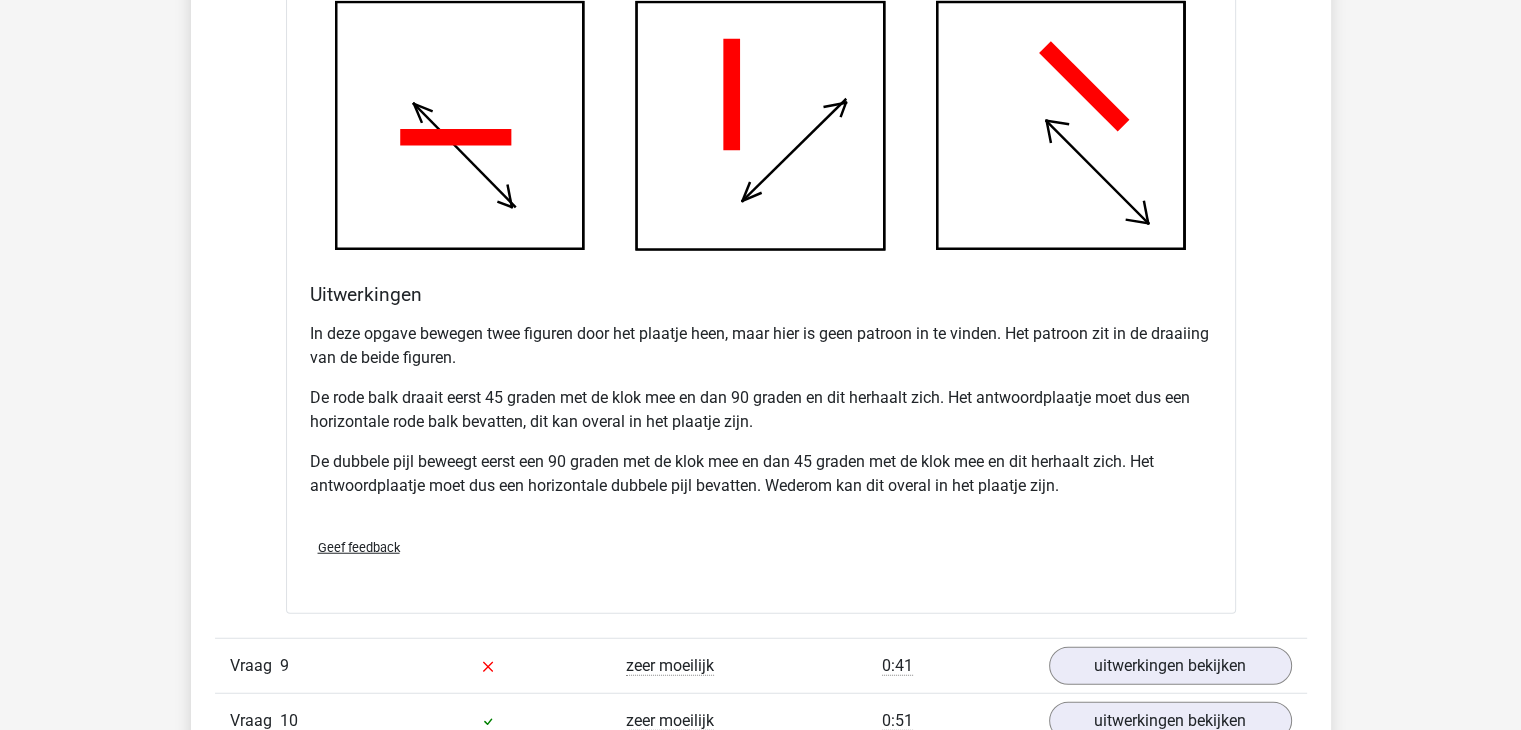 scroll, scrollTop: 13000, scrollLeft: 0, axis: vertical 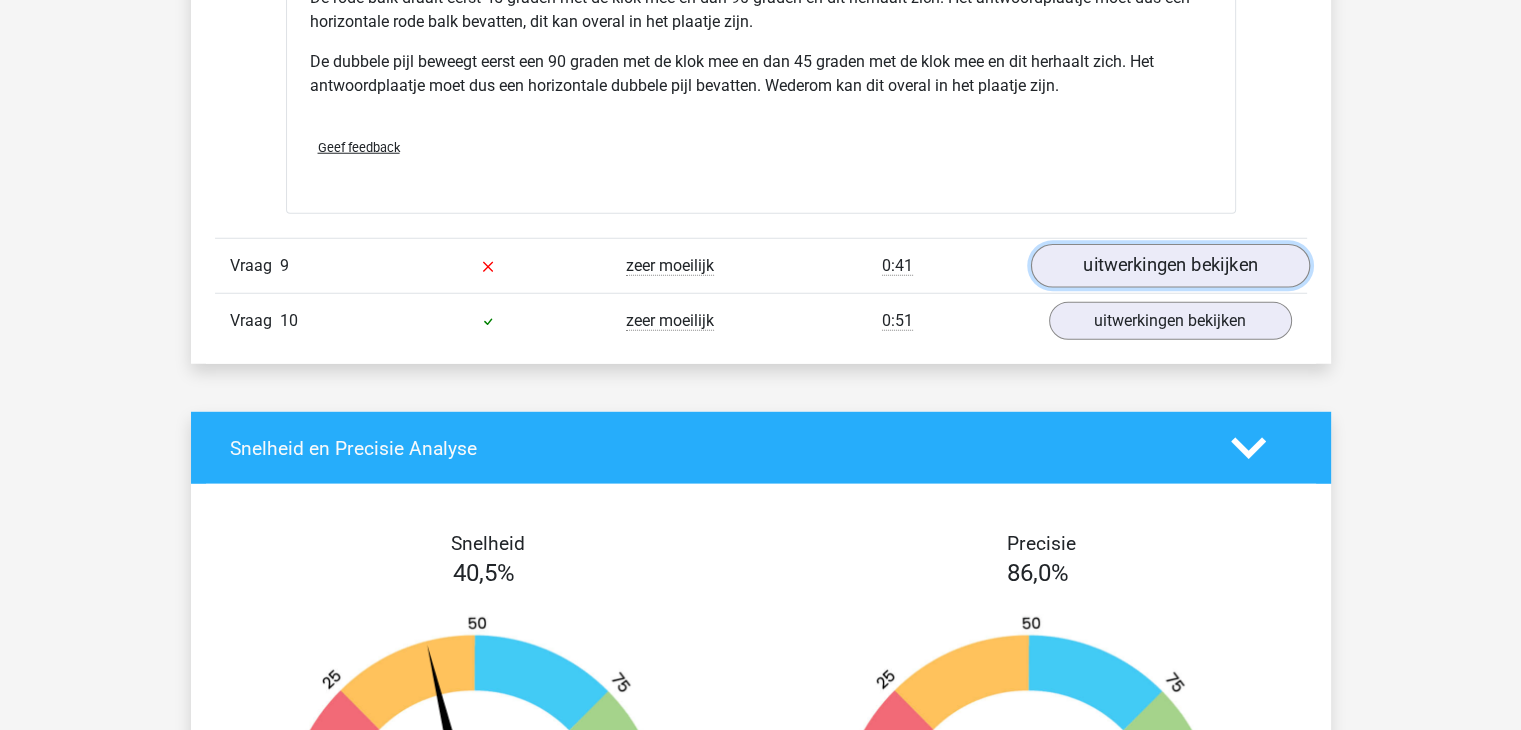 click on "uitwerkingen bekijken" at bounding box center [1169, 266] 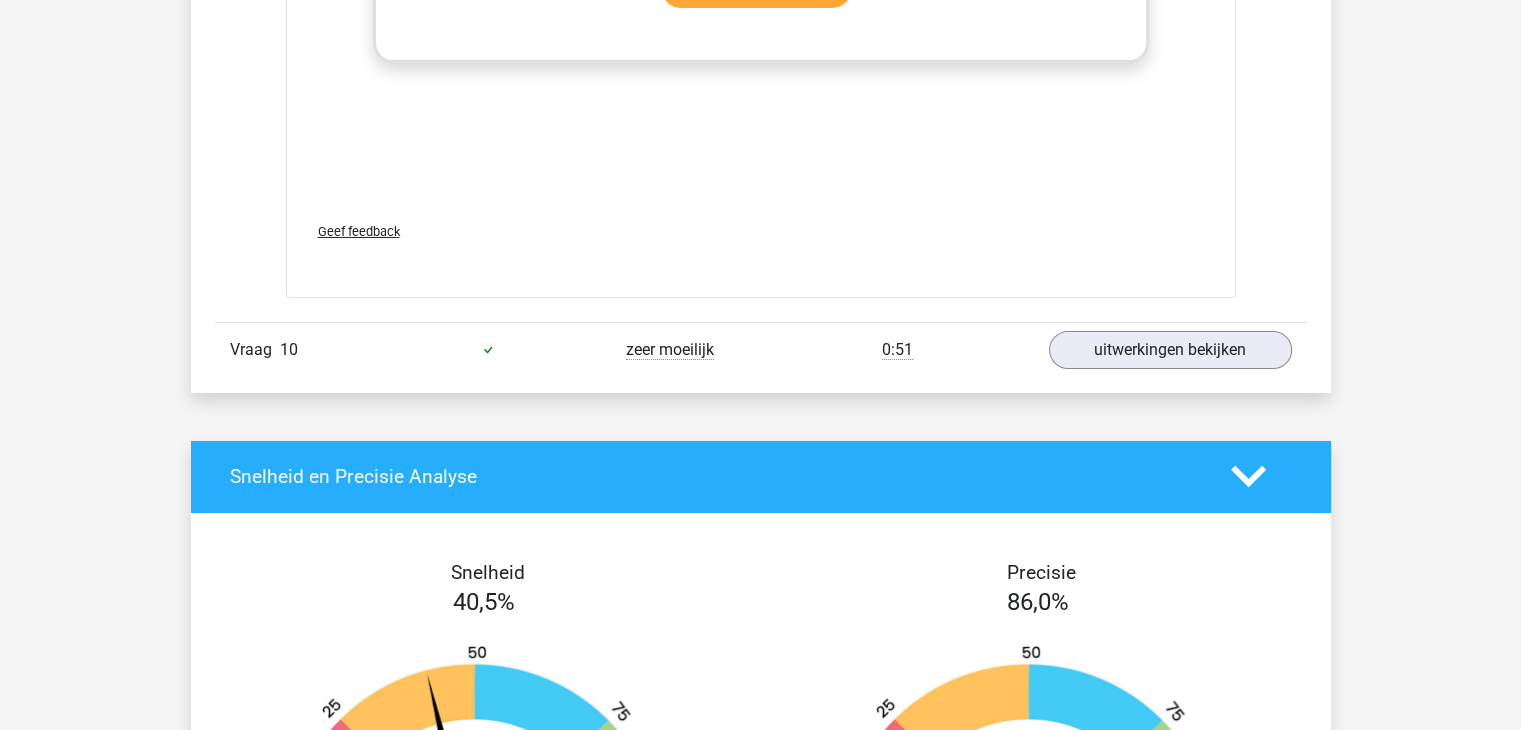 scroll, scrollTop: 14700, scrollLeft: 0, axis: vertical 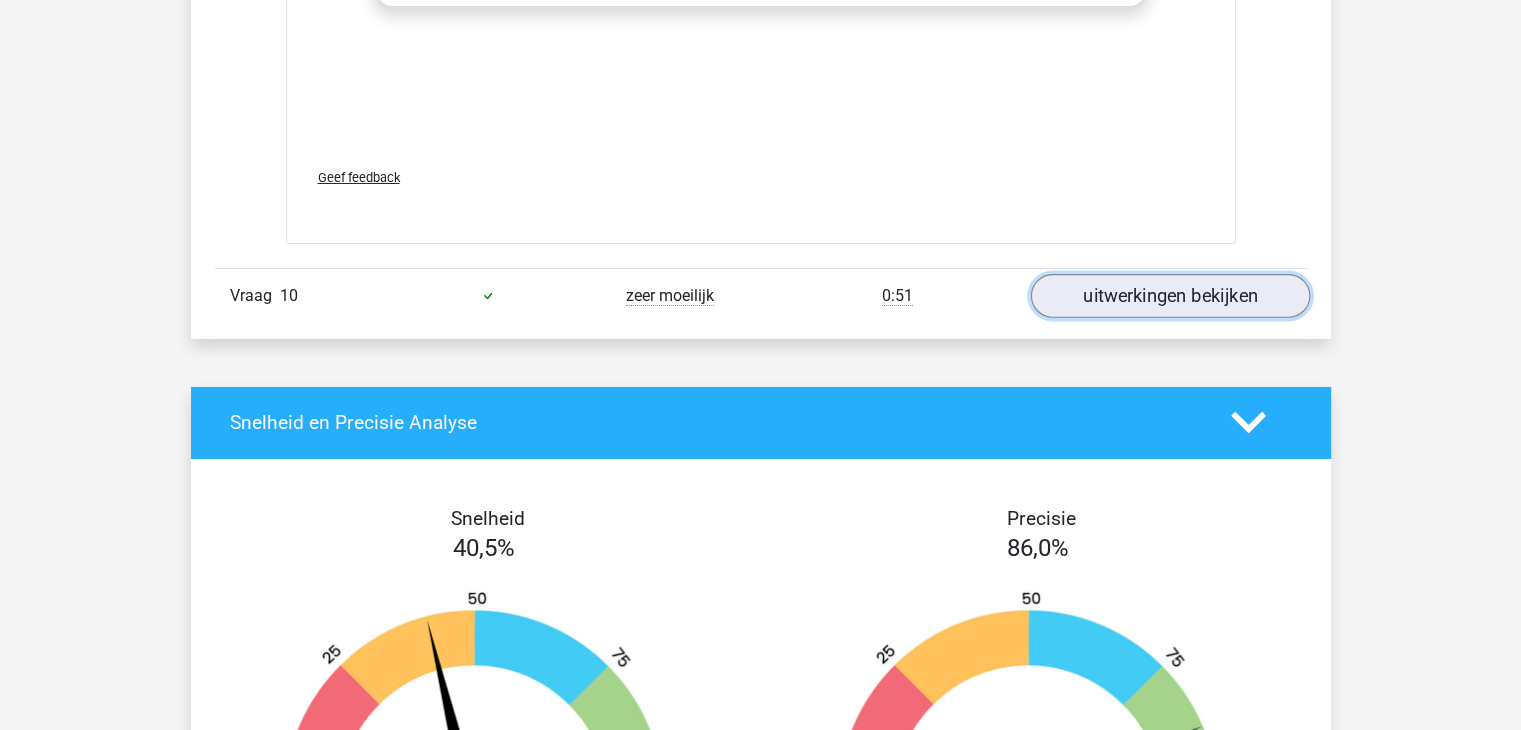 click on "uitwerkingen bekijken" at bounding box center (1169, 296) 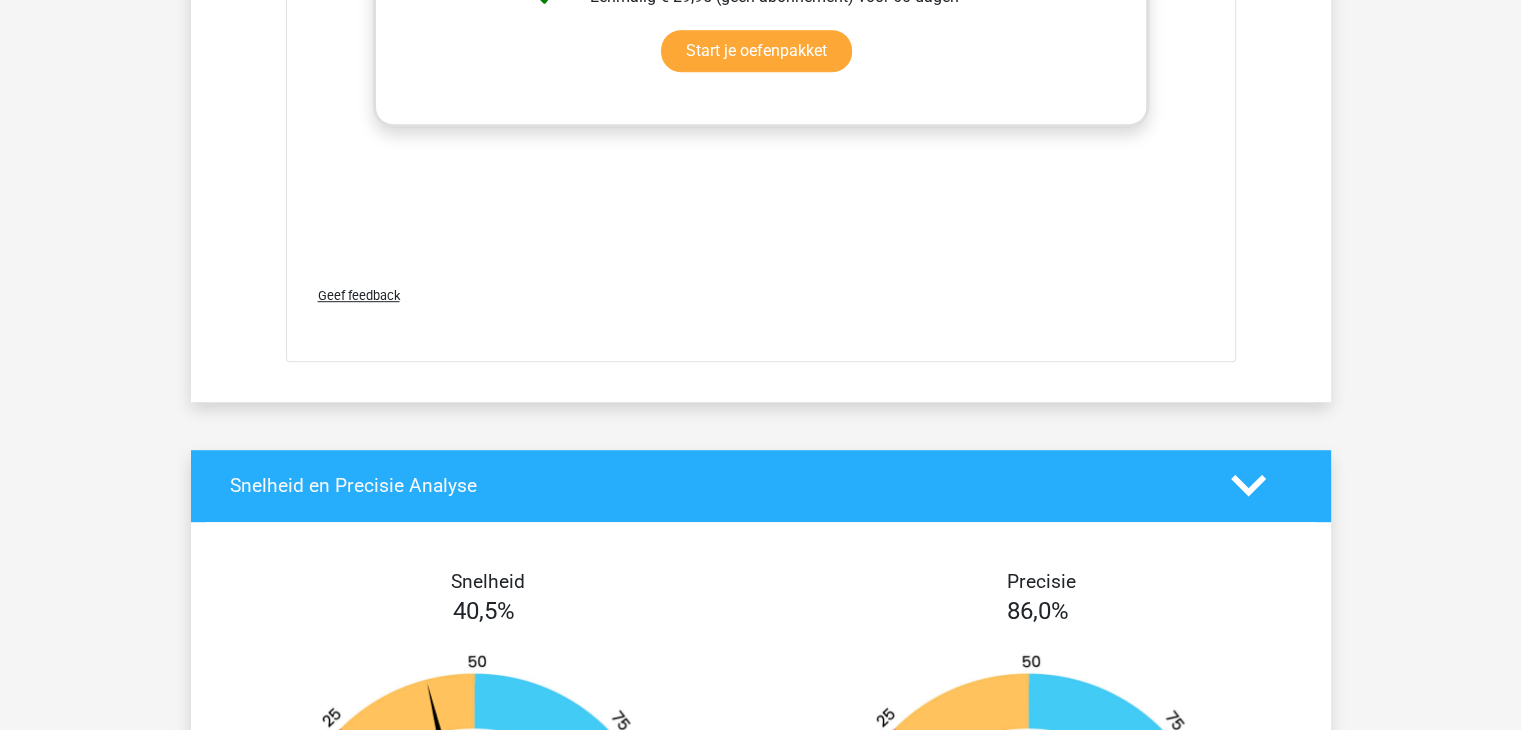 scroll, scrollTop: 16200, scrollLeft: 0, axis: vertical 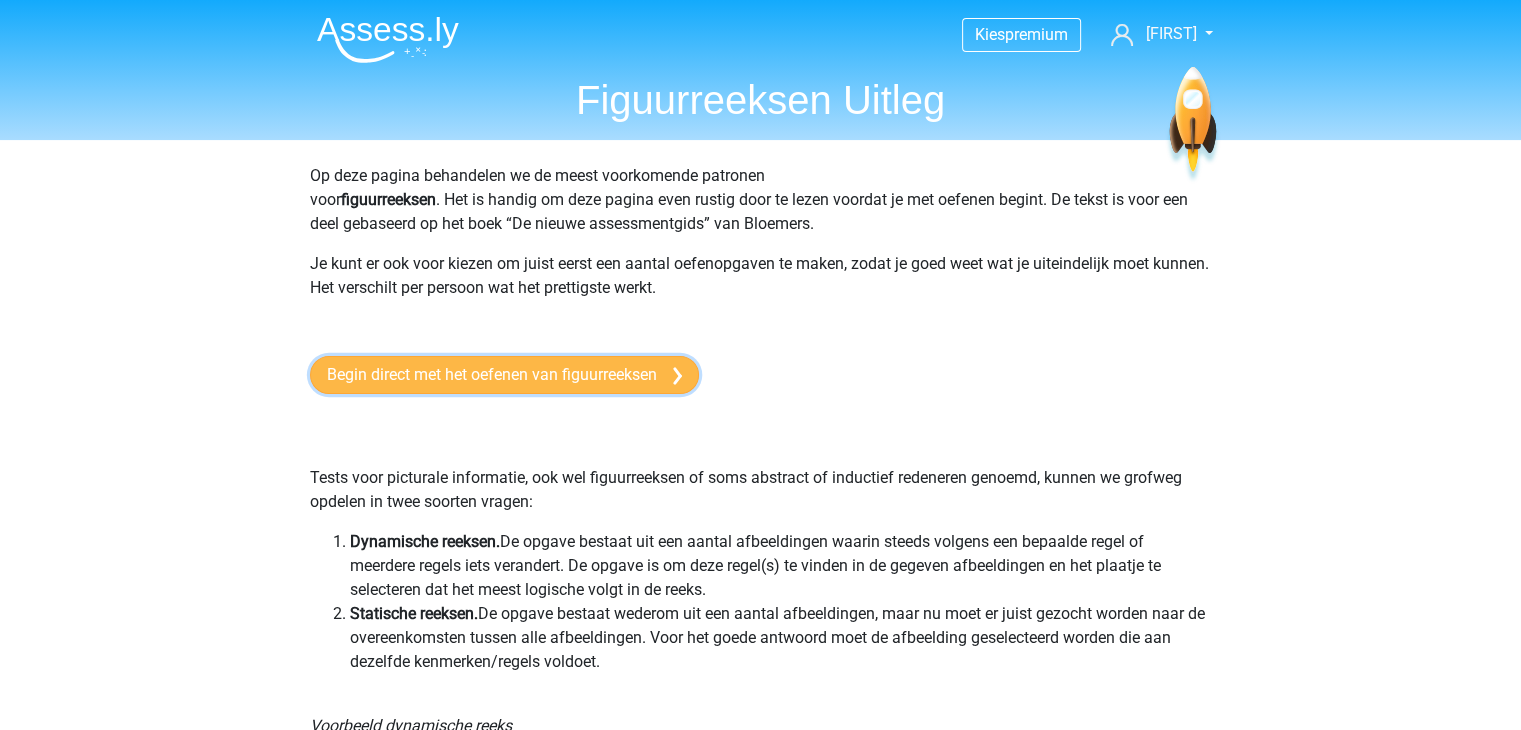 click on "Begin direct met het oefenen van figuurreeksen" at bounding box center (504, 375) 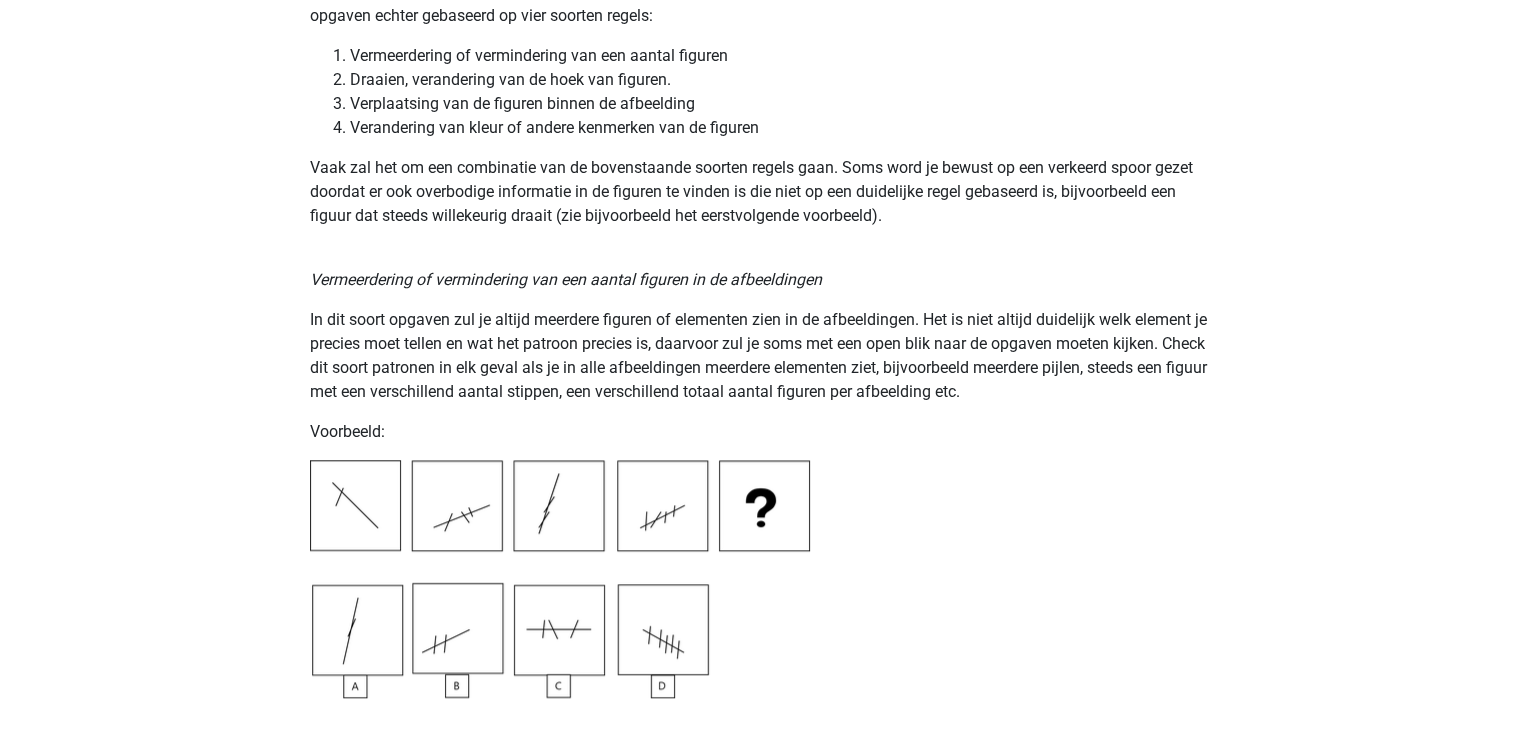scroll, scrollTop: 1100, scrollLeft: 0, axis: vertical 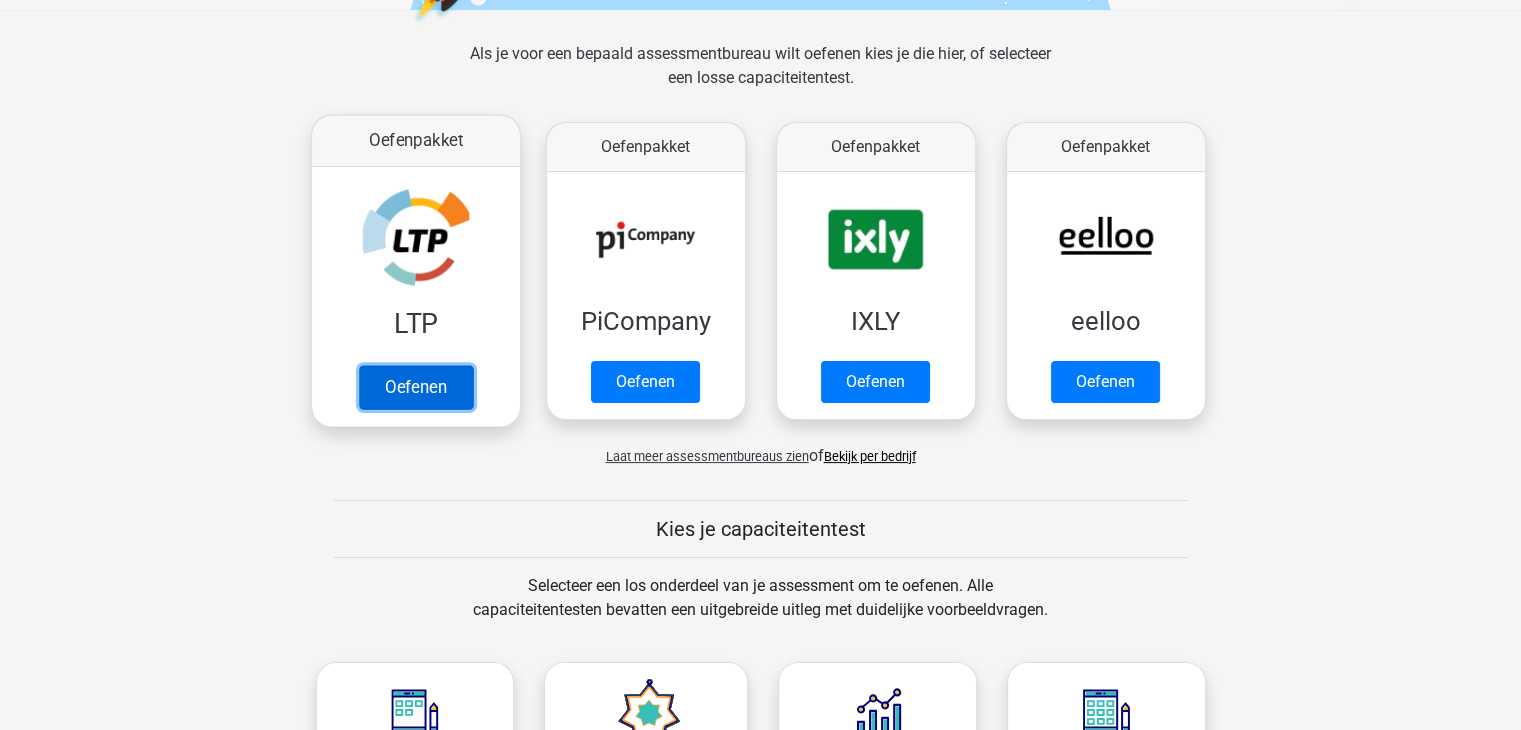 click on "Oefenen" at bounding box center (415, 387) 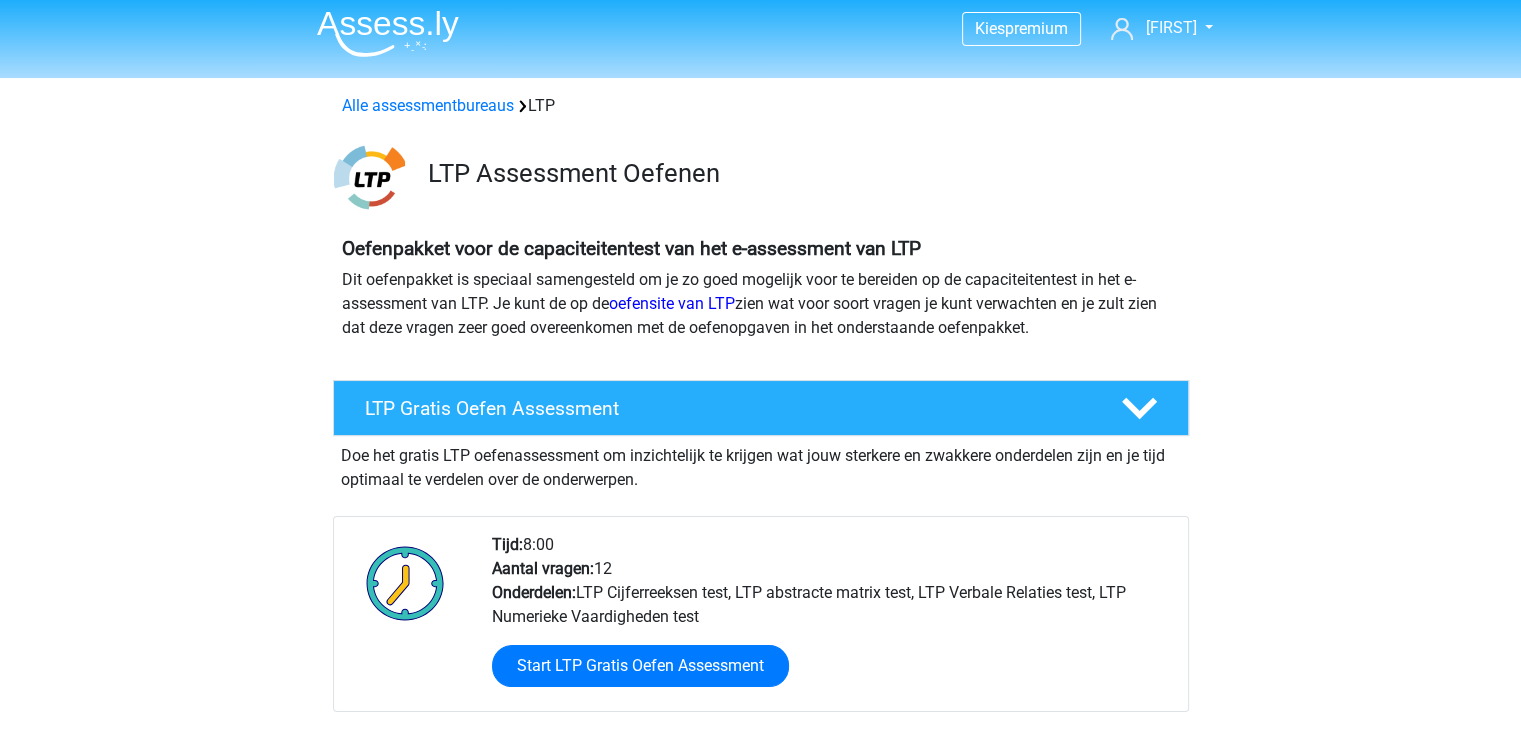 scroll, scrollTop: 0, scrollLeft: 0, axis: both 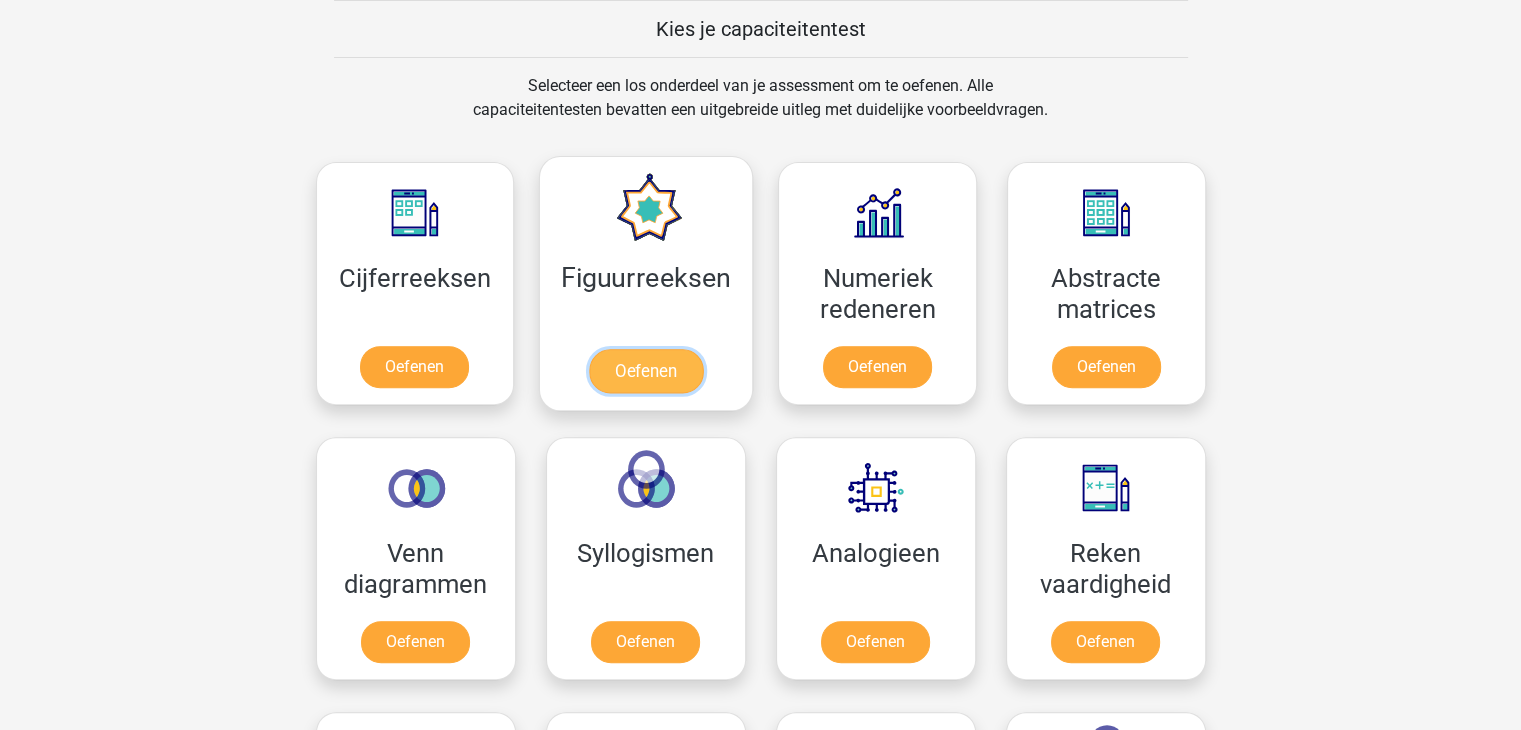 click on "Oefenen" at bounding box center (646, 371) 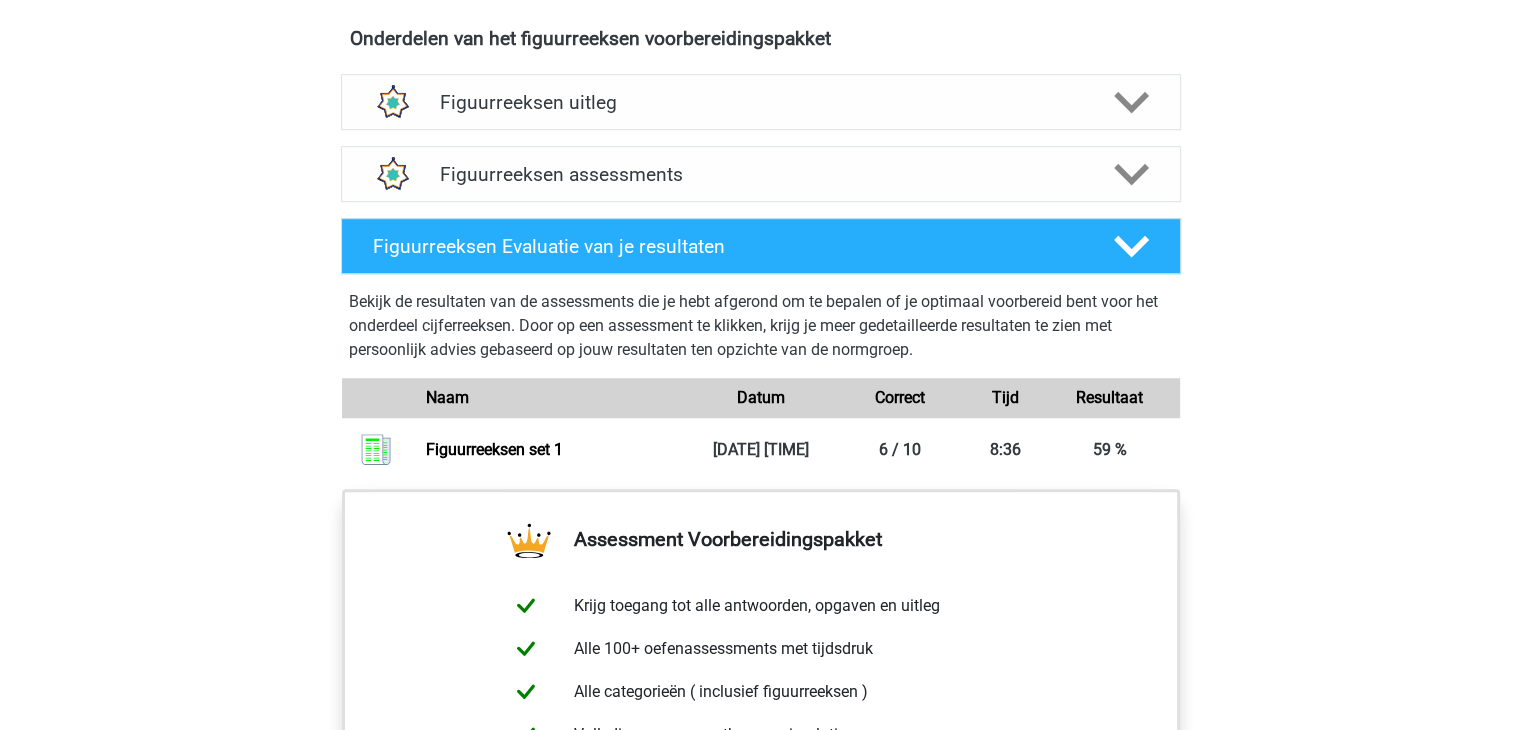 scroll, scrollTop: 1100, scrollLeft: 0, axis: vertical 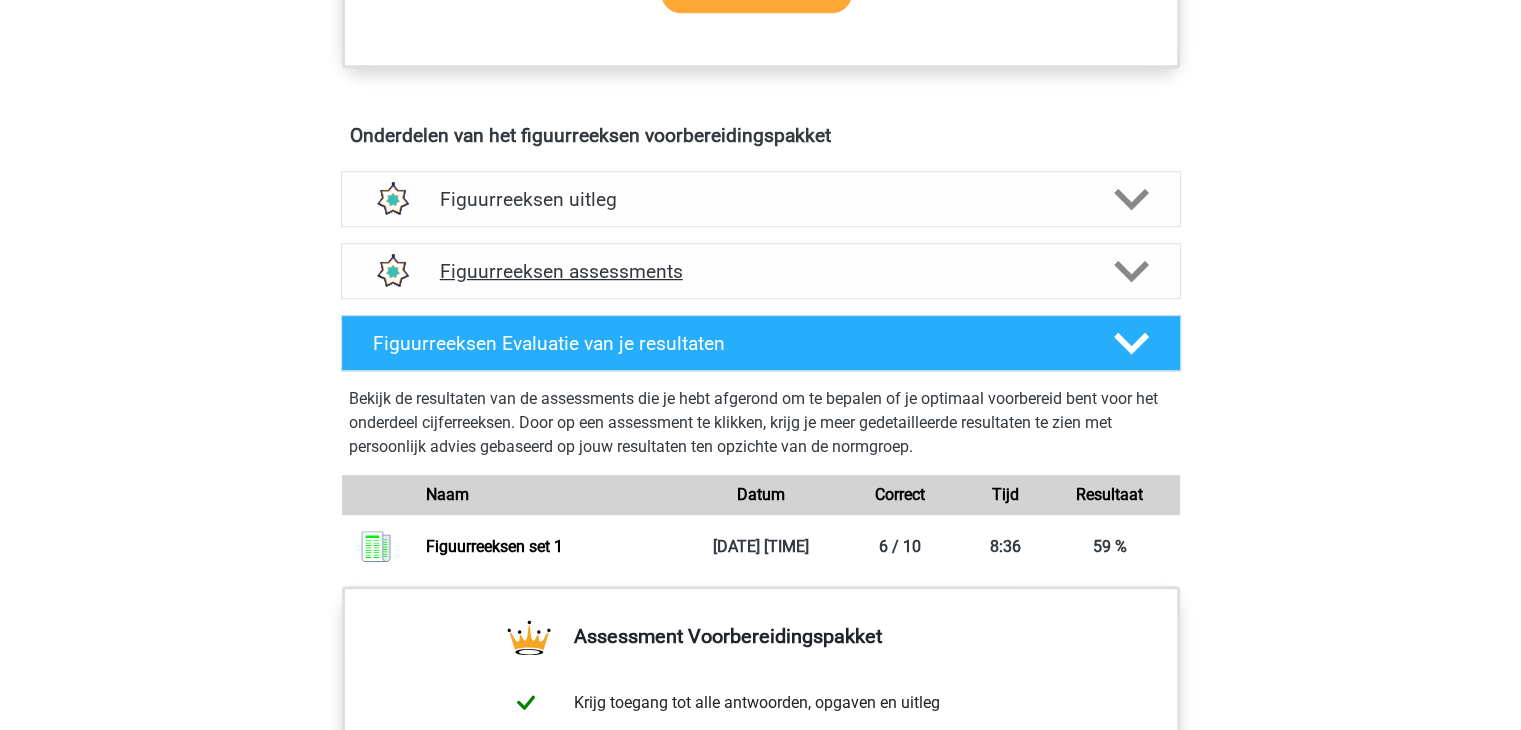 click 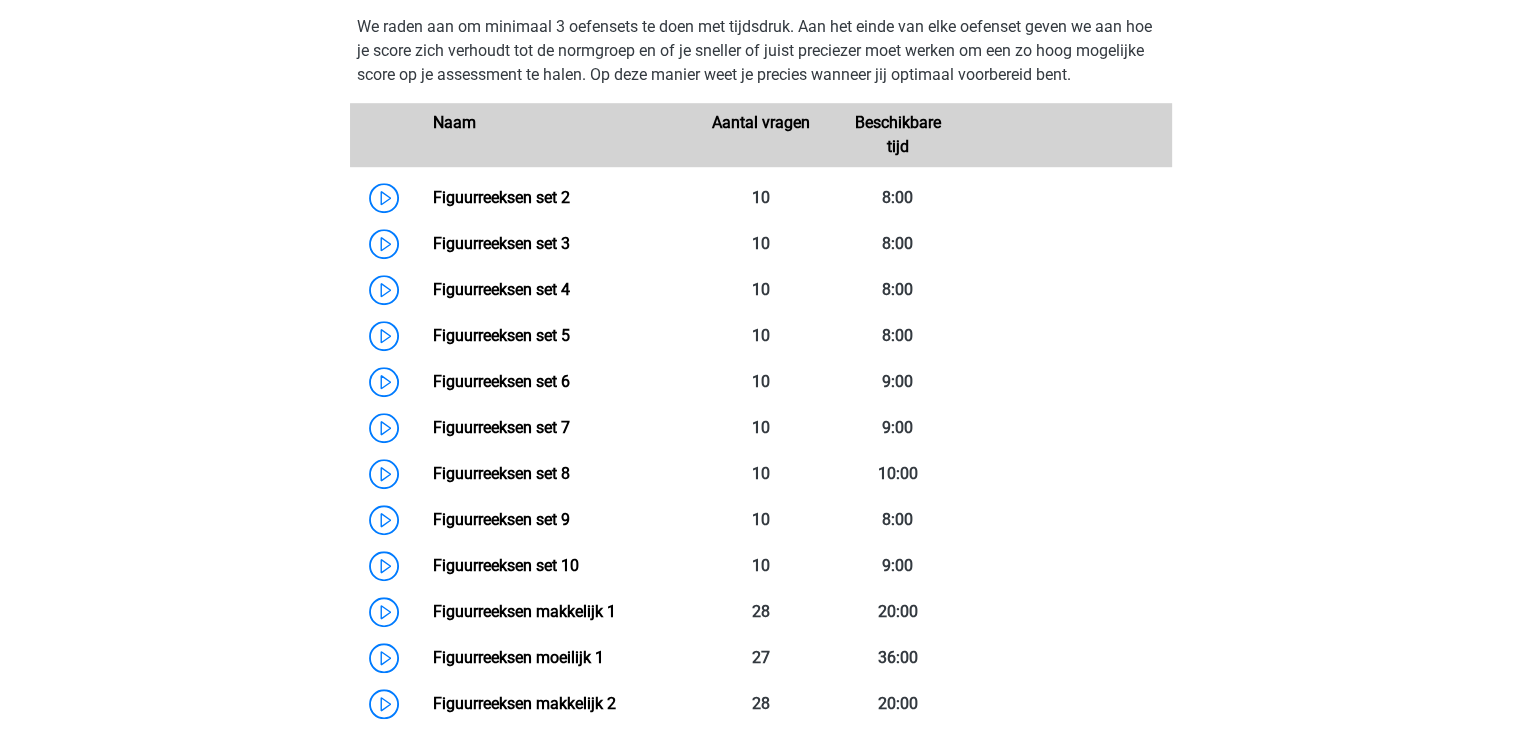 scroll, scrollTop: 1500, scrollLeft: 0, axis: vertical 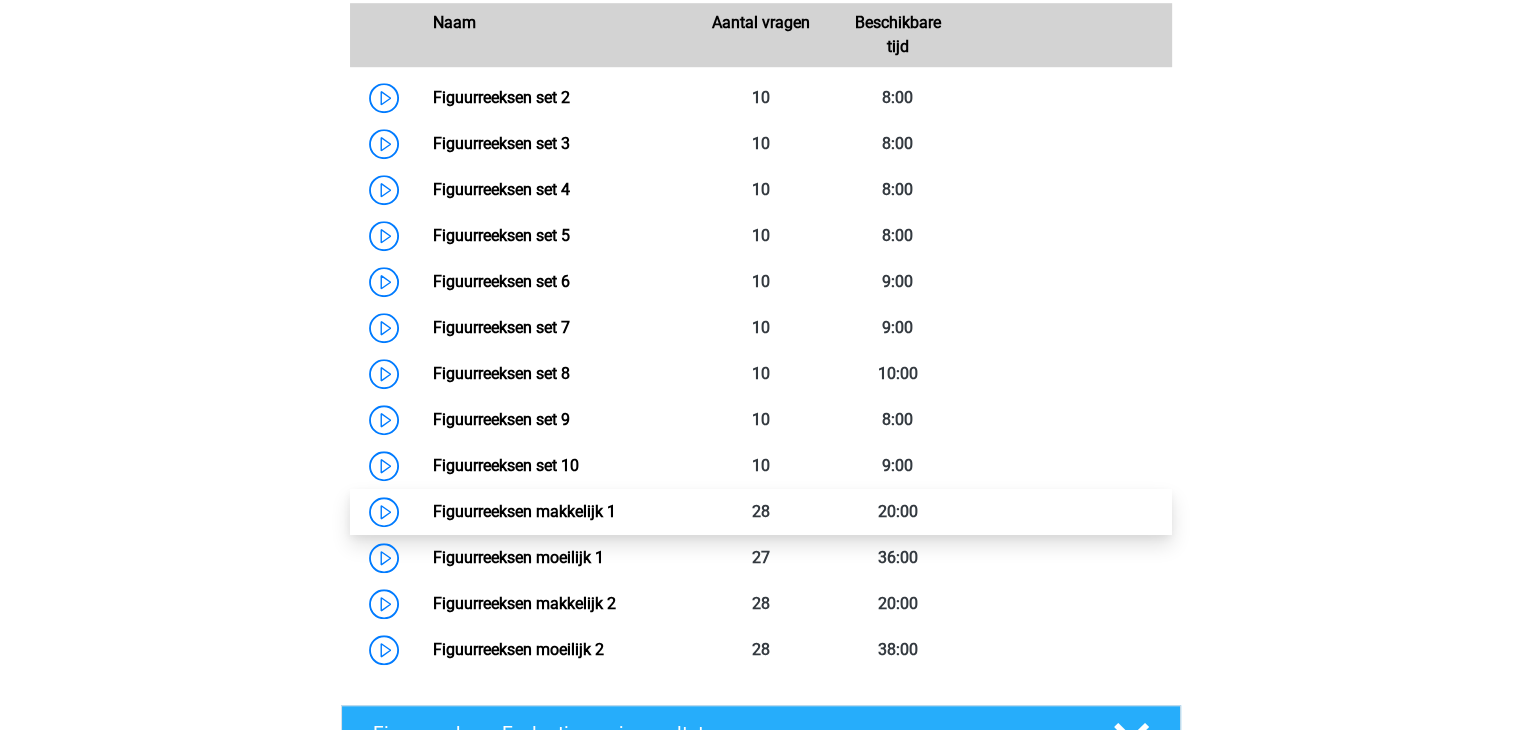 click on "Figuurreeksen
makkelijk 1" at bounding box center (524, 511) 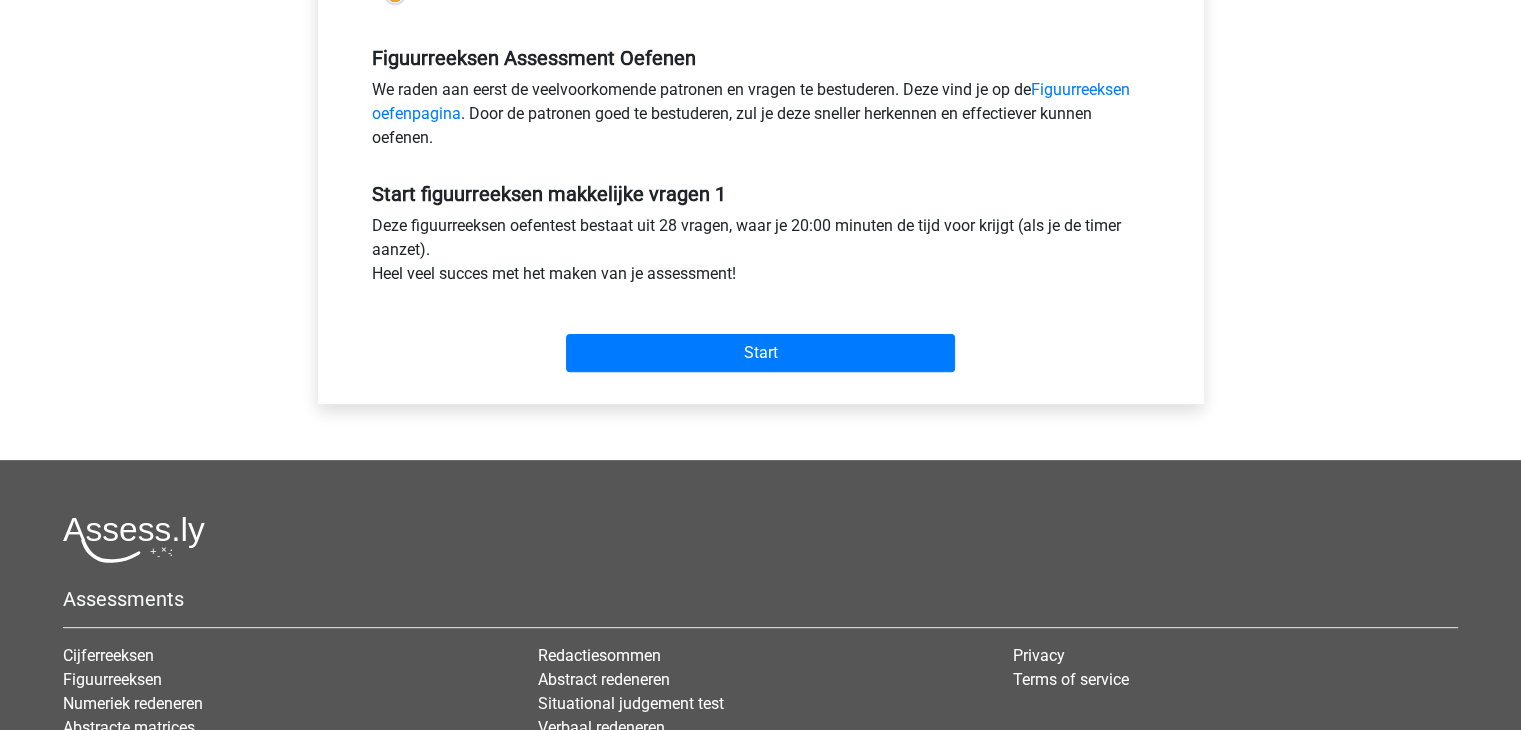 scroll, scrollTop: 600, scrollLeft: 0, axis: vertical 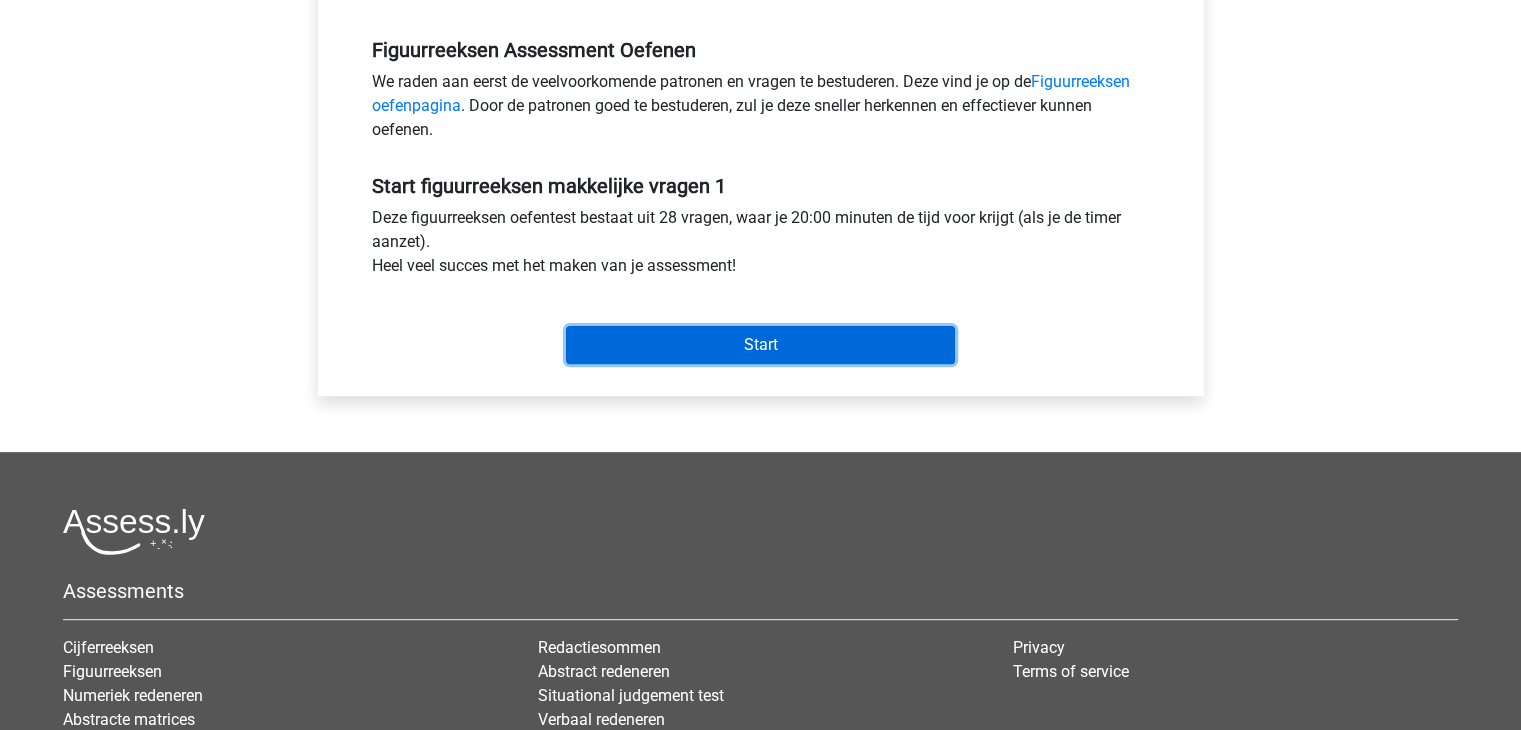 click on "Start" at bounding box center [760, 345] 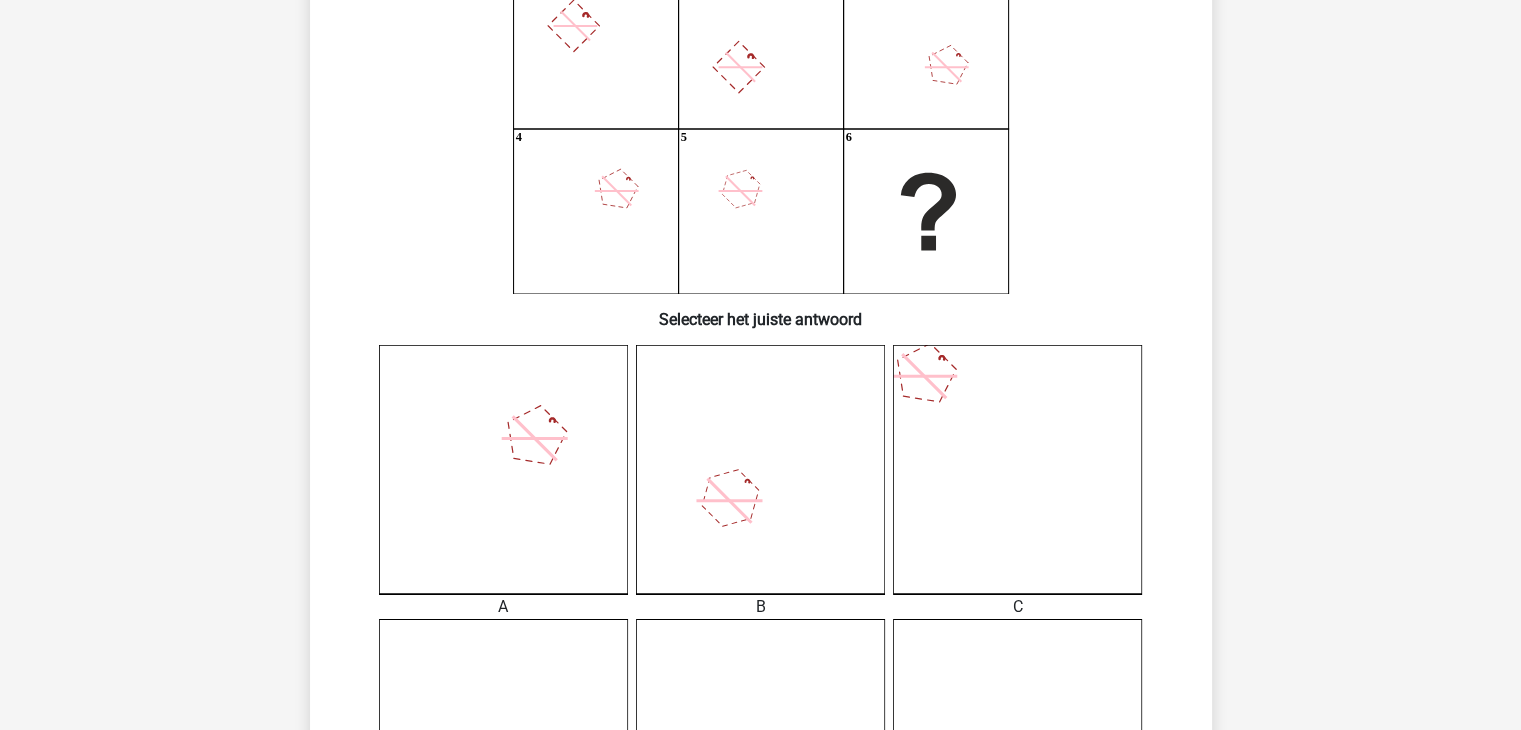 scroll, scrollTop: 400, scrollLeft: 0, axis: vertical 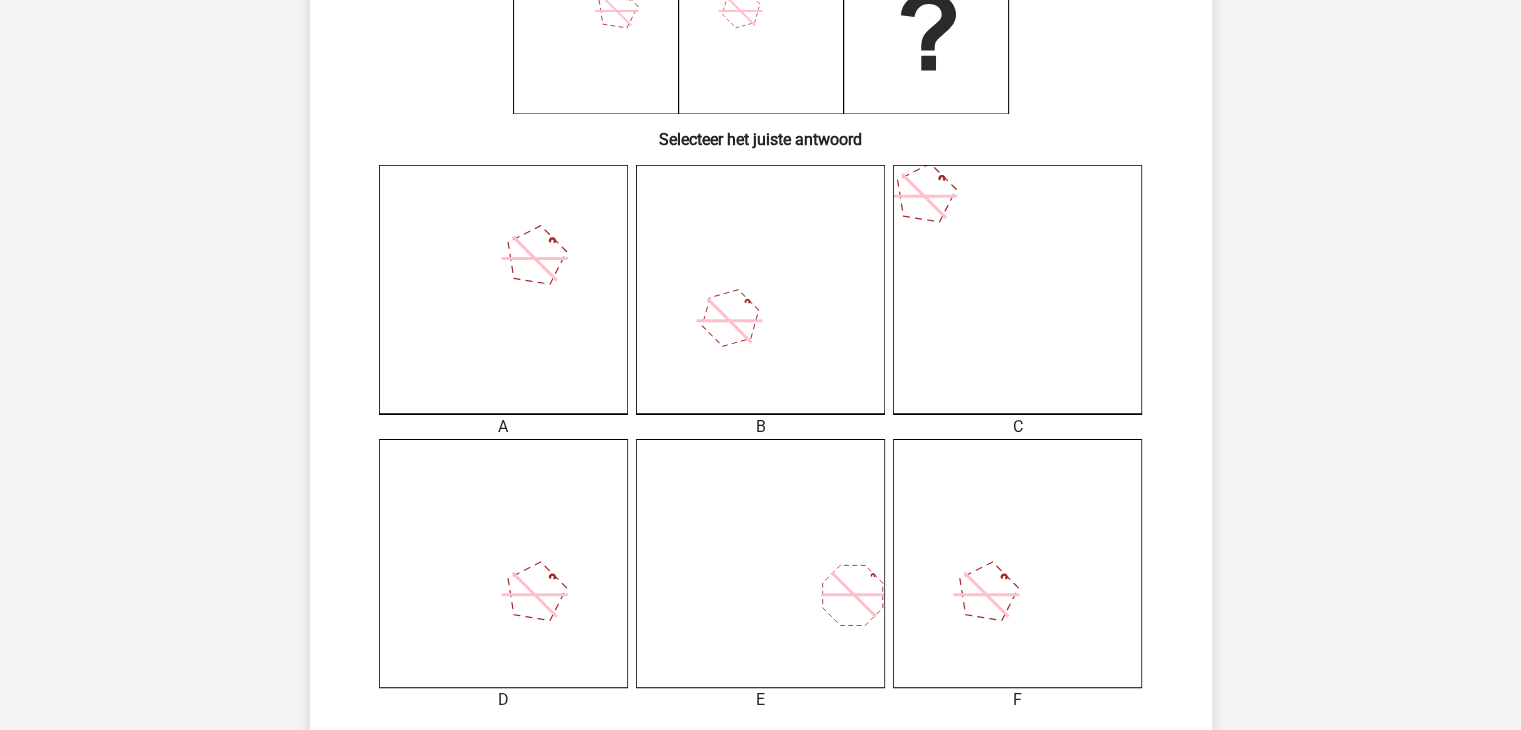 click 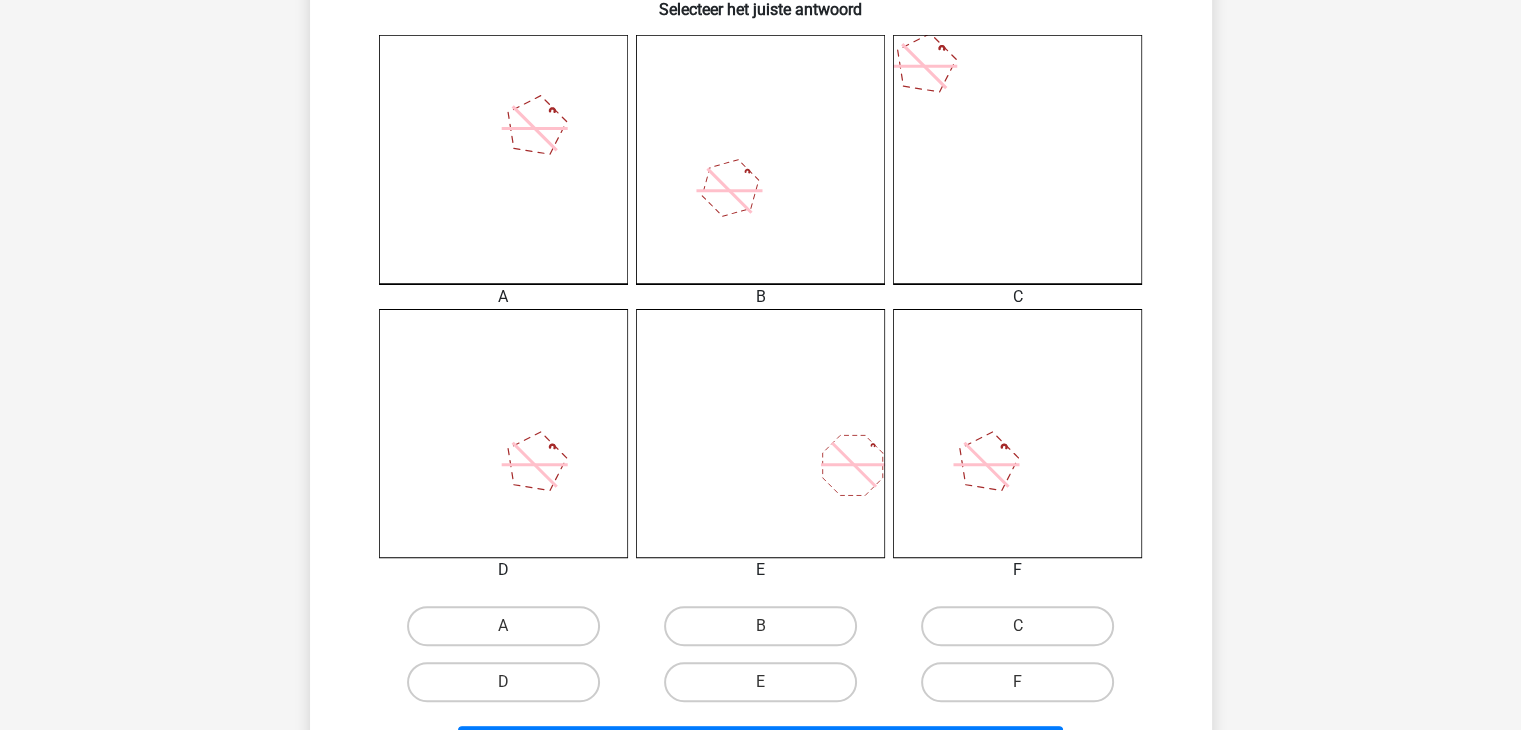 scroll, scrollTop: 800, scrollLeft: 0, axis: vertical 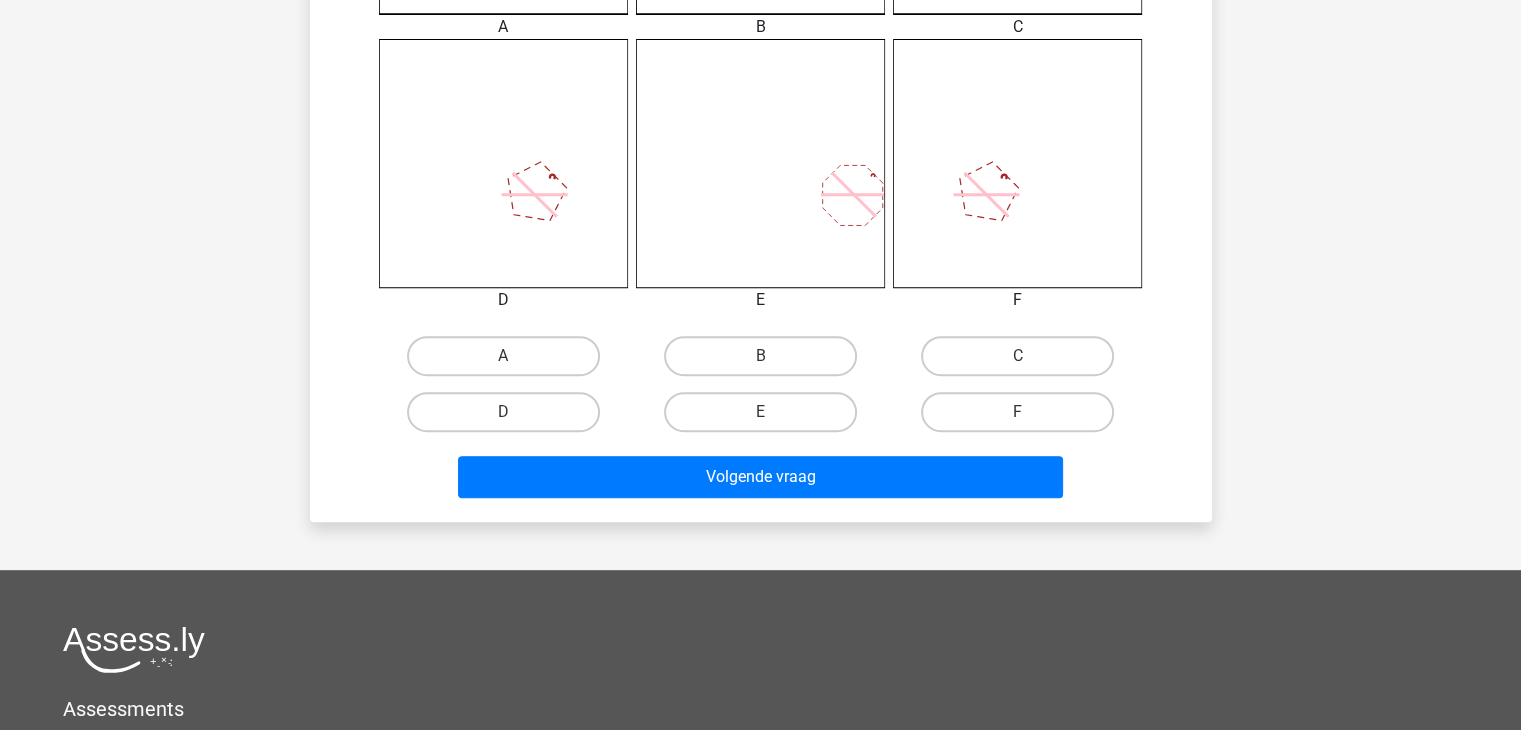 click on "B" at bounding box center [766, 362] 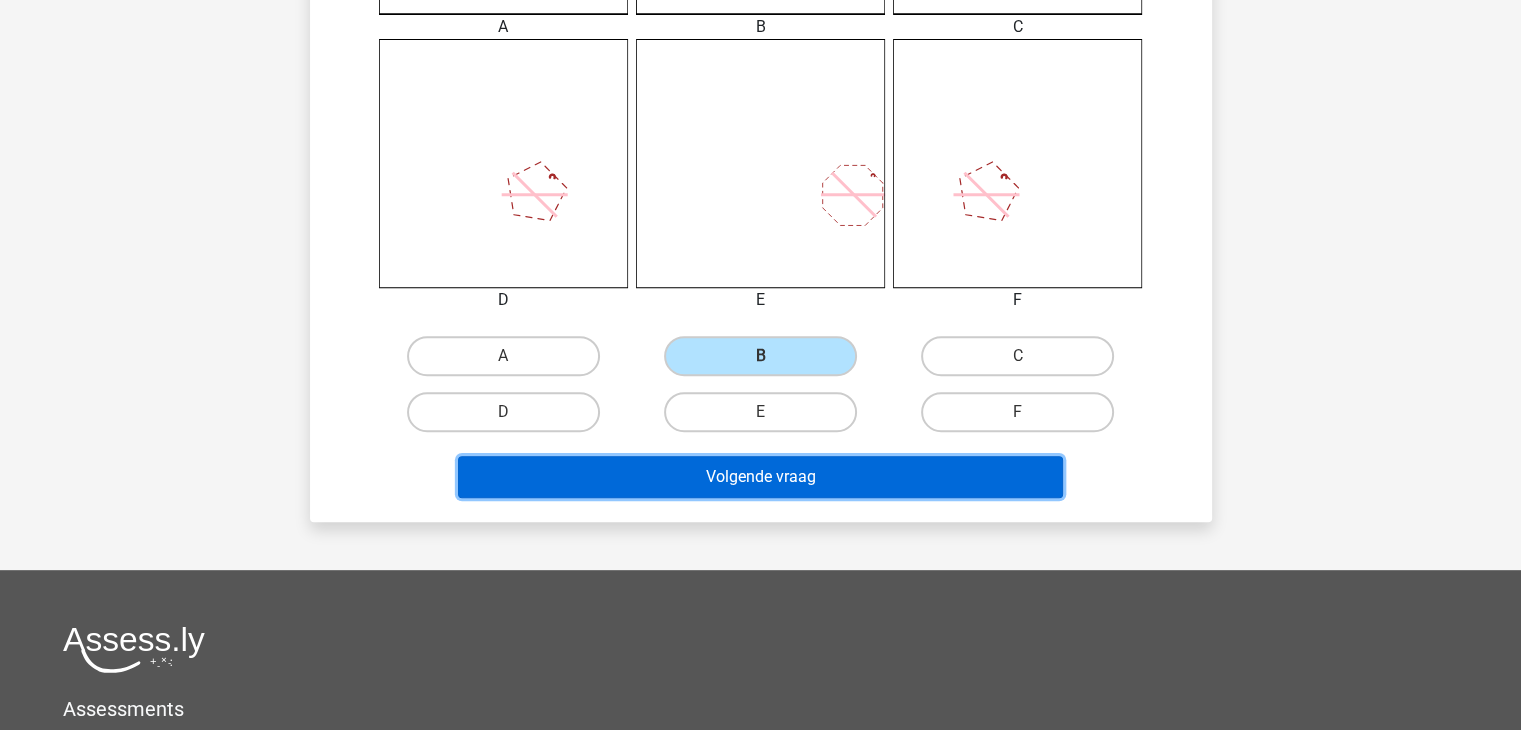 click on "Volgende vraag" at bounding box center (760, 477) 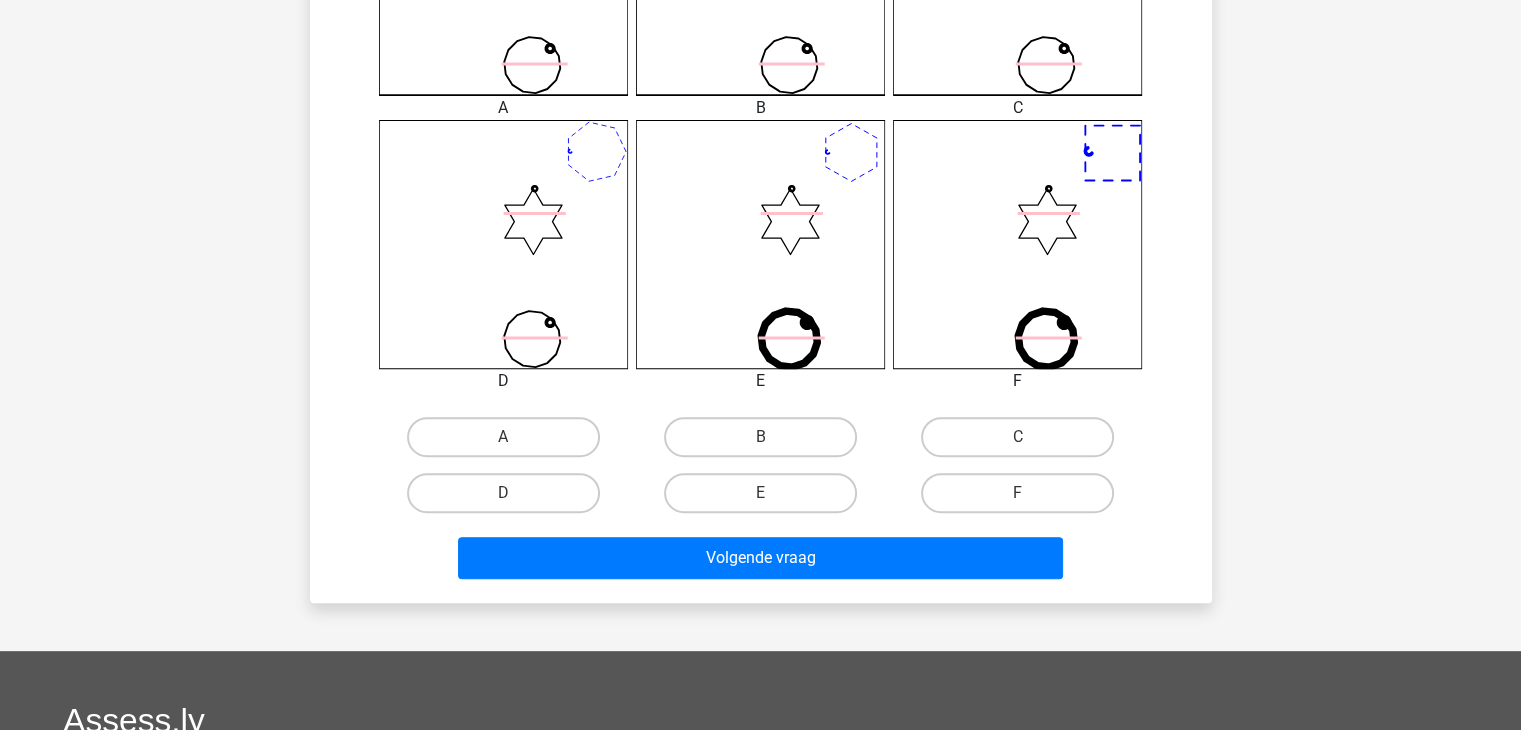 scroll, scrollTop: 792, scrollLeft: 0, axis: vertical 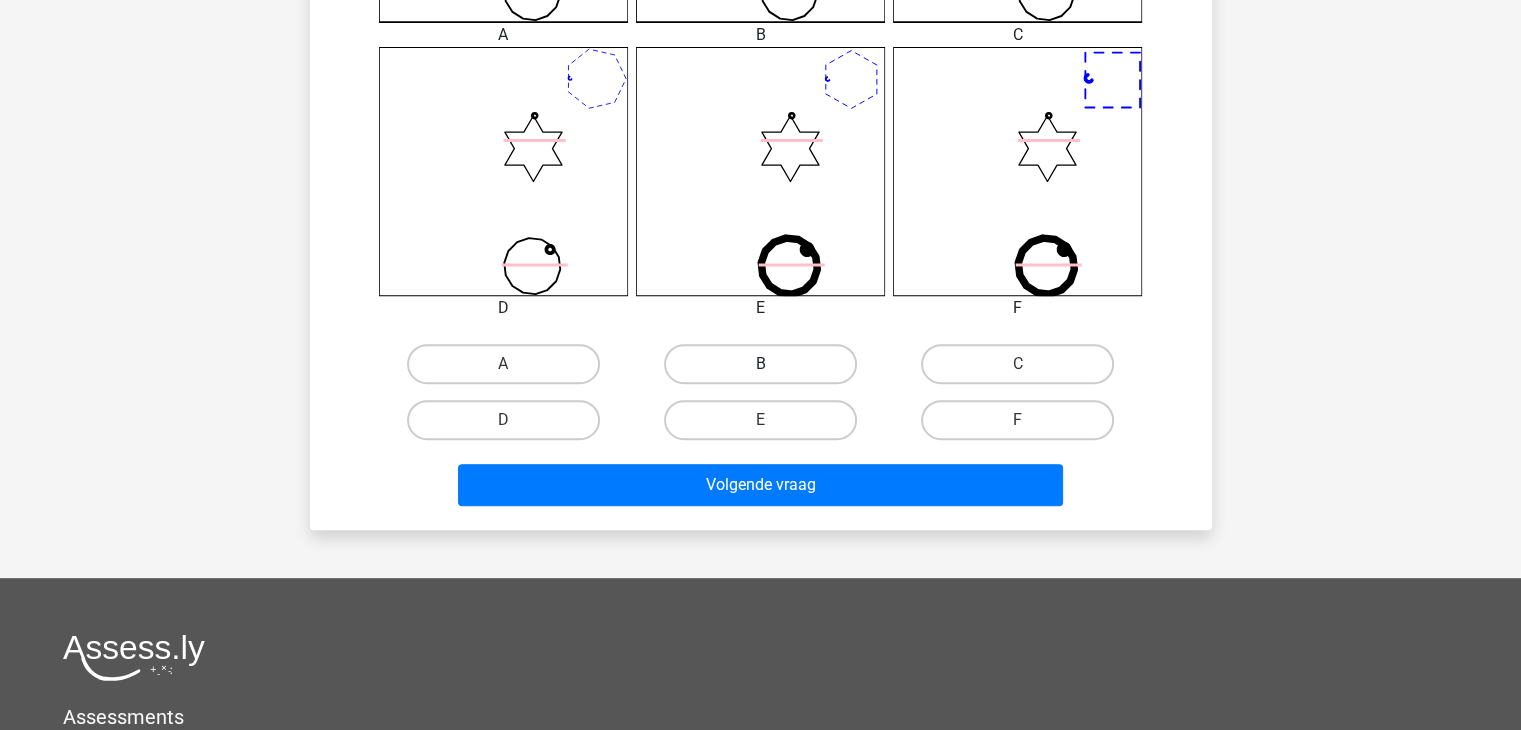 click on "B" at bounding box center (760, 364) 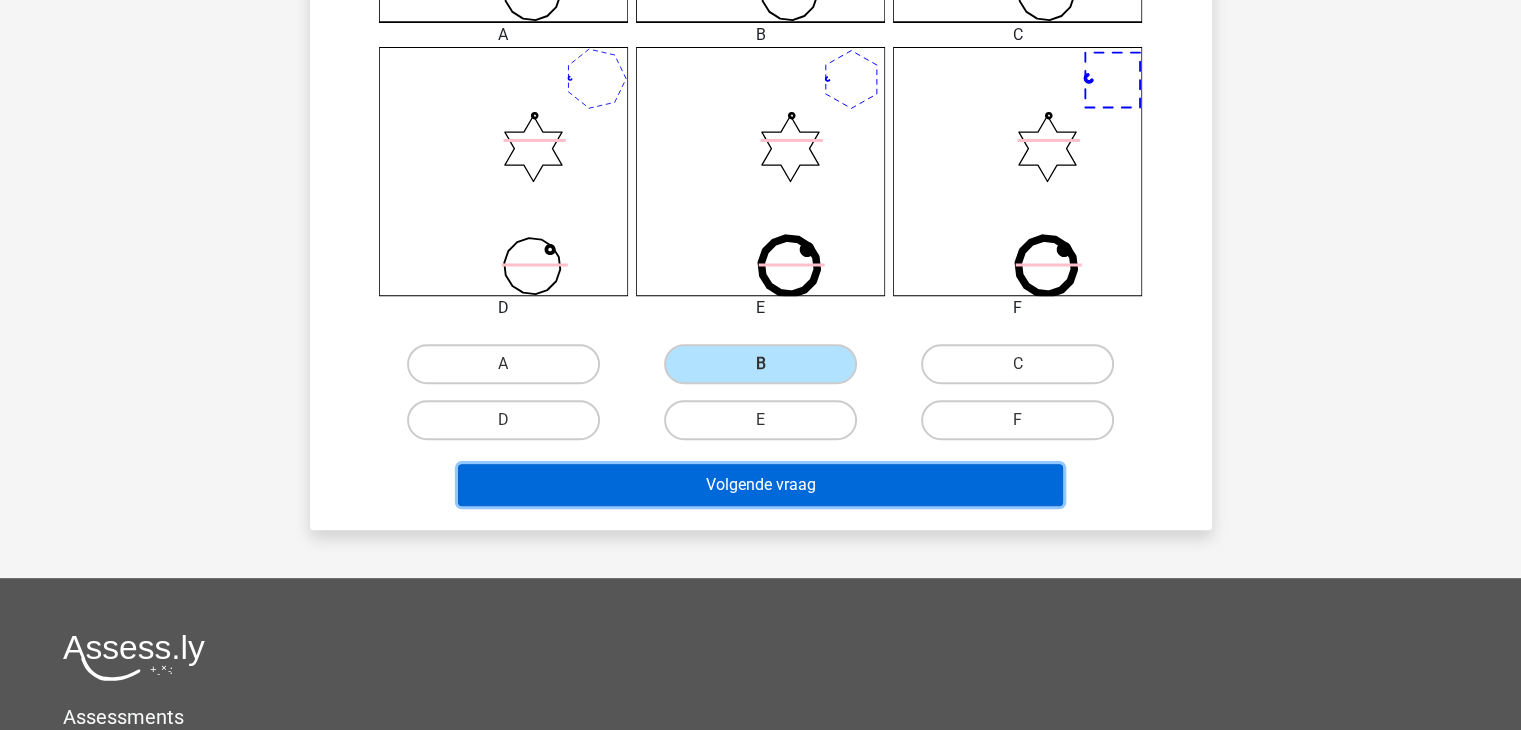 click on "Volgende vraag" at bounding box center [760, 485] 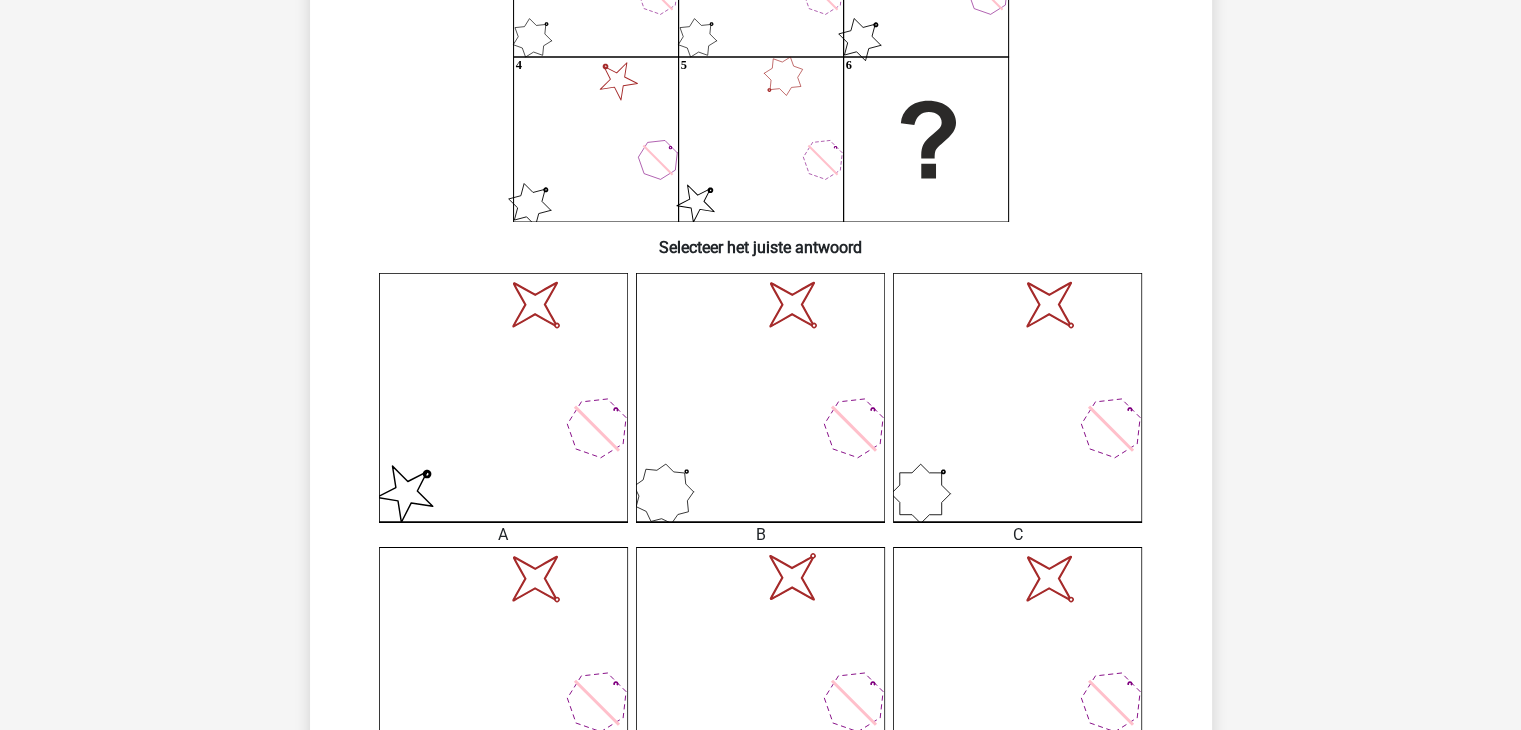 scroll, scrollTop: 692, scrollLeft: 0, axis: vertical 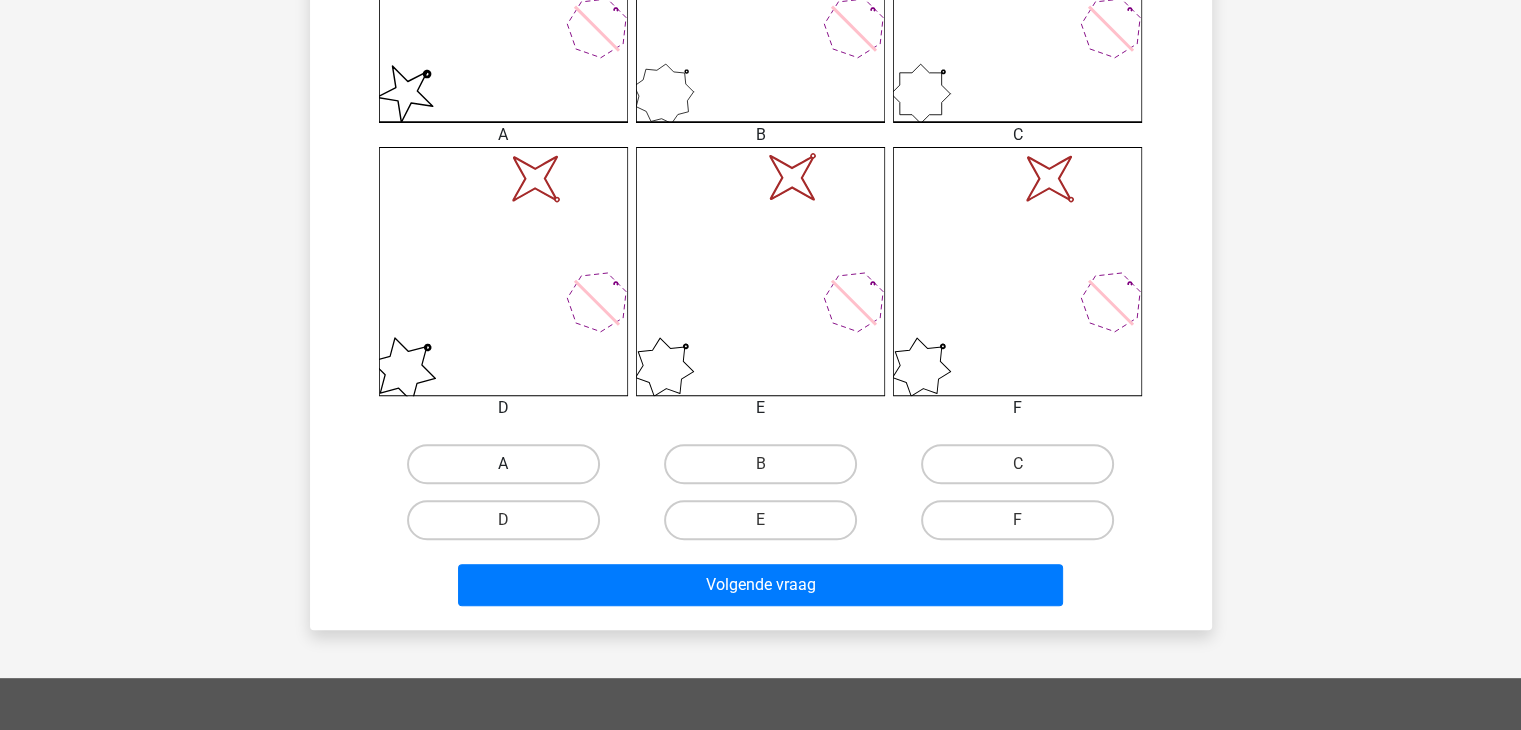 click on "A" at bounding box center [503, 464] 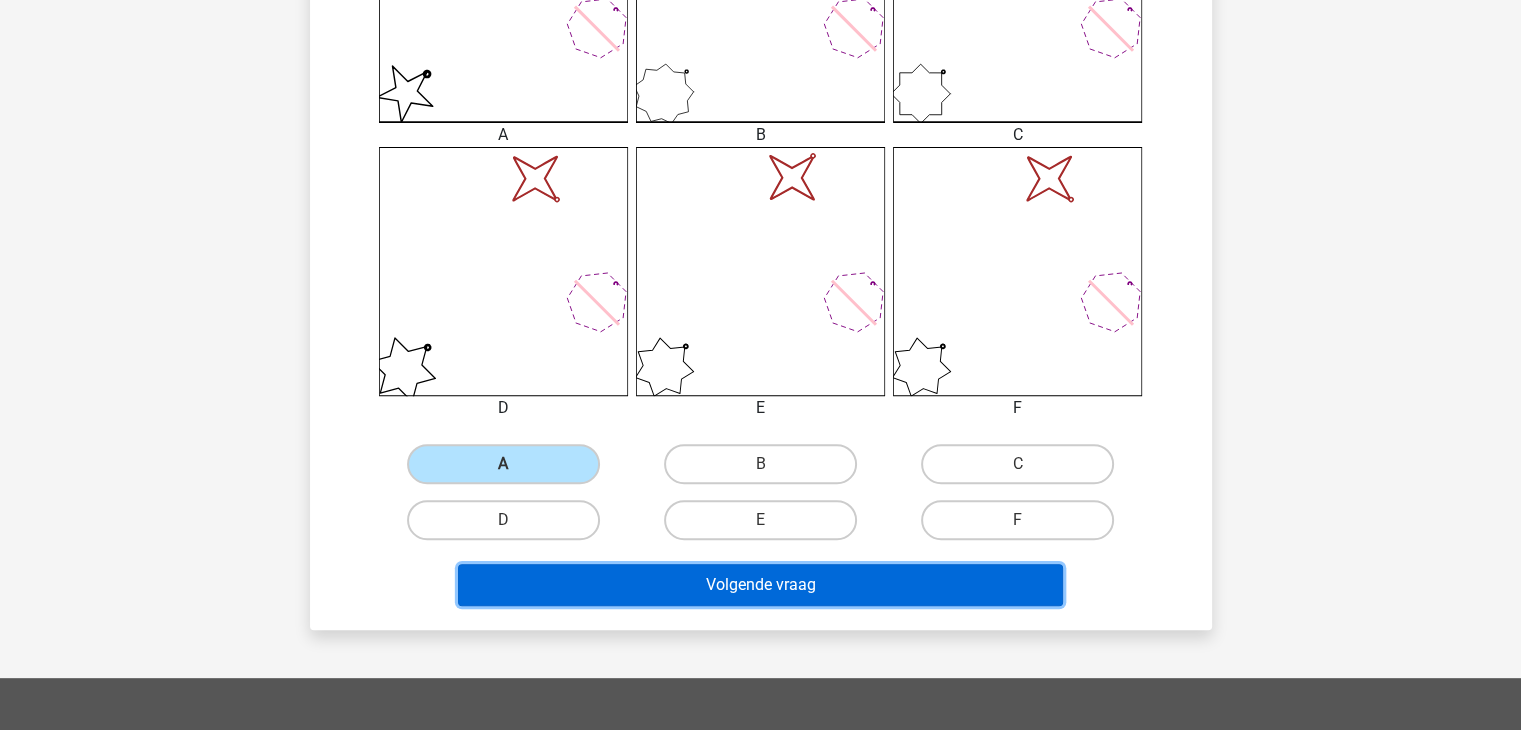 click on "Volgende vraag" at bounding box center [760, 585] 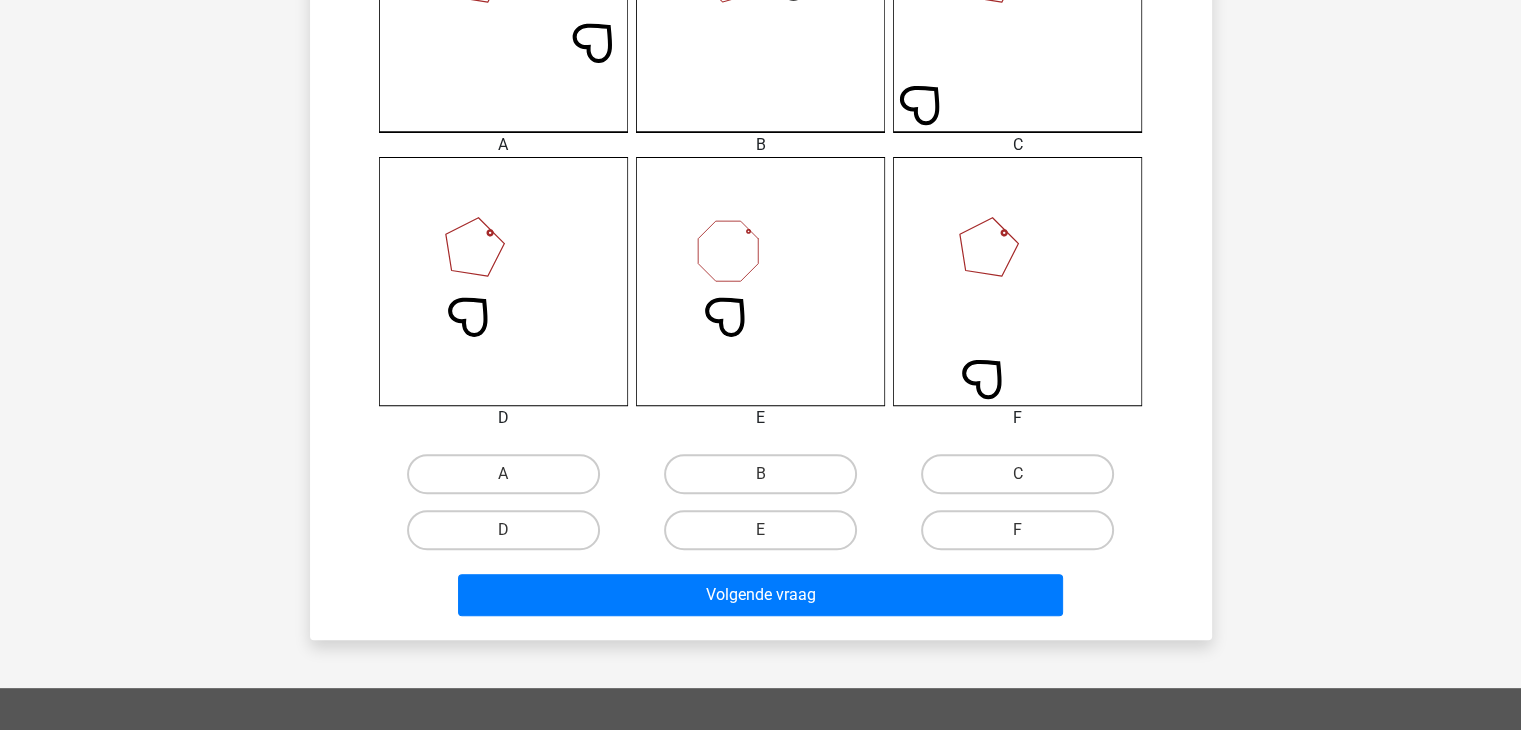 scroll, scrollTop: 792, scrollLeft: 0, axis: vertical 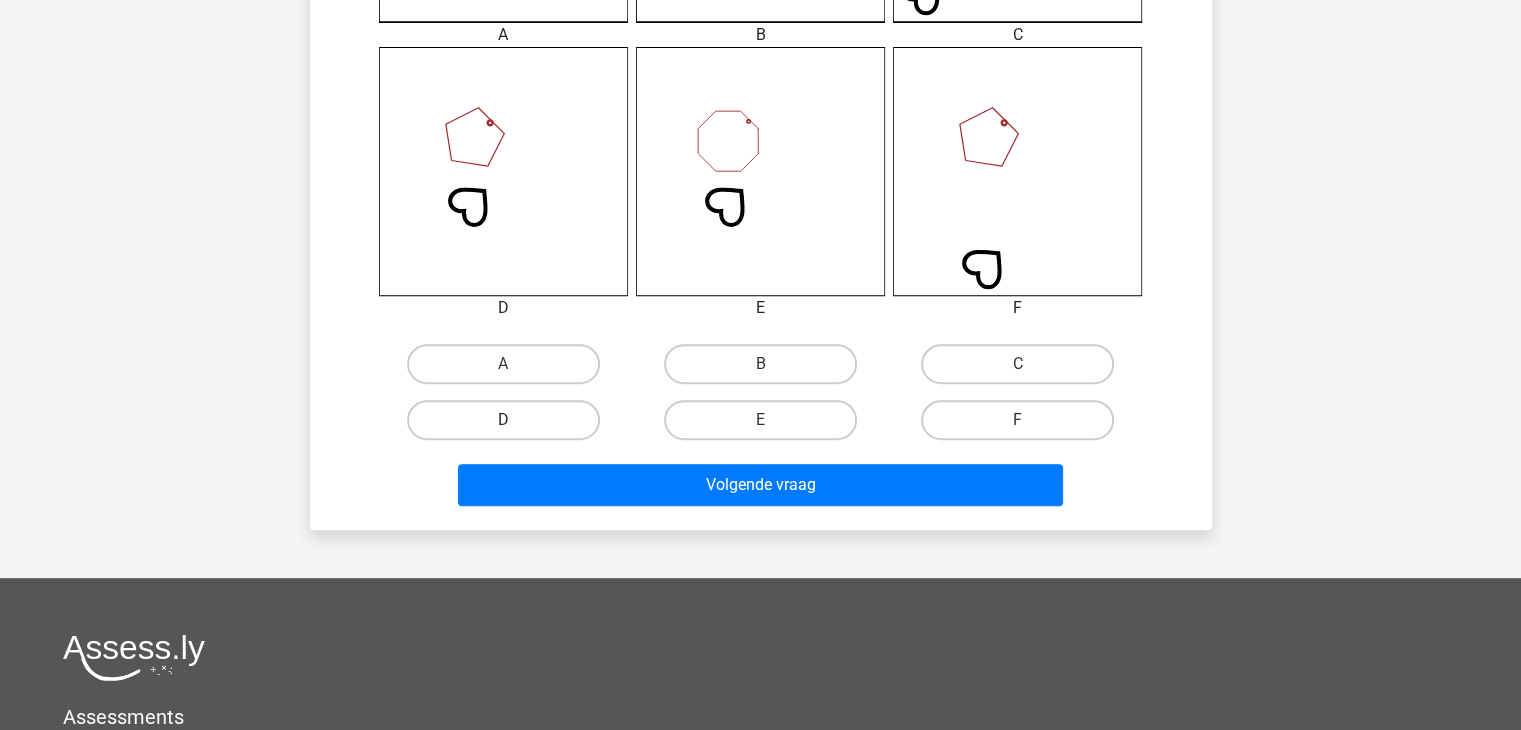 click on "D" at bounding box center [503, 420] 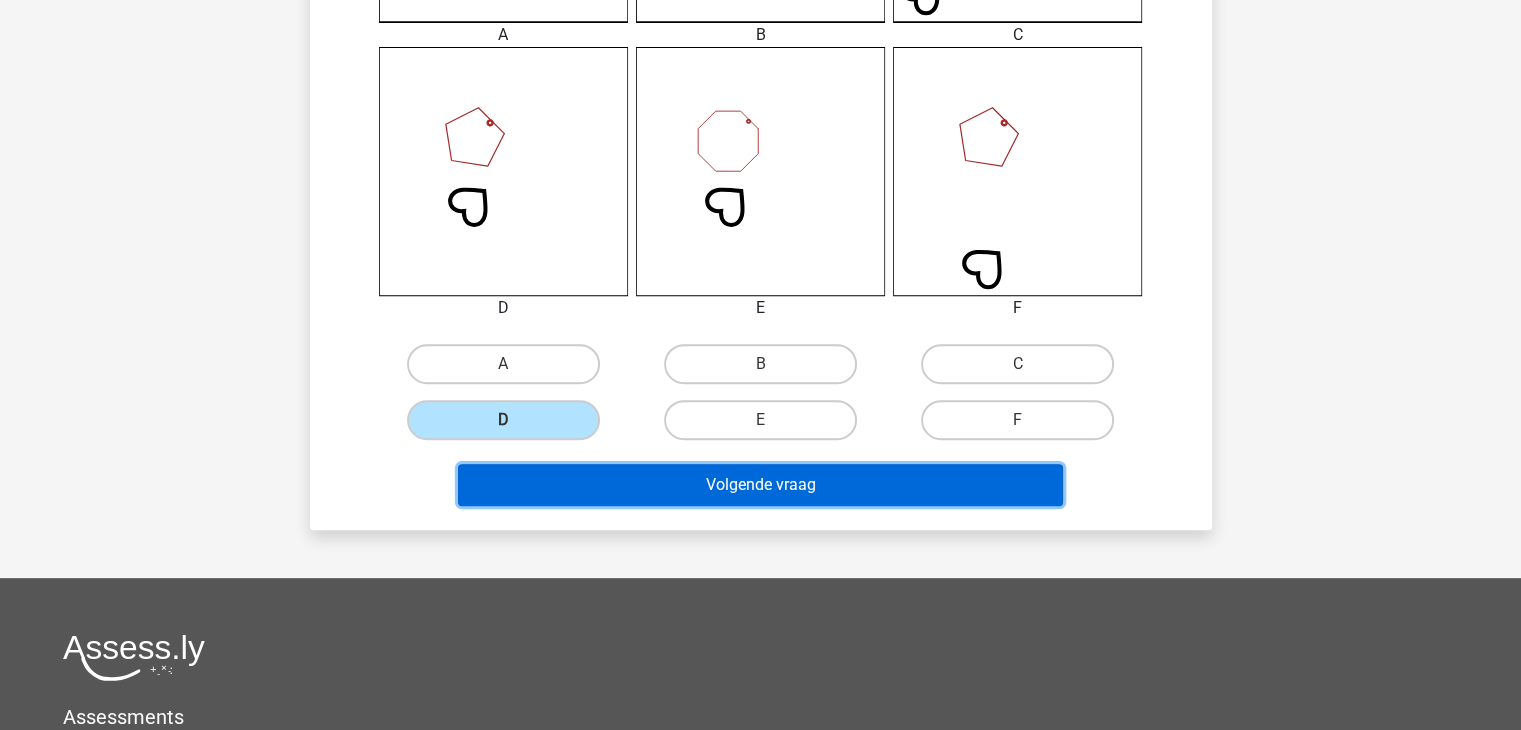 click on "Volgende vraag" at bounding box center (760, 485) 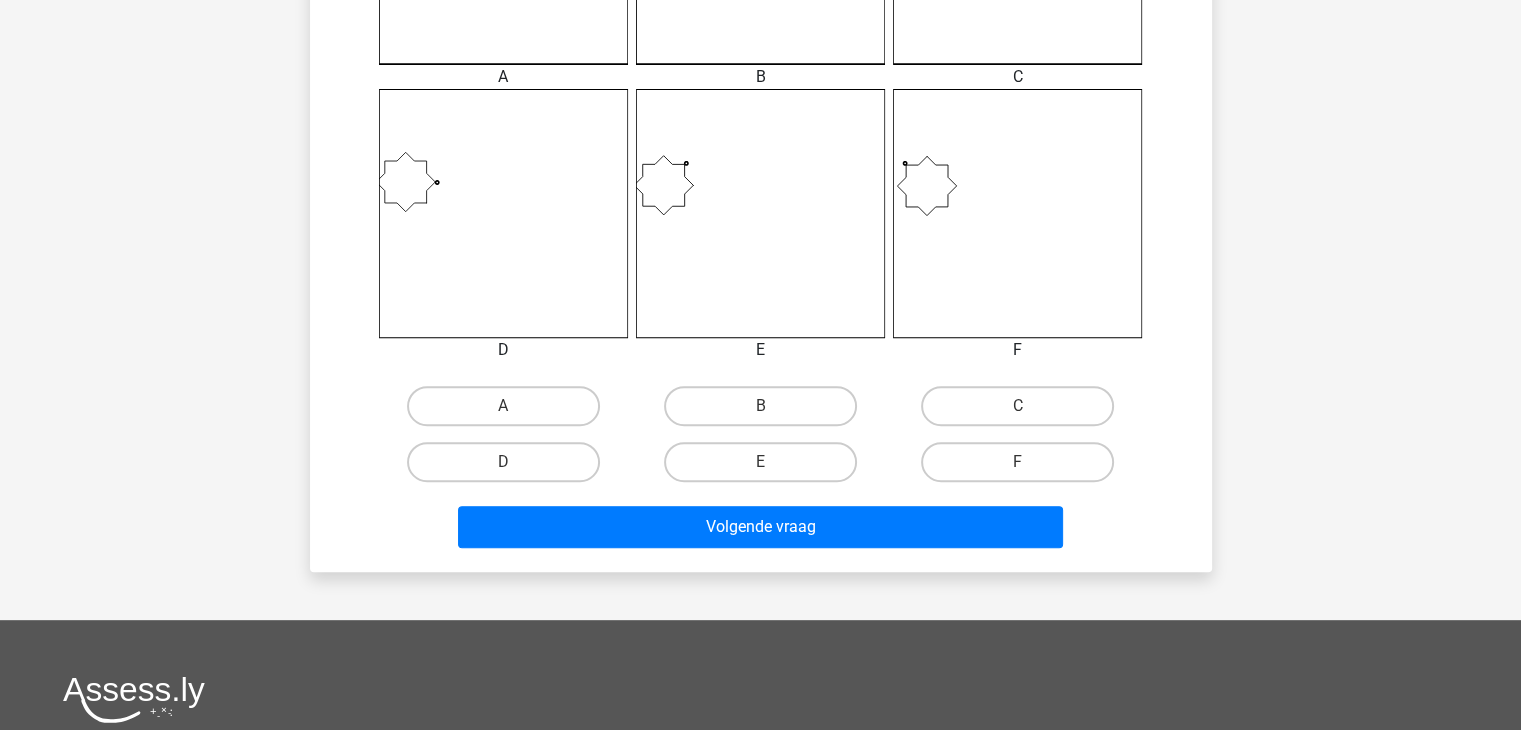 scroll, scrollTop: 792, scrollLeft: 0, axis: vertical 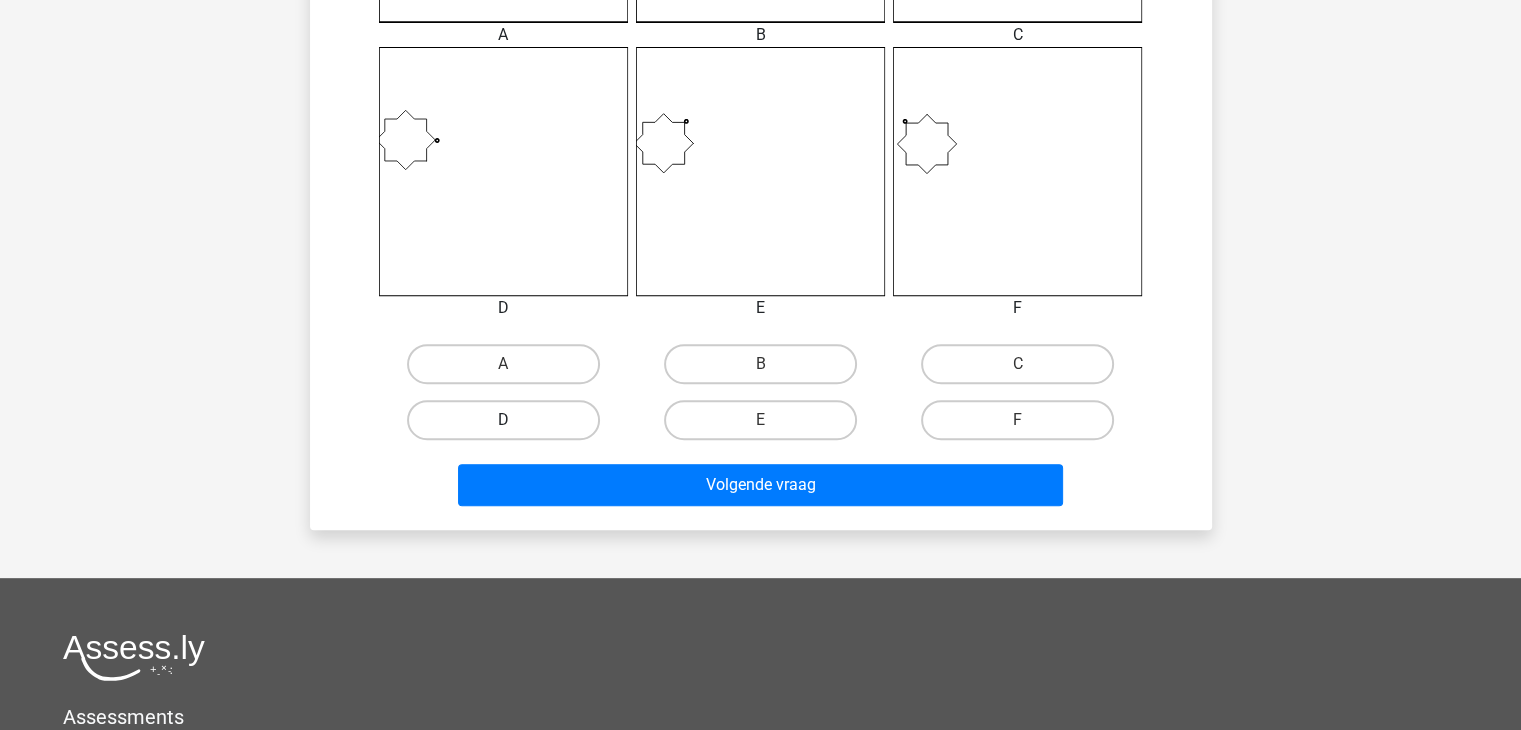 click on "D" at bounding box center [503, 420] 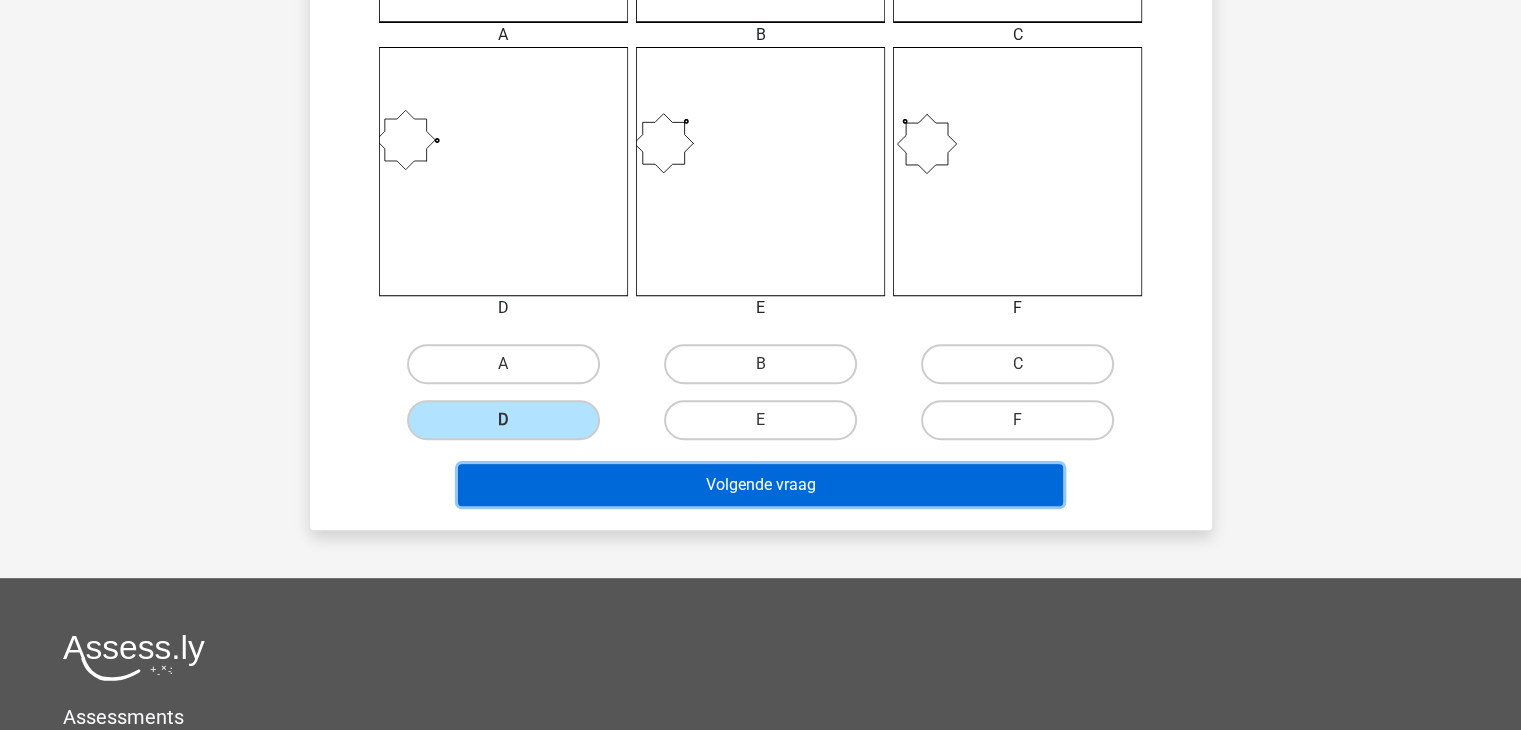 click on "Volgende vraag" at bounding box center (760, 485) 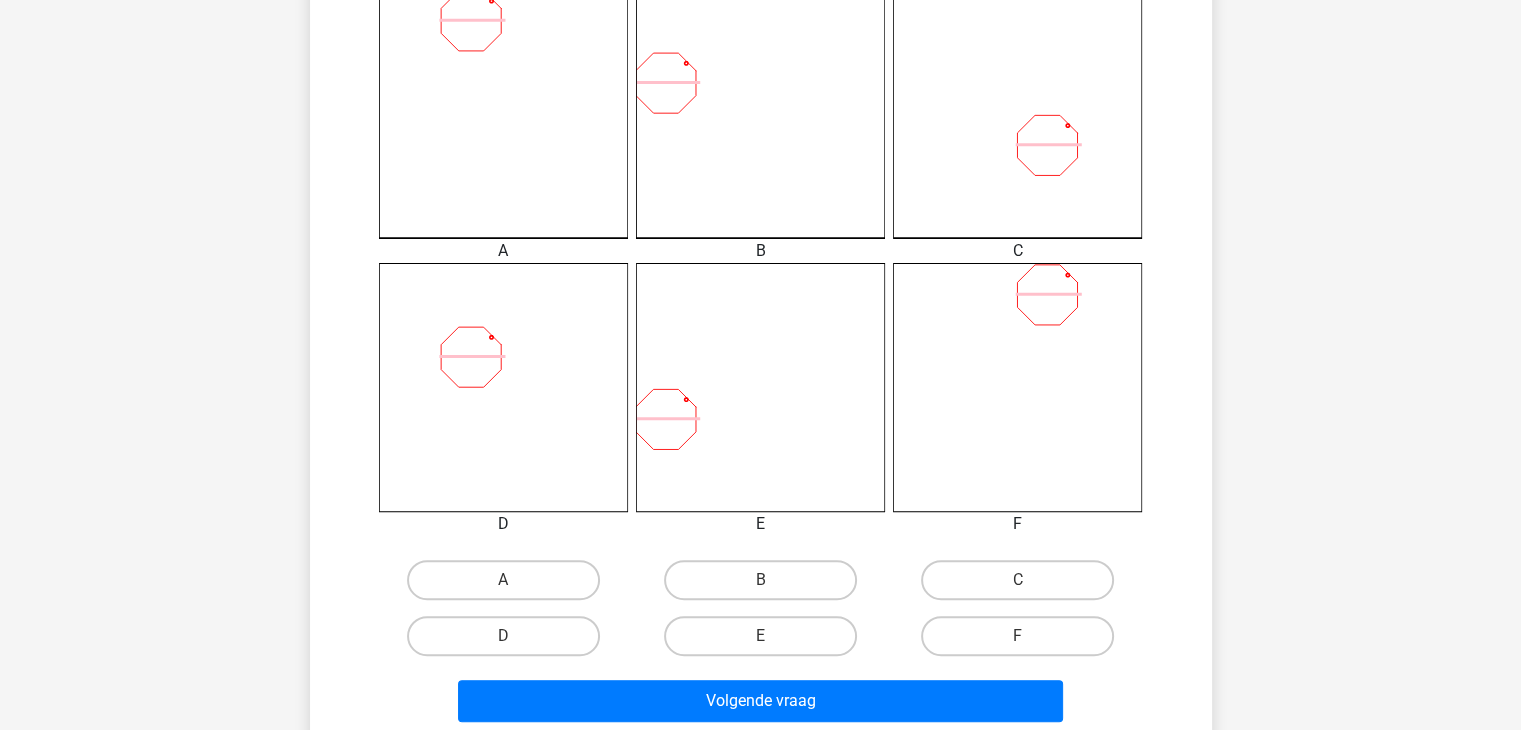 scroll, scrollTop: 692, scrollLeft: 0, axis: vertical 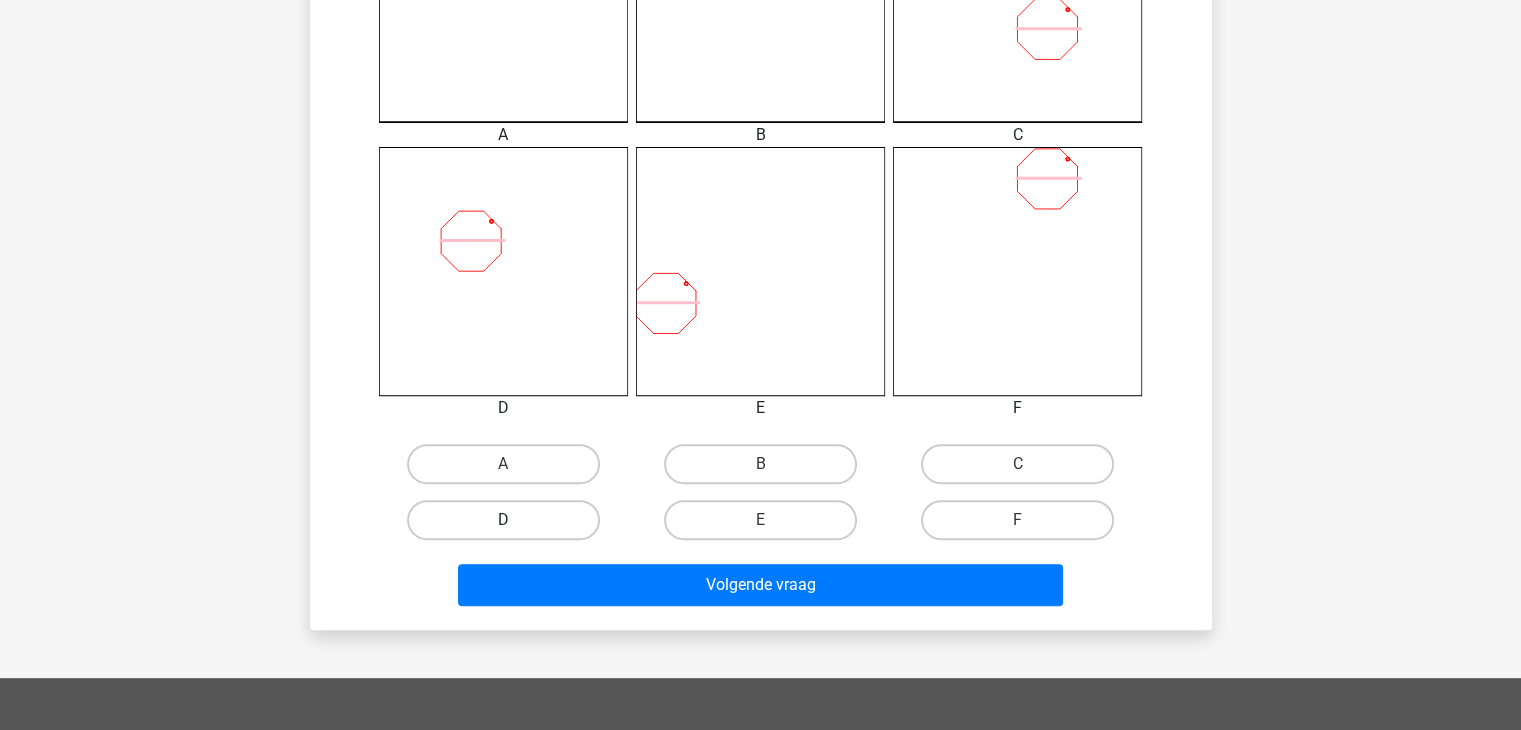 click on "D" at bounding box center (503, 520) 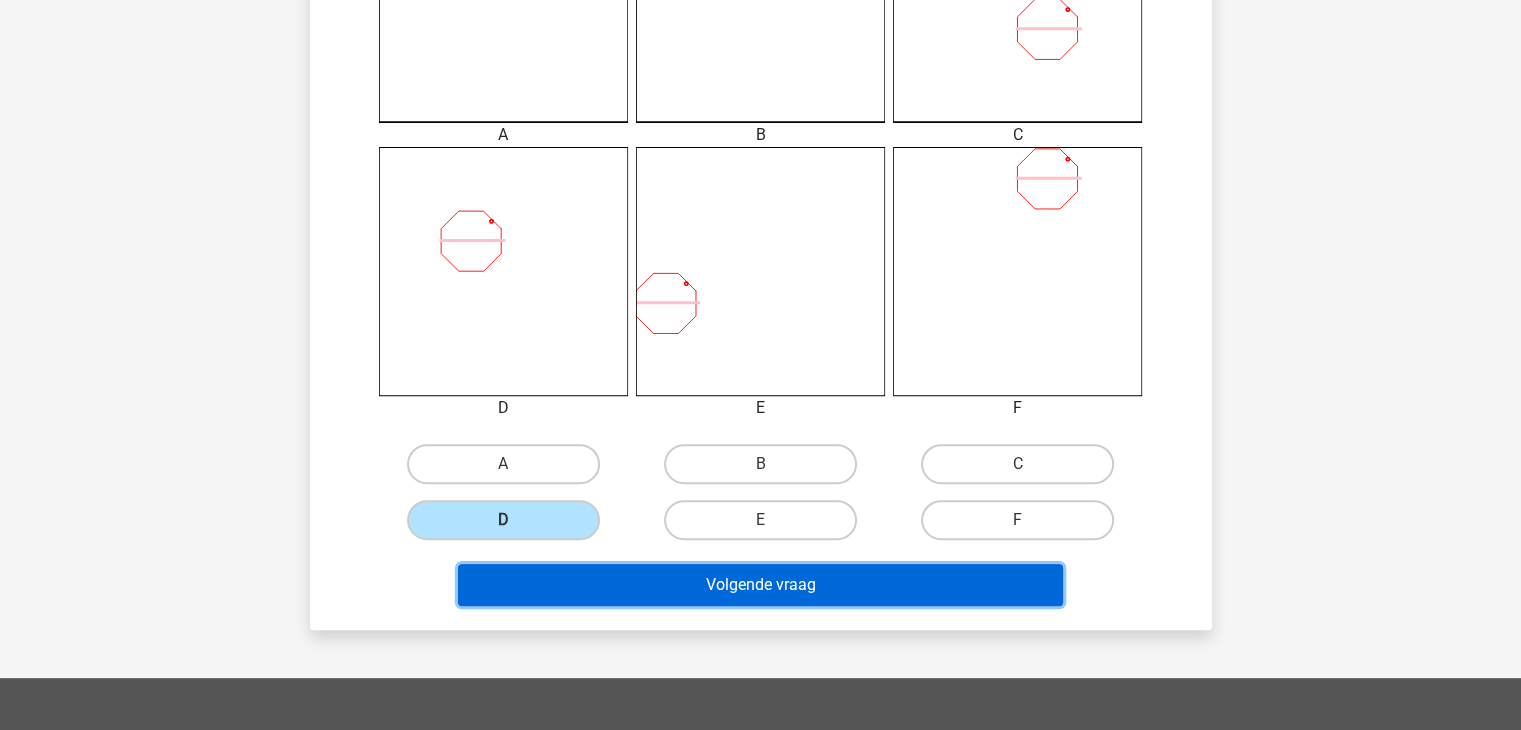 click on "Volgende vraag" at bounding box center [760, 585] 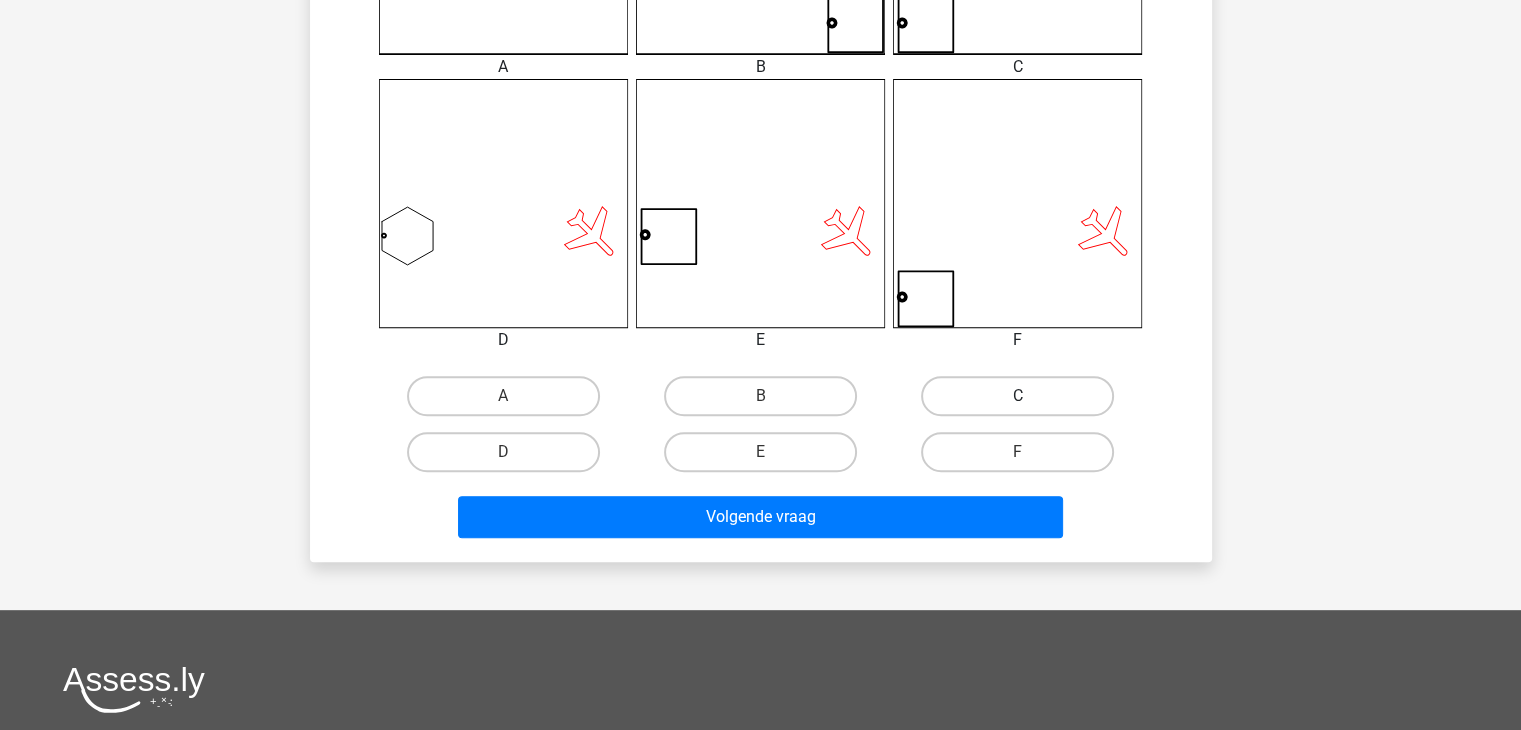 scroll, scrollTop: 792, scrollLeft: 0, axis: vertical 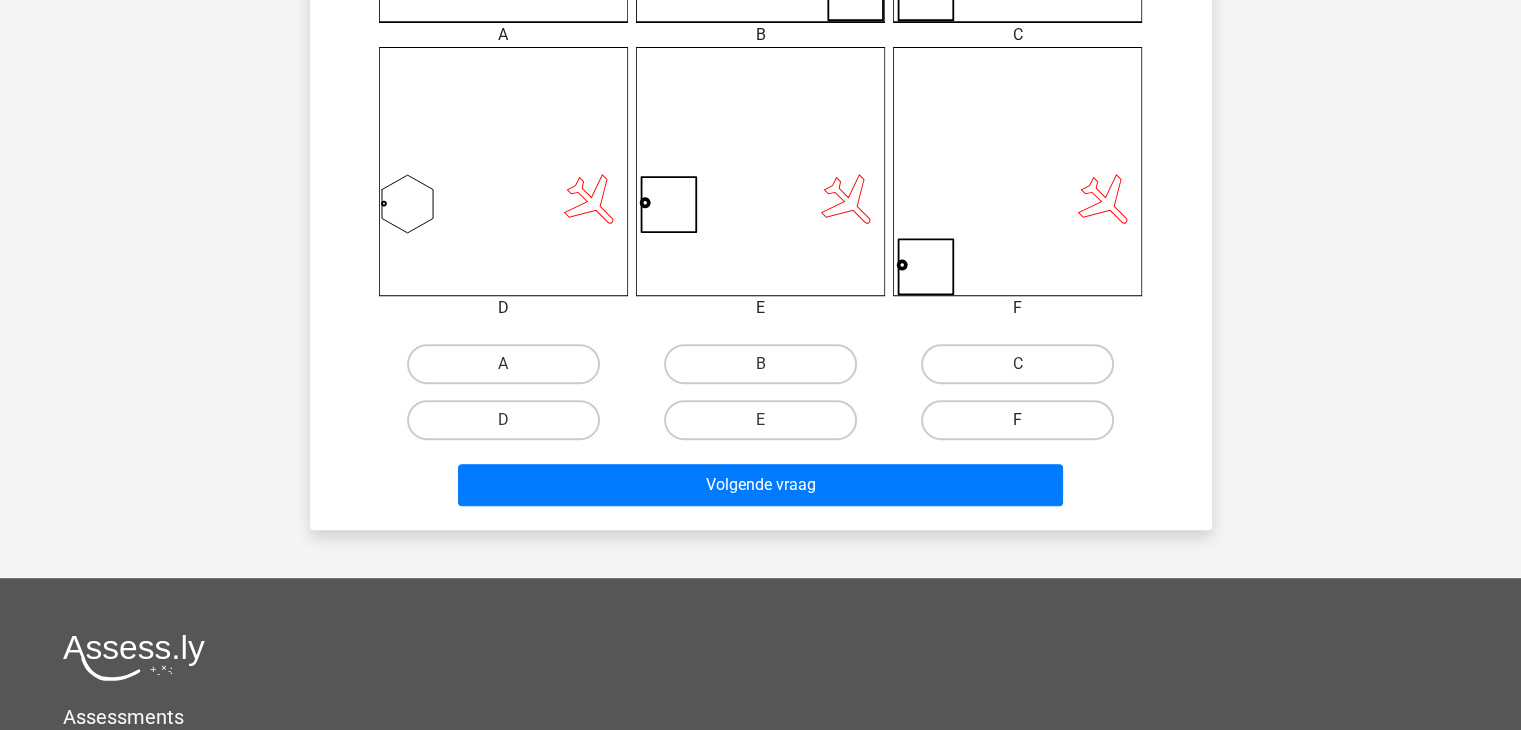 click on "F" at bounding box center (1017, 420) 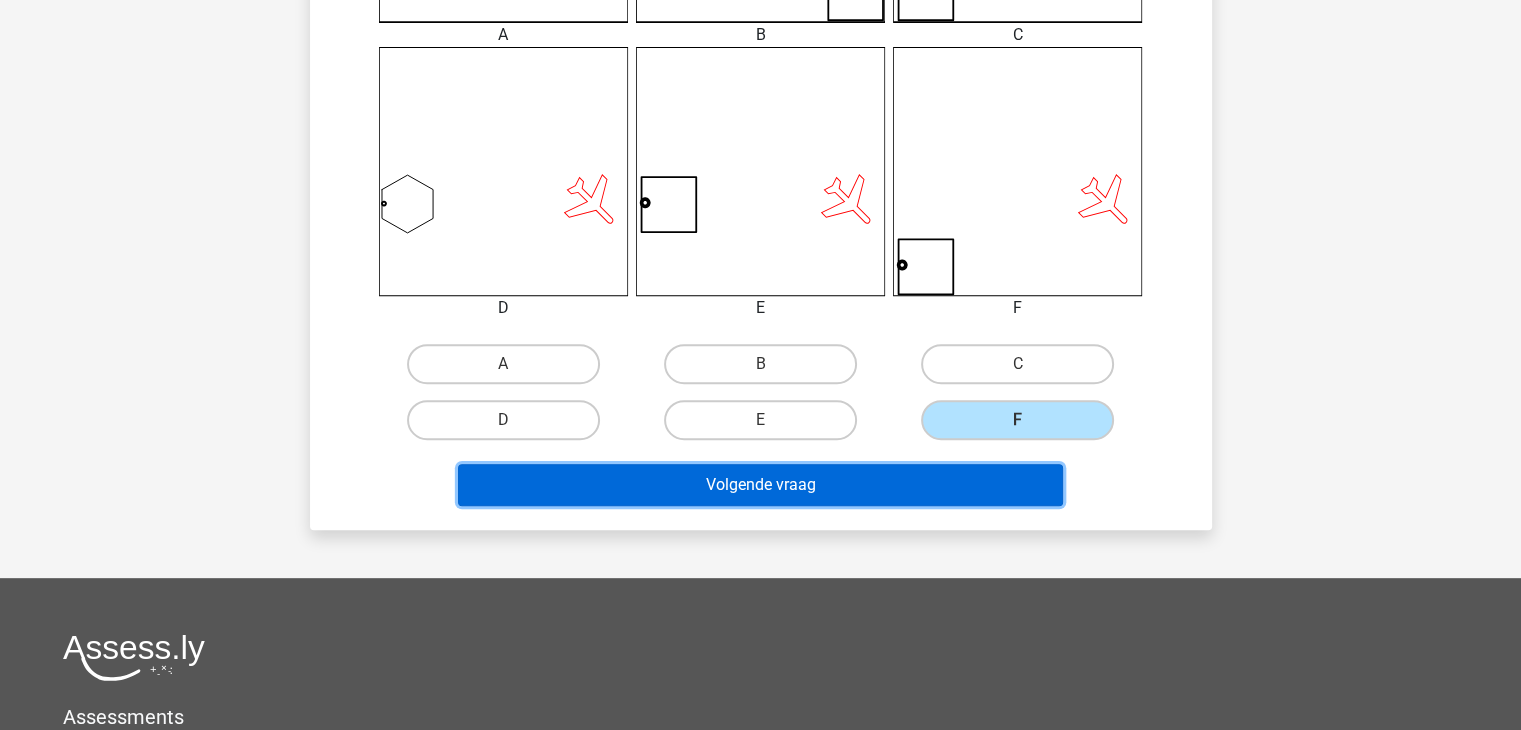 click on "Volgende vraag" at bounding box center (760, 485) 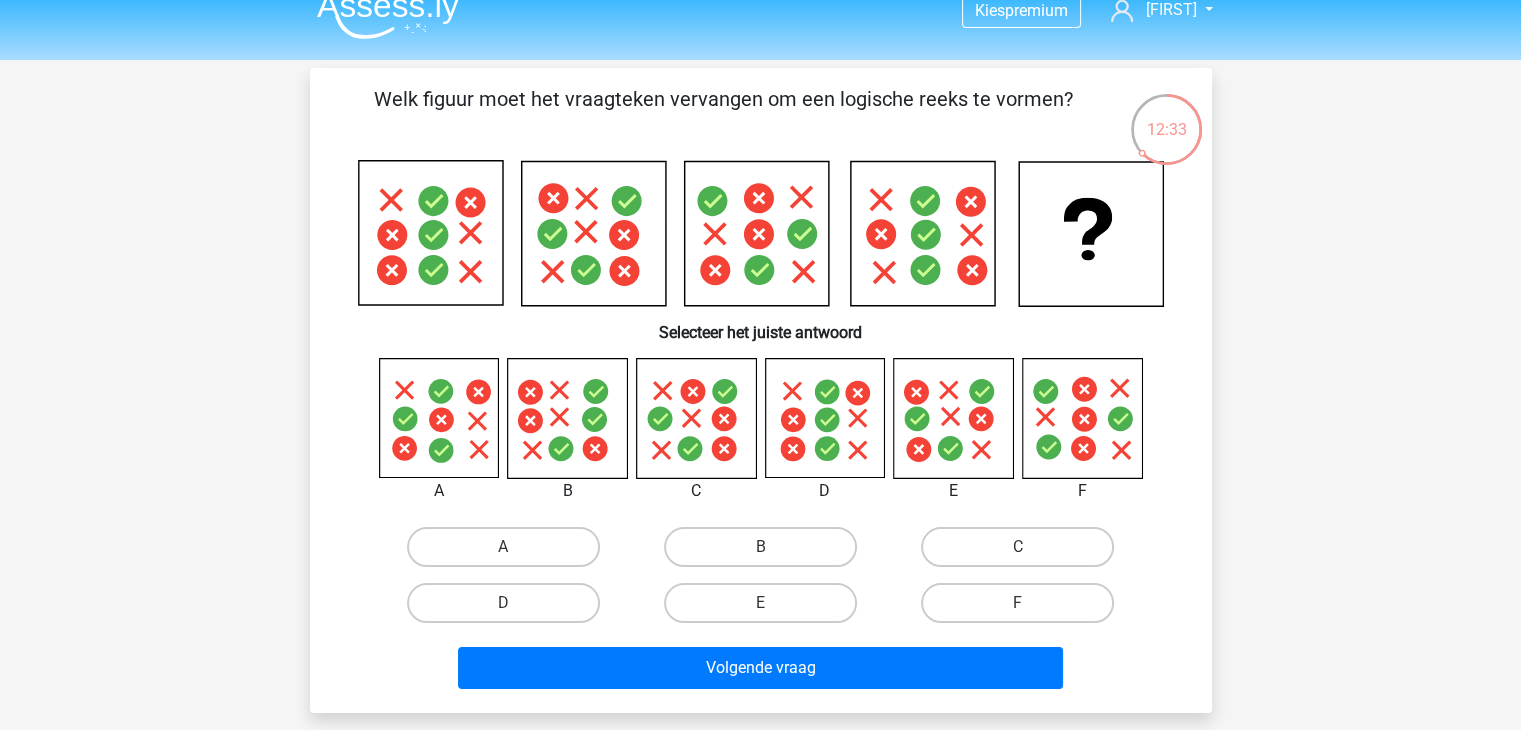 scroll, scrollTop: 0, scrollLeft: 0, axis: both 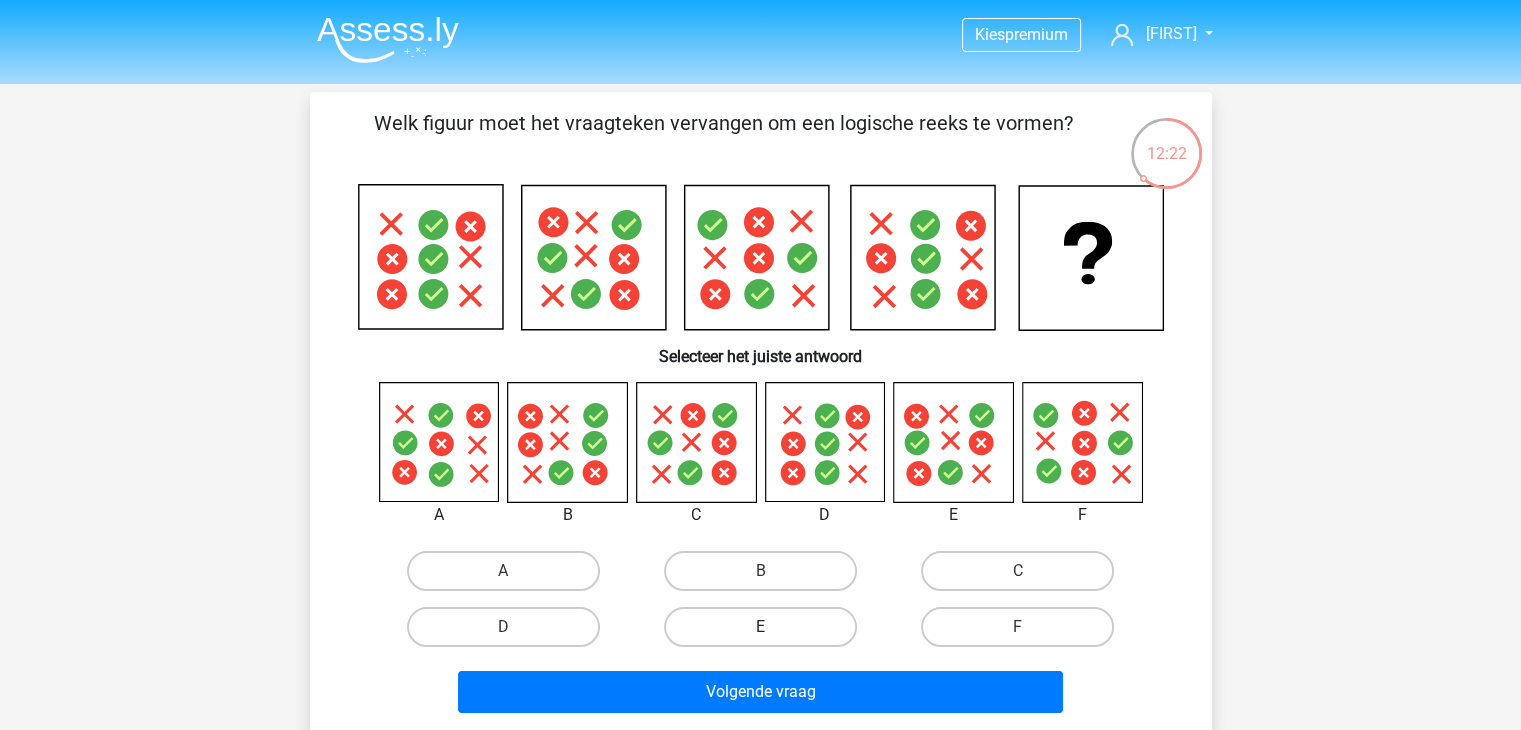 click on "E" at bounding box center (760, 627) 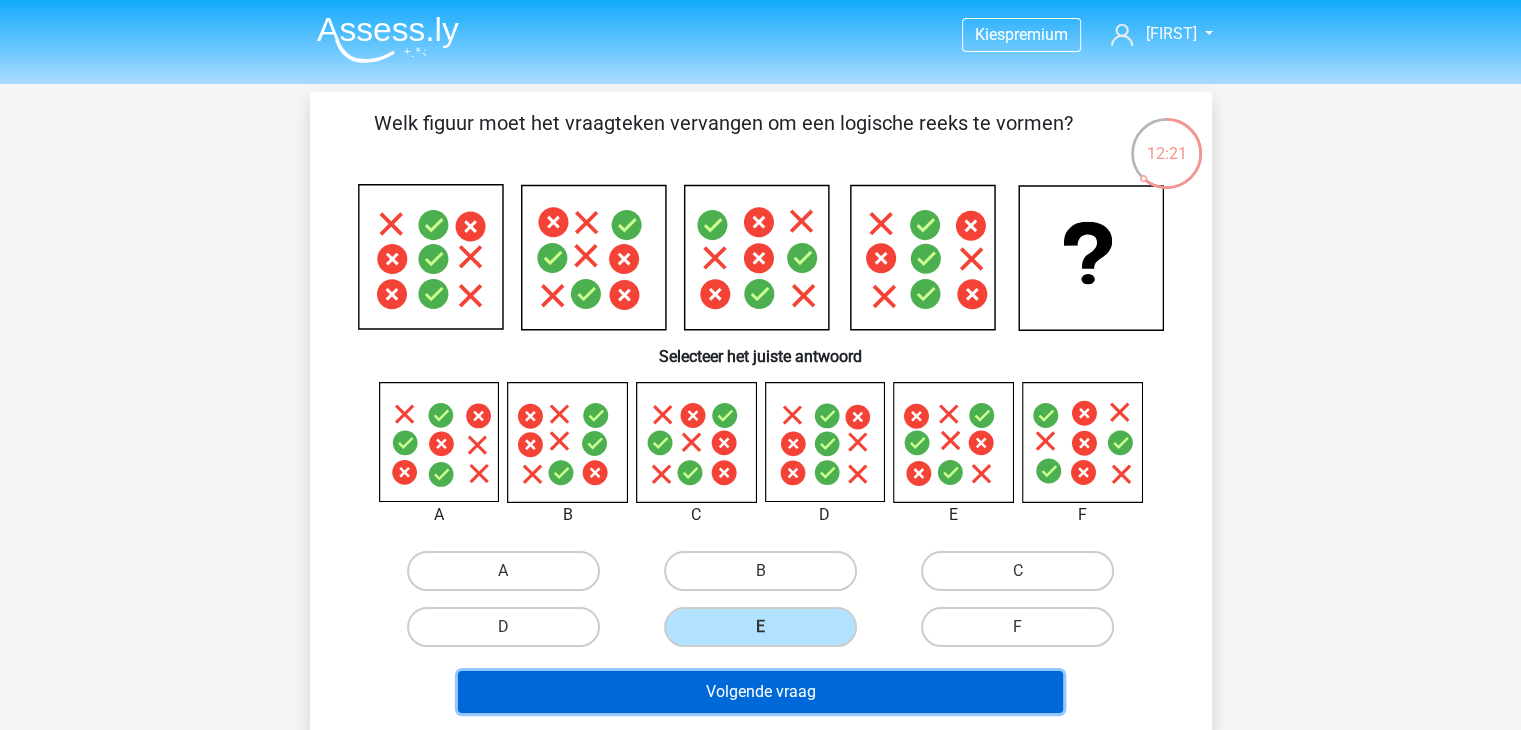 click on "Volgende vraag" at bounding box center (760, 692) 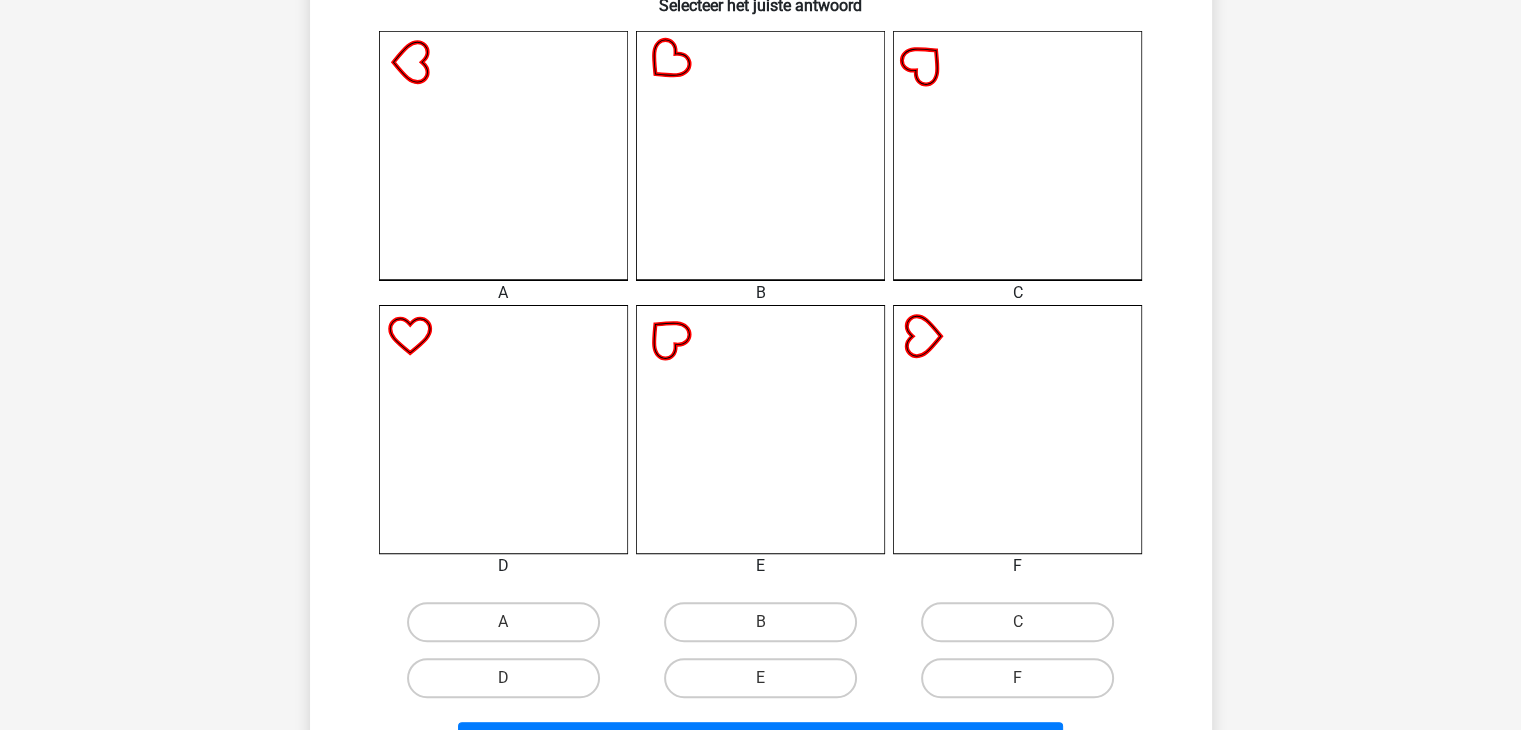 scroll, scrollTop: 692, scrollLeft: 0, axis: vertical 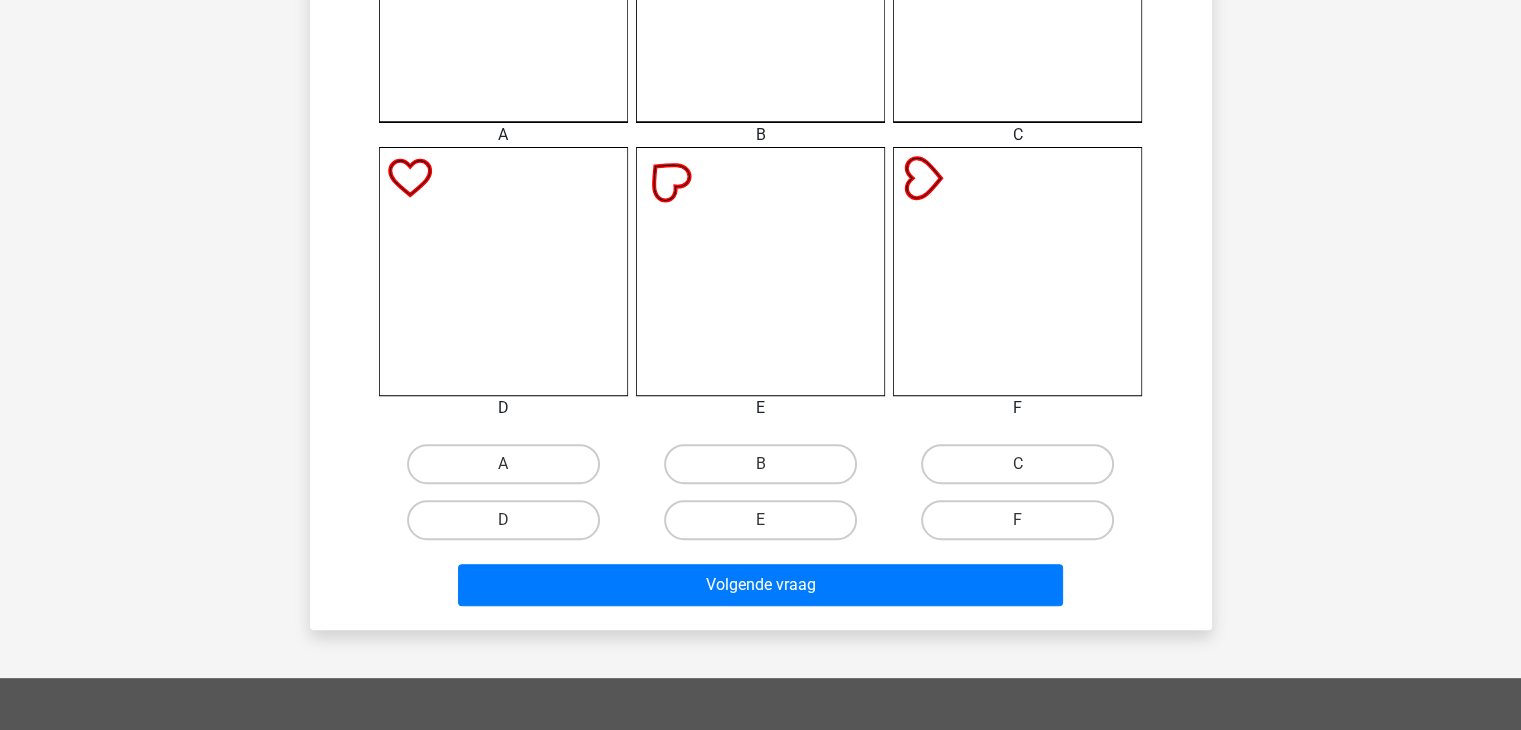 click on "A" at bounding box center [509, 470] 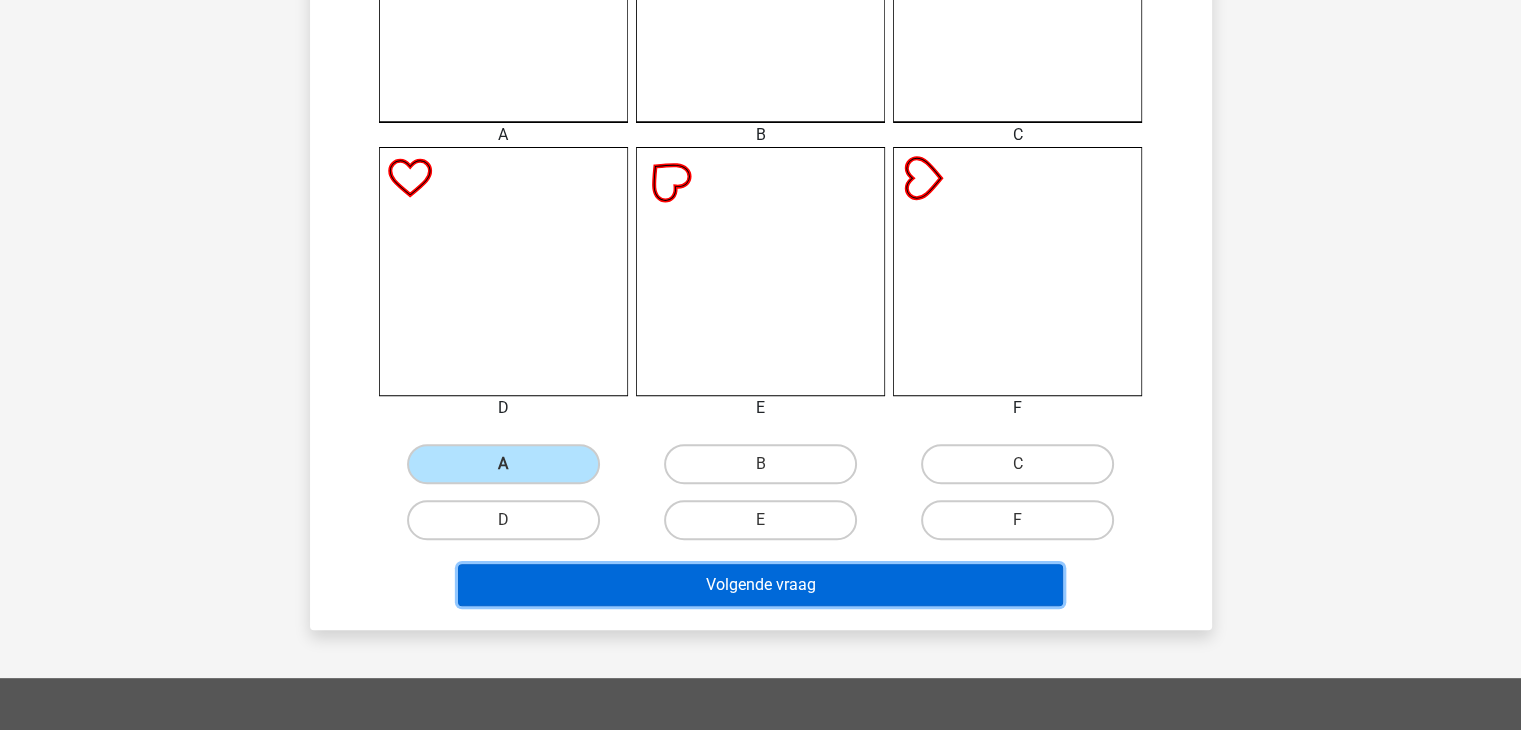 click on "Volgende vraag" at bounding box center [760, 585] 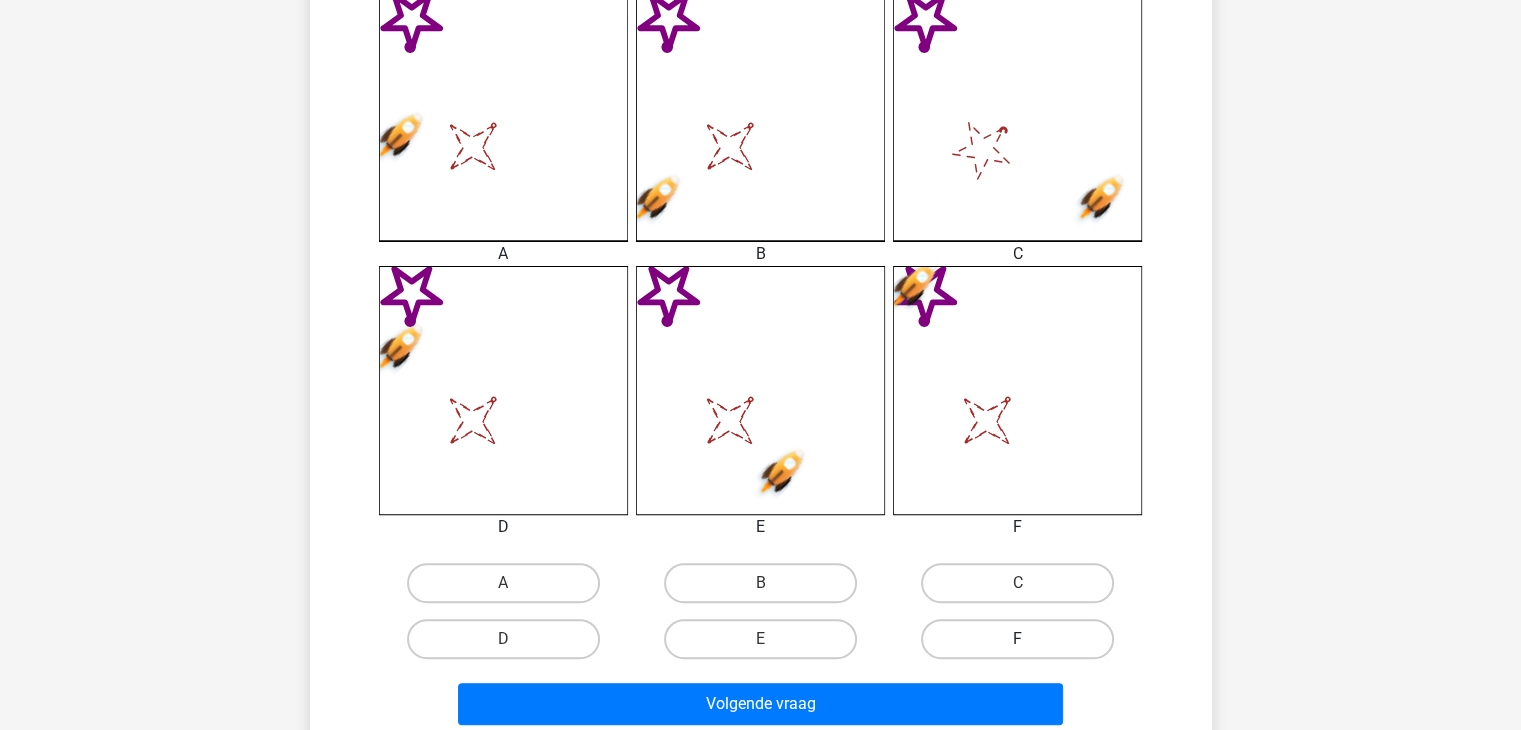 scroll, scrollTop: 592, scrollLeft: 0, axis: vertical 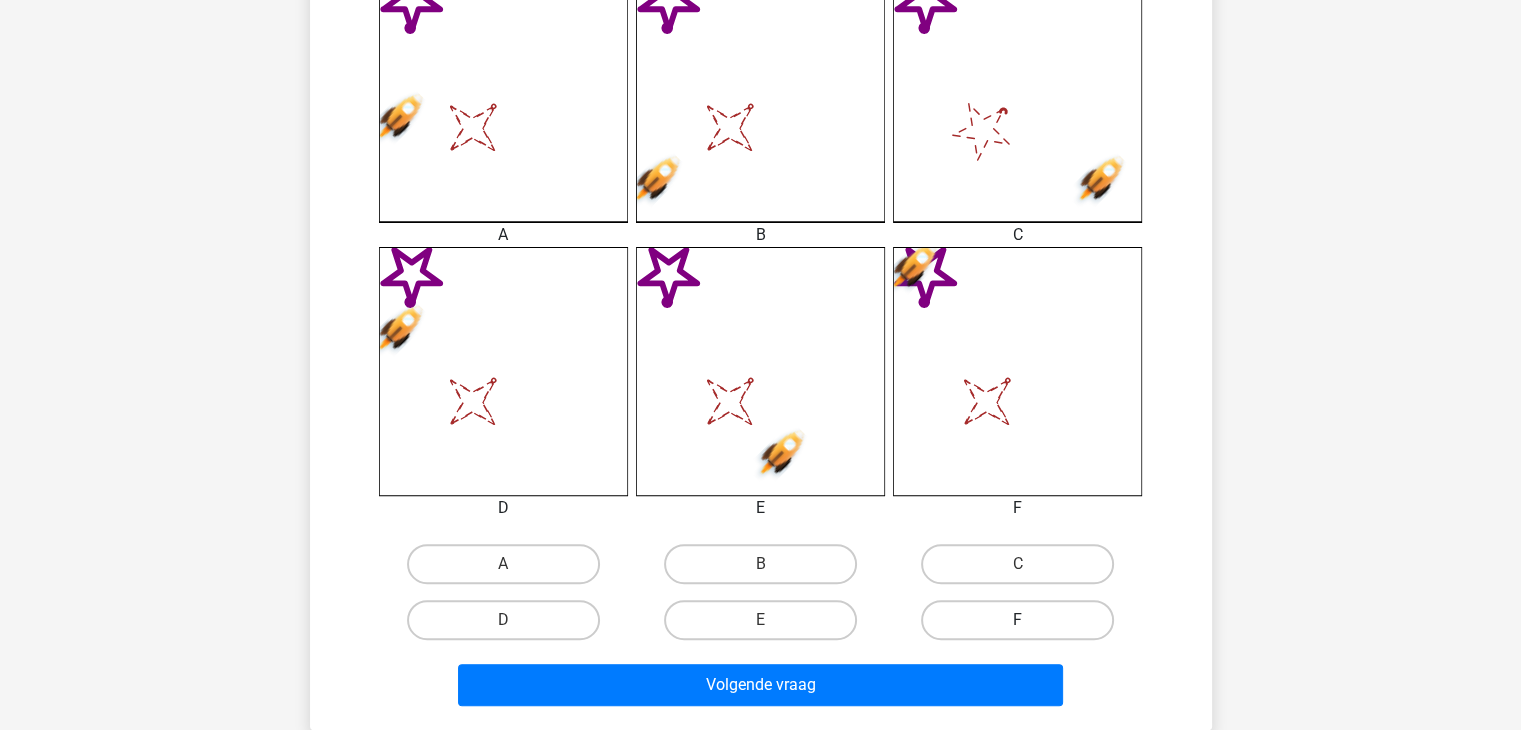 click on "F" at bounding box center (1017, 620) 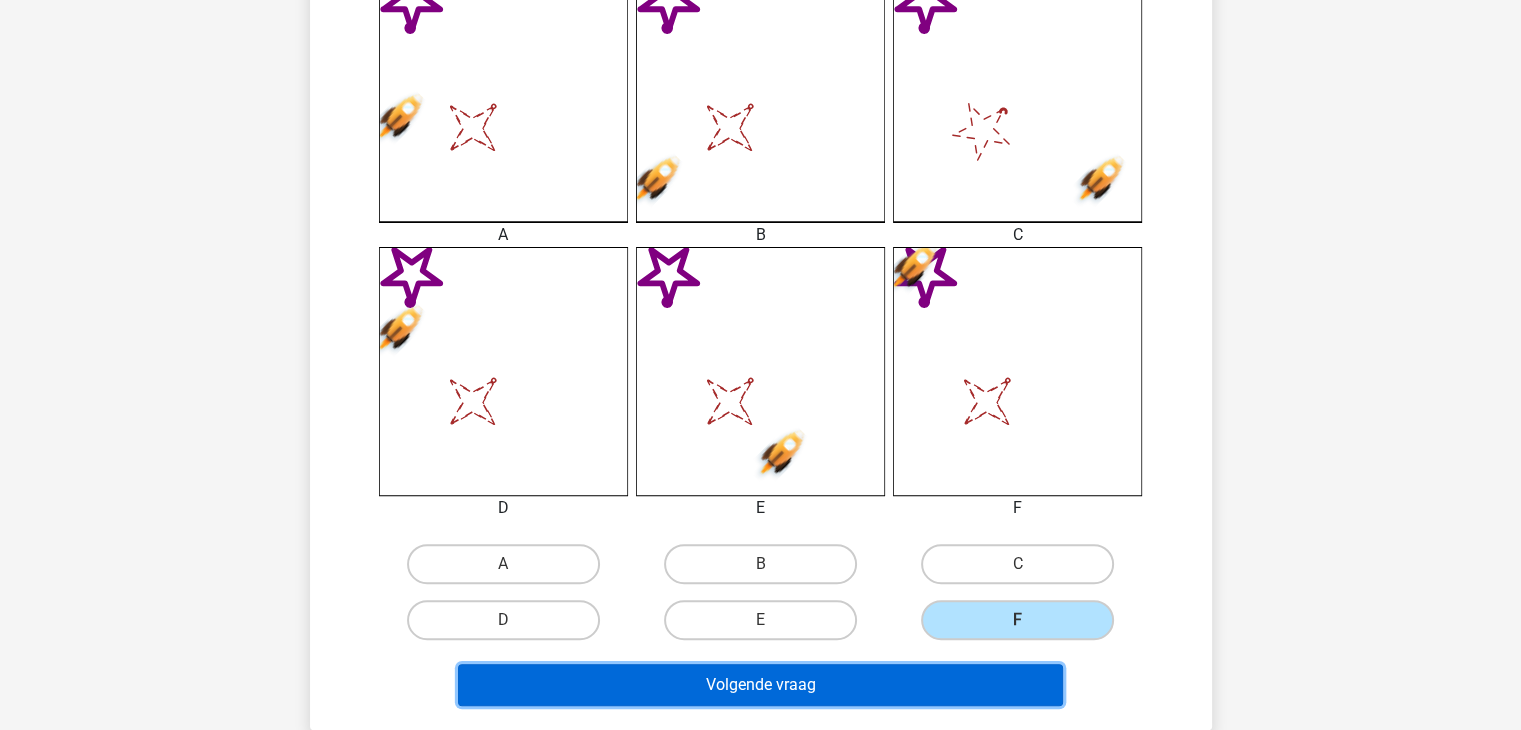 click on "Volgende vraag" at bounding box center [760, 685] 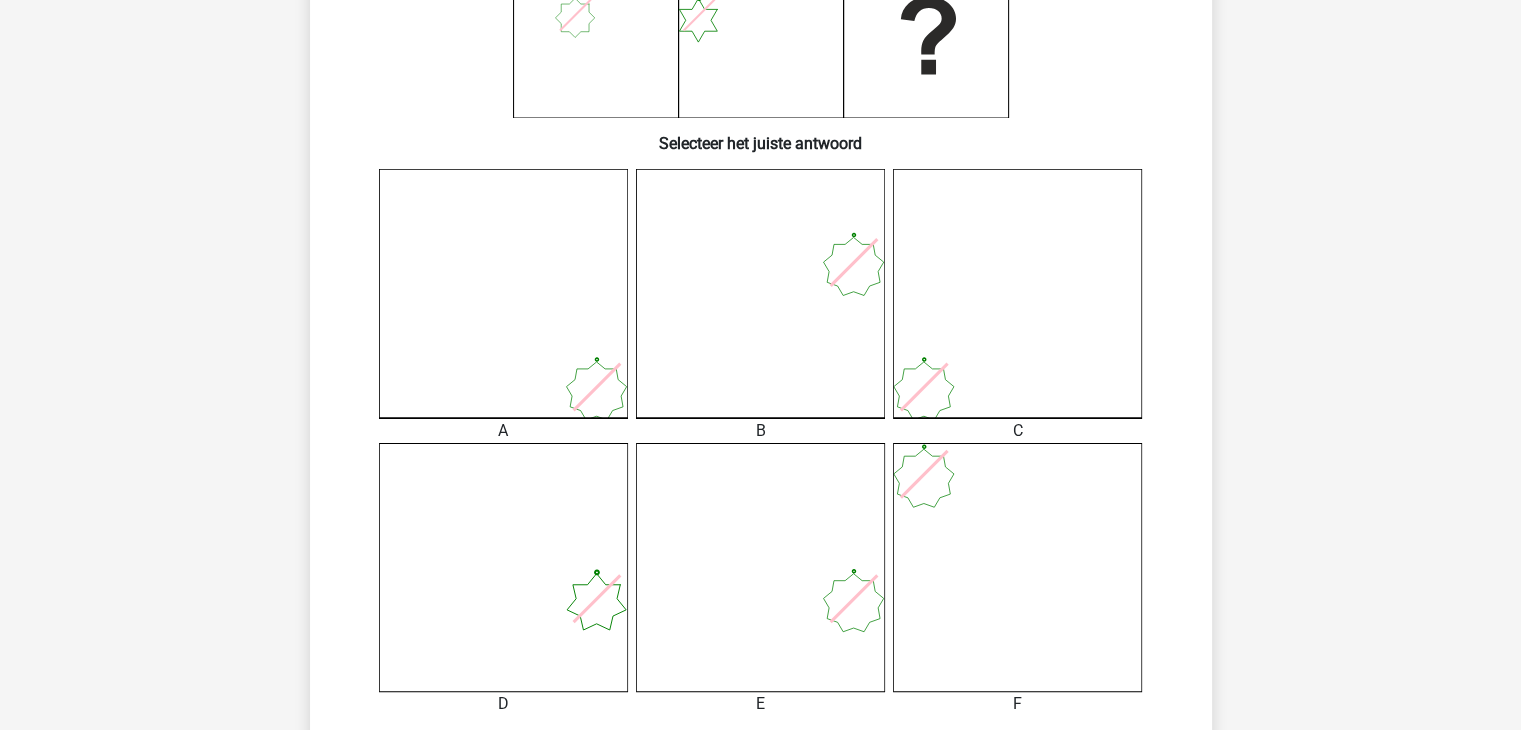 scroll, scrollTop: 500, scrollLeft: 0, axis: vertical 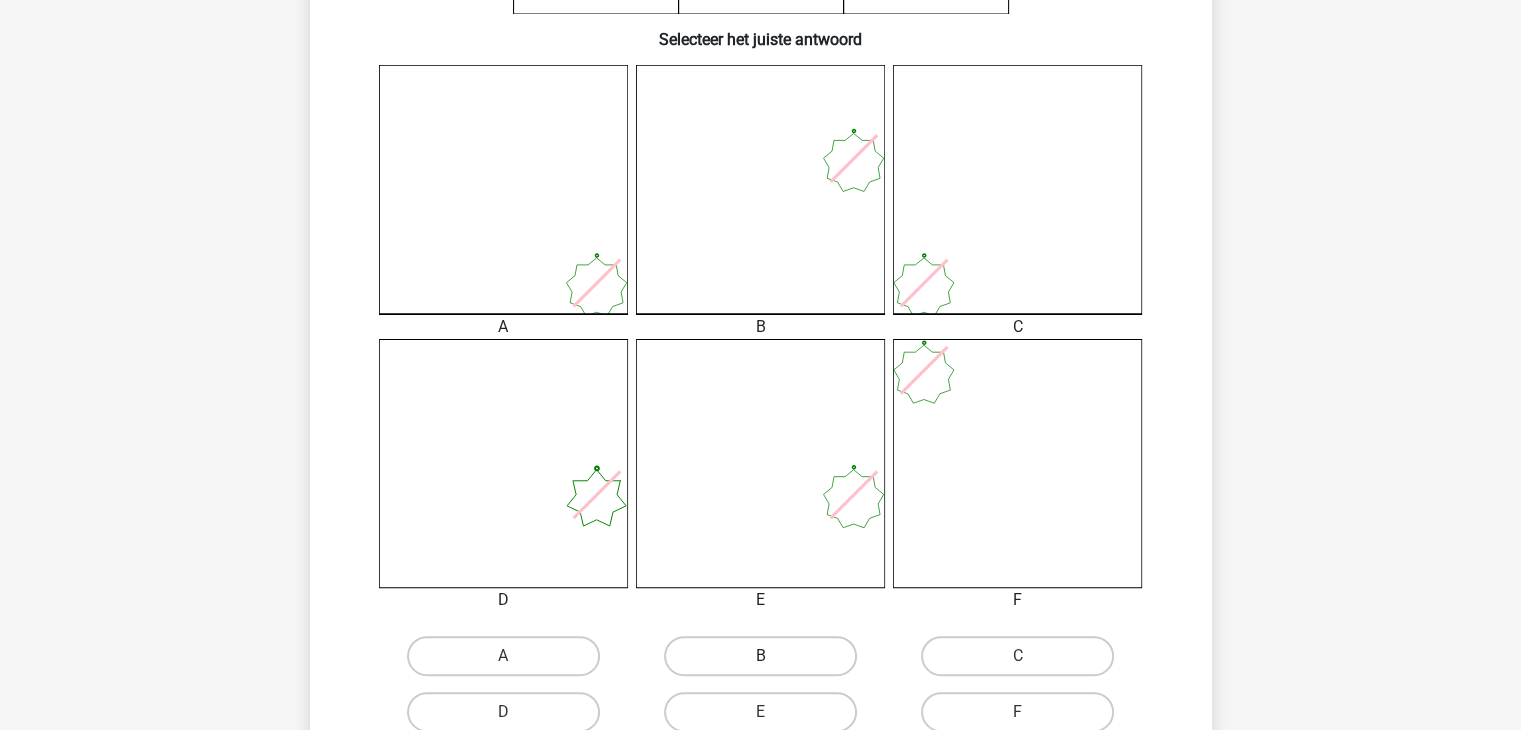 click on "B" at bounding box center (760, 656) 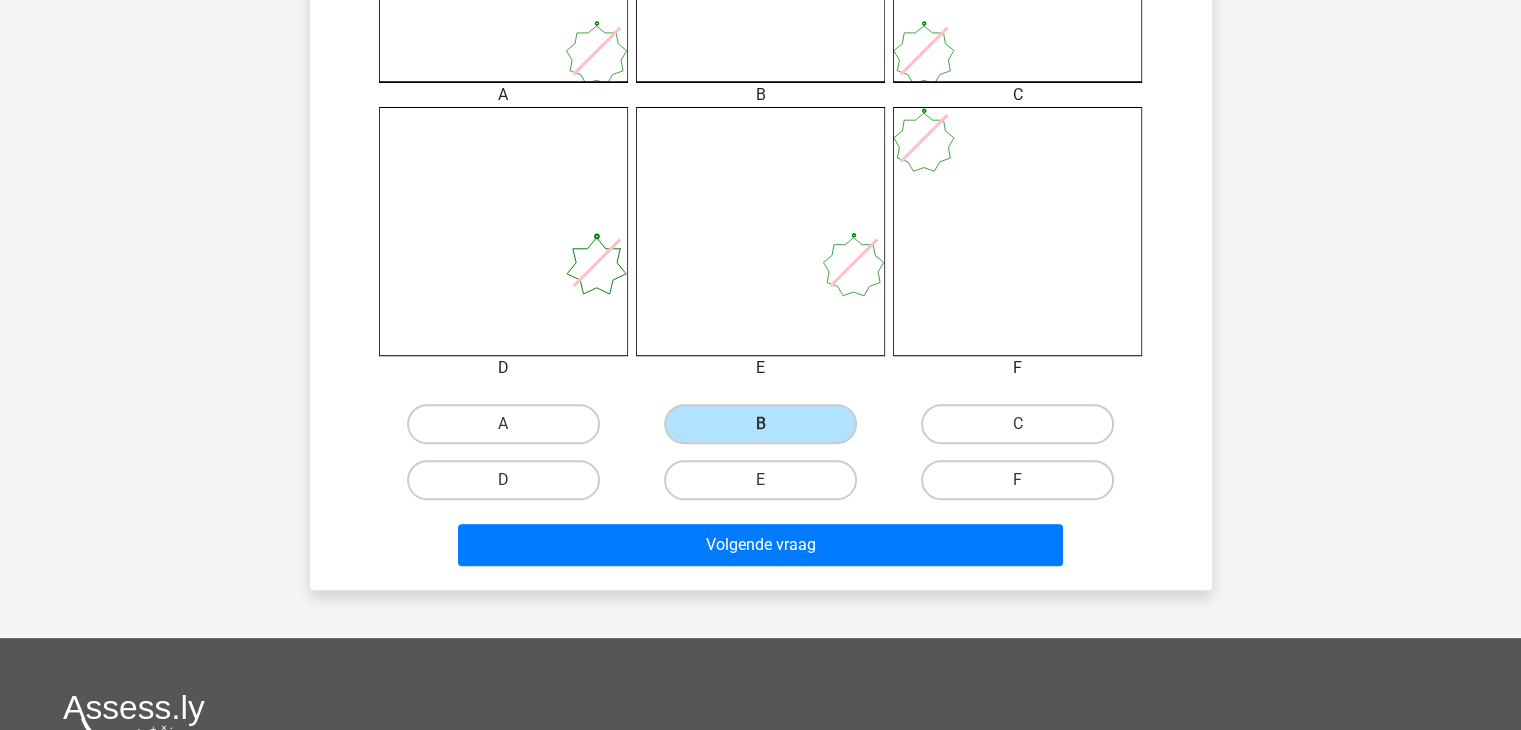 scroll, scrollTop: 800, scrollLeft: 0, axis: vertical 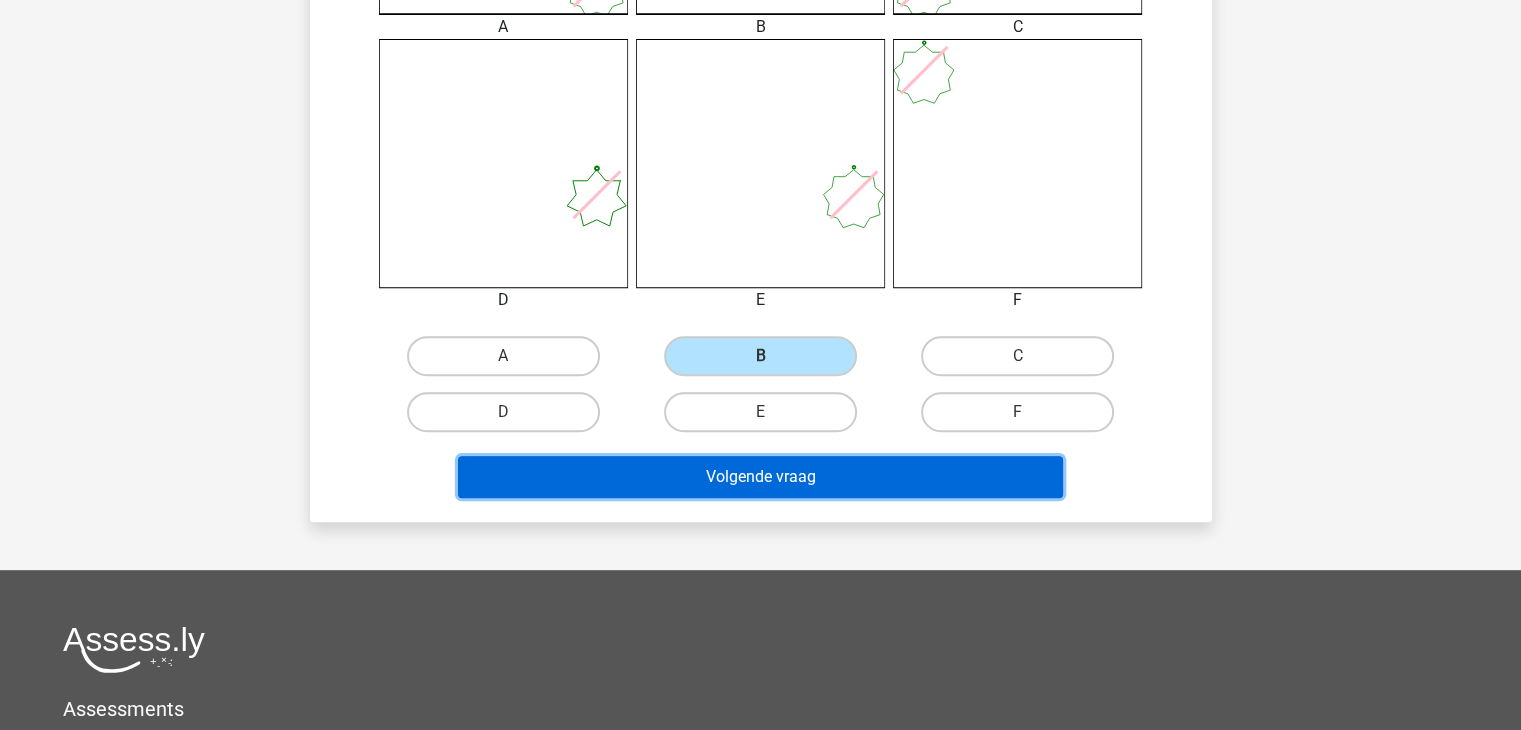 click on "Volgende vraag" at bounding box center [760, 477] 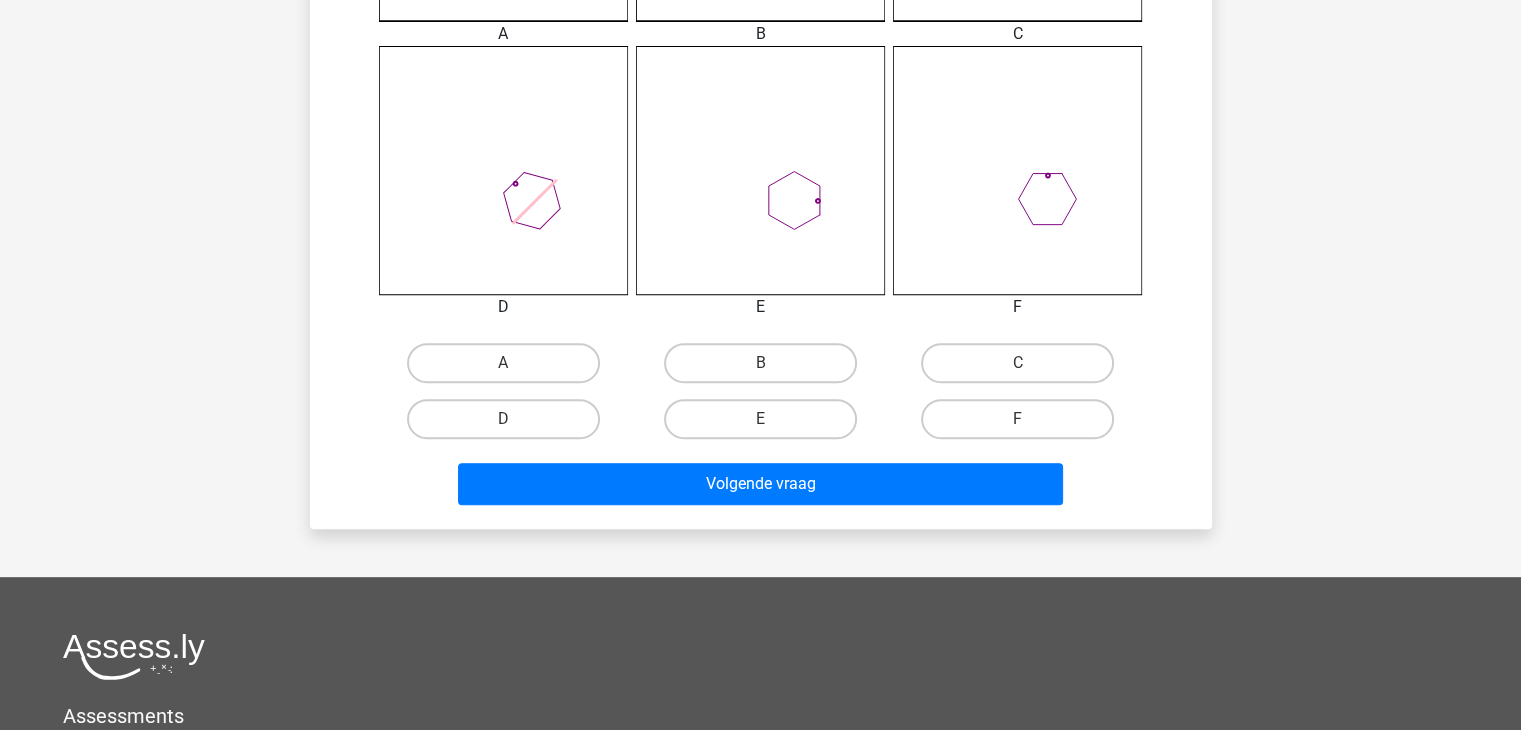 scroll, scrollTop: 892, scrollLeft: 0, axis: vertical 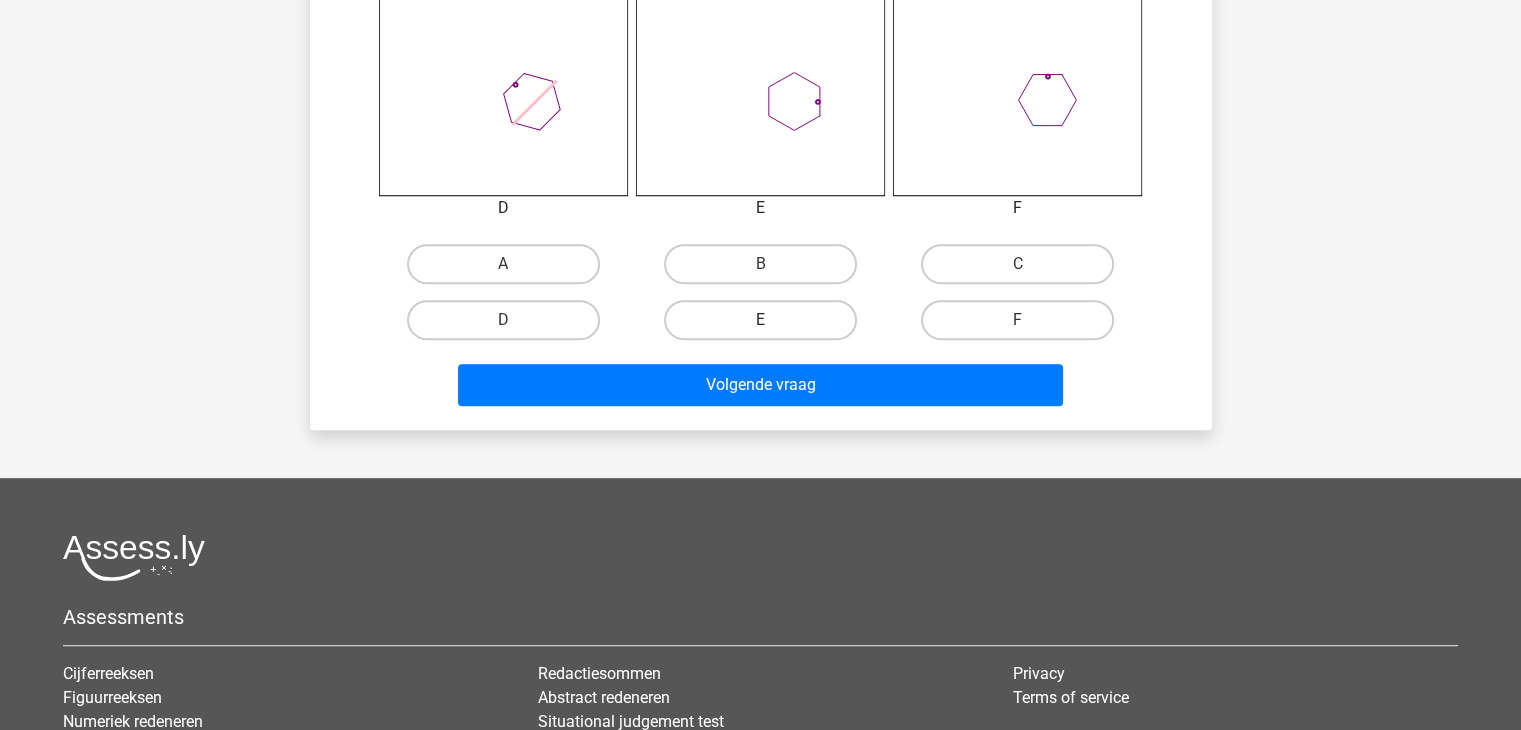 click on "E" at bounding box center [760, 320] 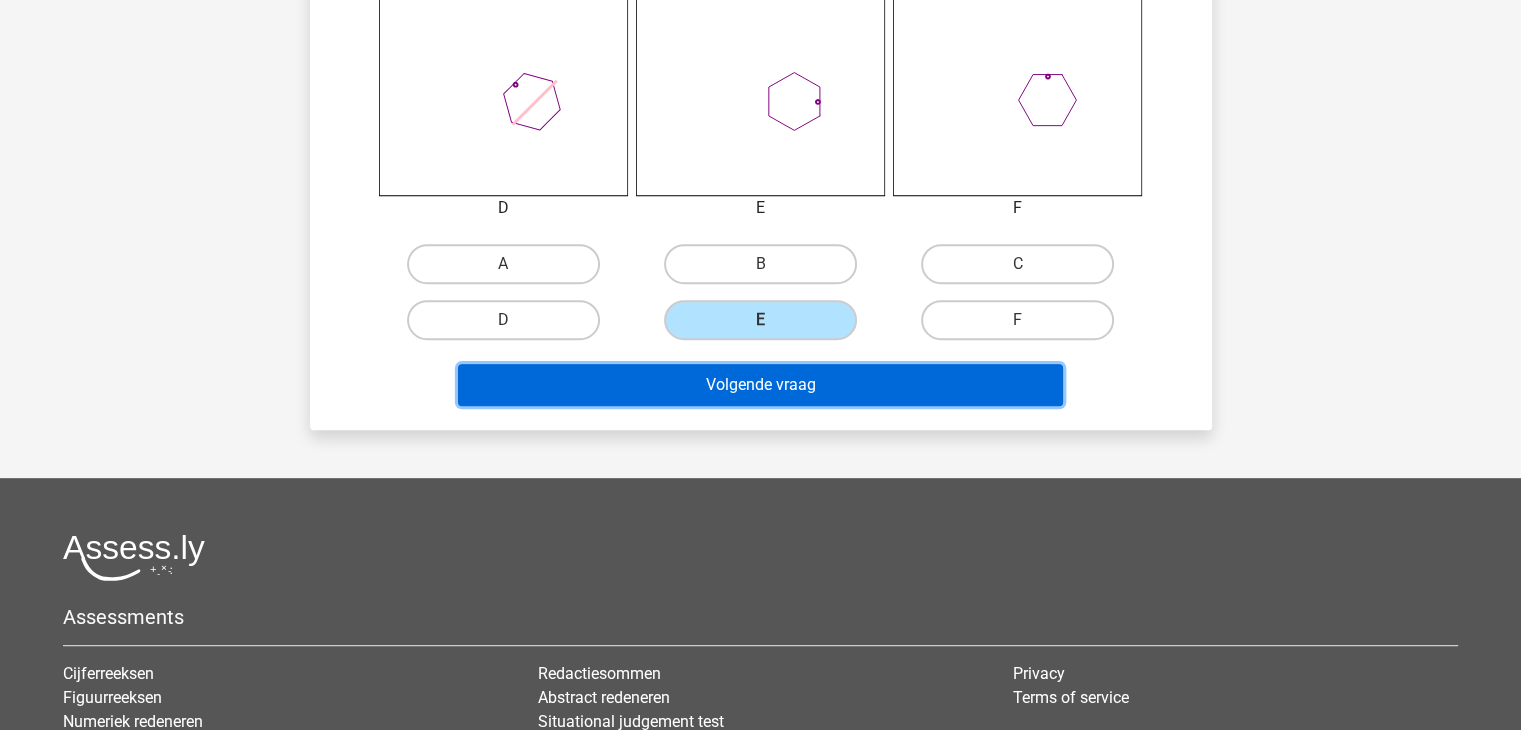 click on "Volgende vraag" at bounding box center (760, 385) 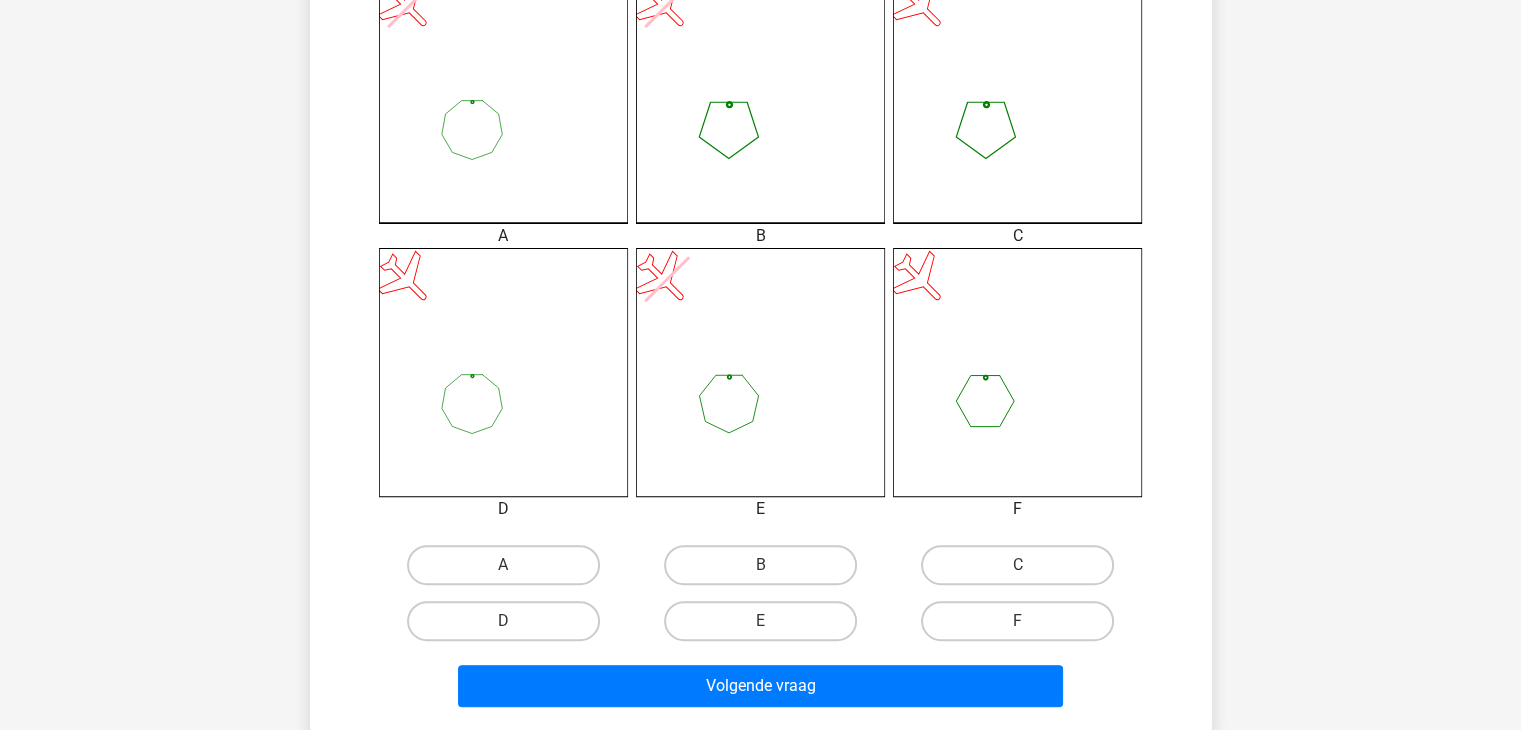 scroll, scrollTop: 592, scrollLeft: 0, axis: vertical 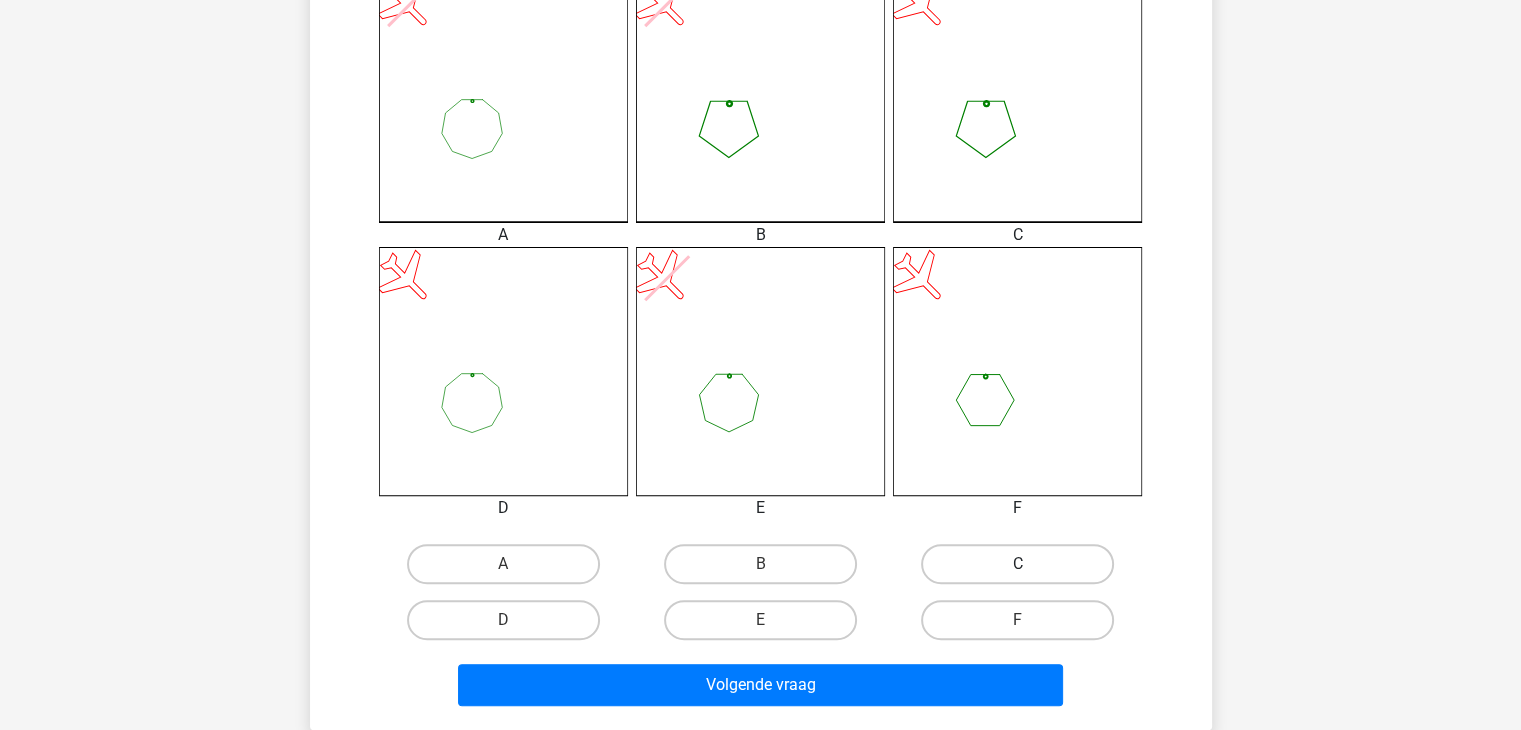 click on "C" at bounding box center (1017, 564) 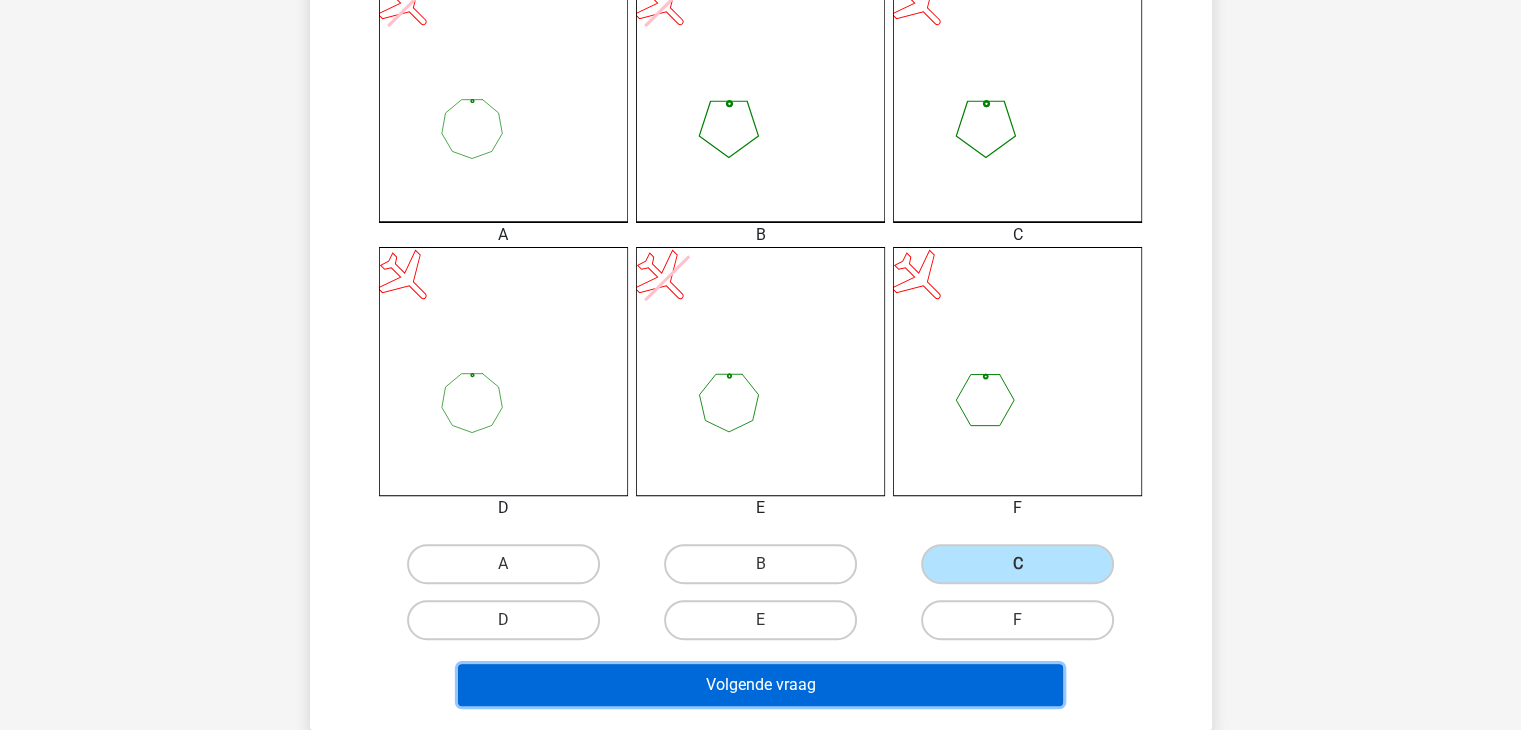 click on "Volgende vraag" at bounding box center [760, 685] 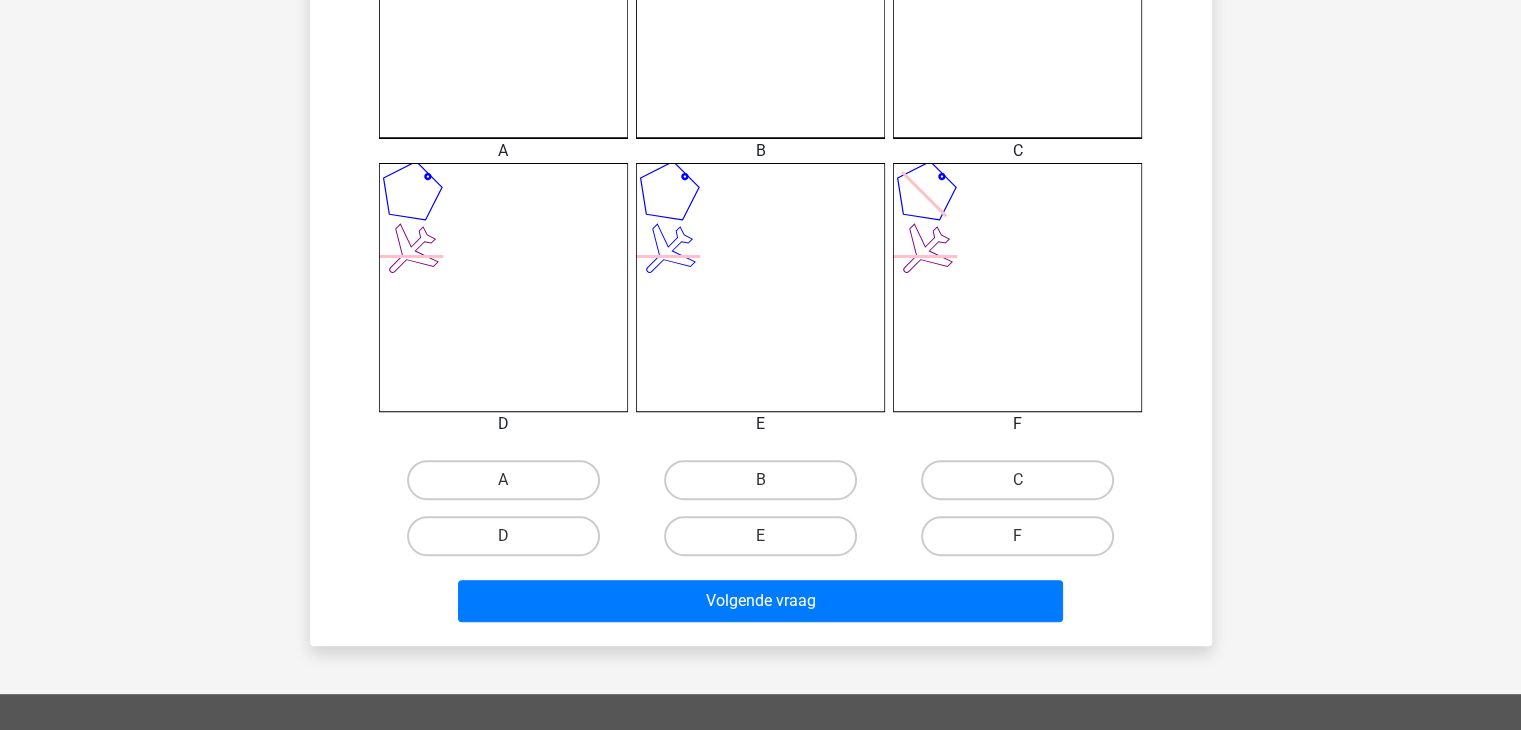 scroll, scrollTop: 692, scrollLeft: 0, axis: vertical 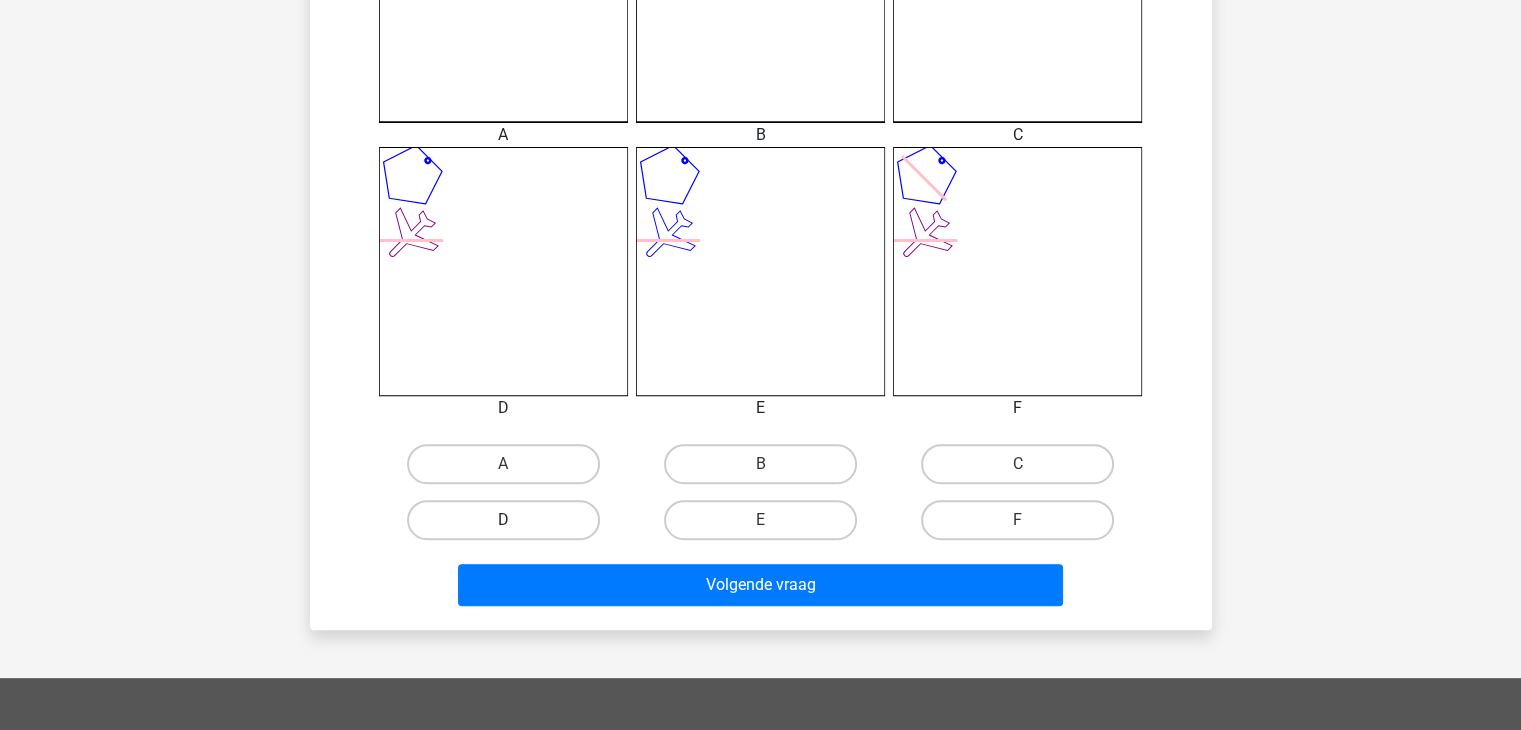 click on "D" at bounding box center [503, 520] 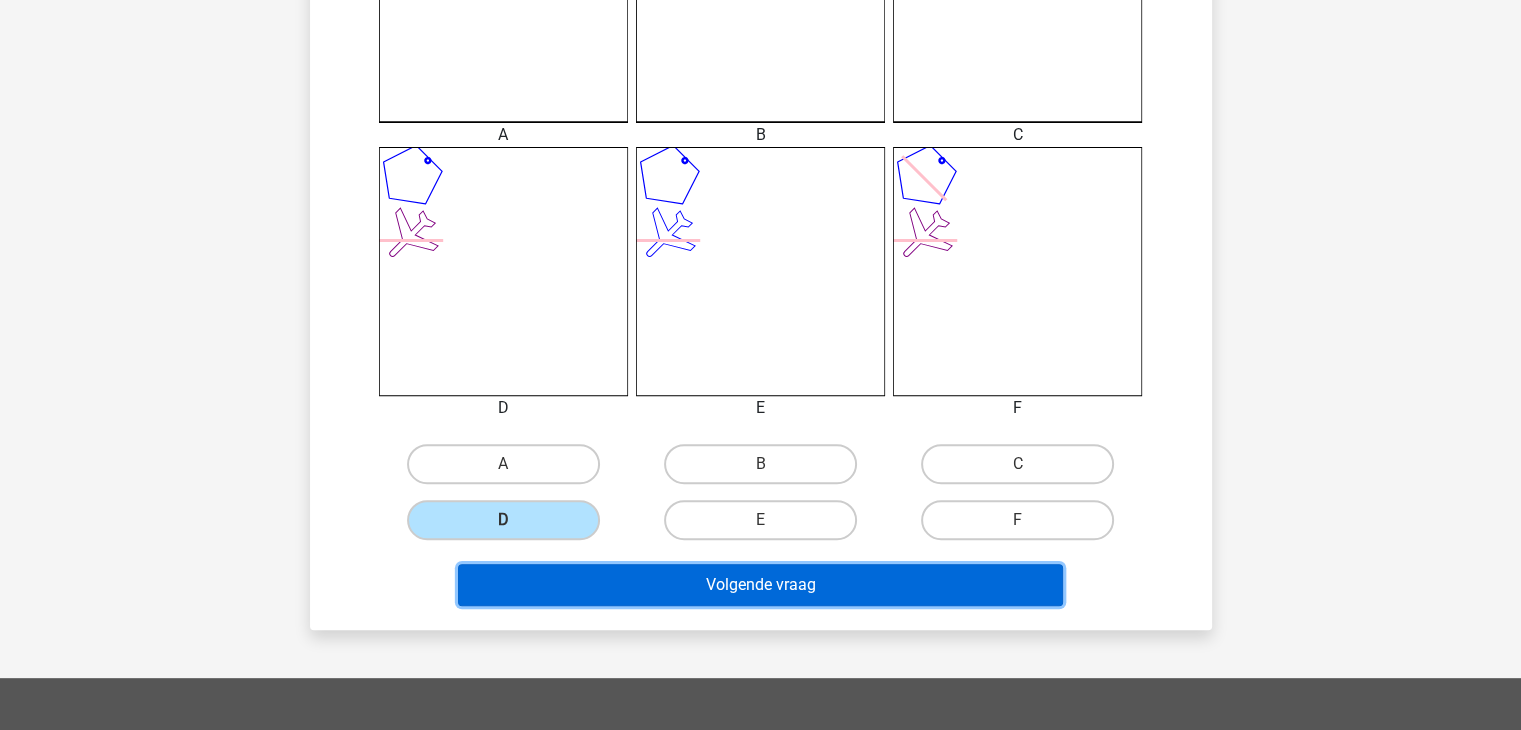 click on "Volgende vraag" at bounding box center (760, 585) 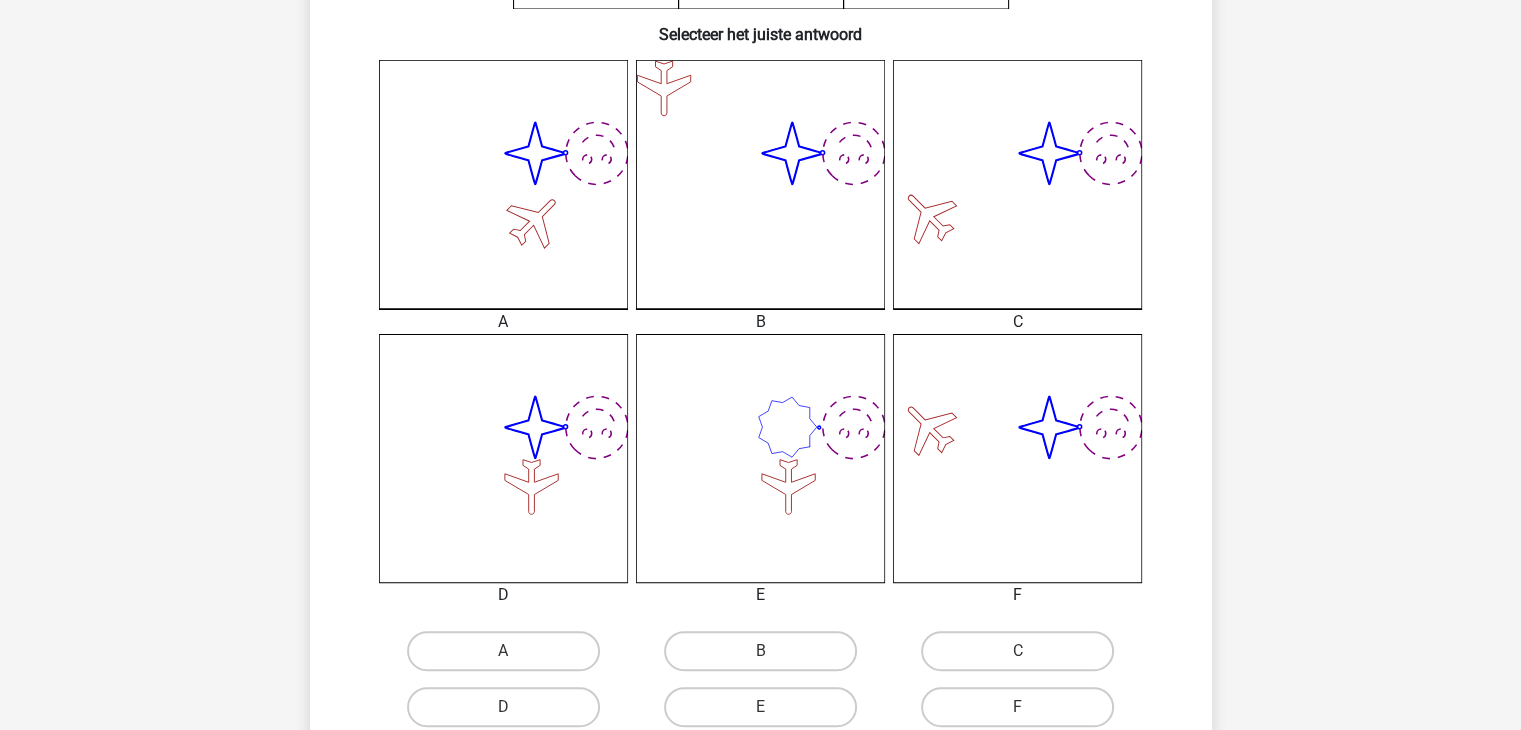 scroll, scrollTop: 600, scrollLeft: 0, axis: vertical 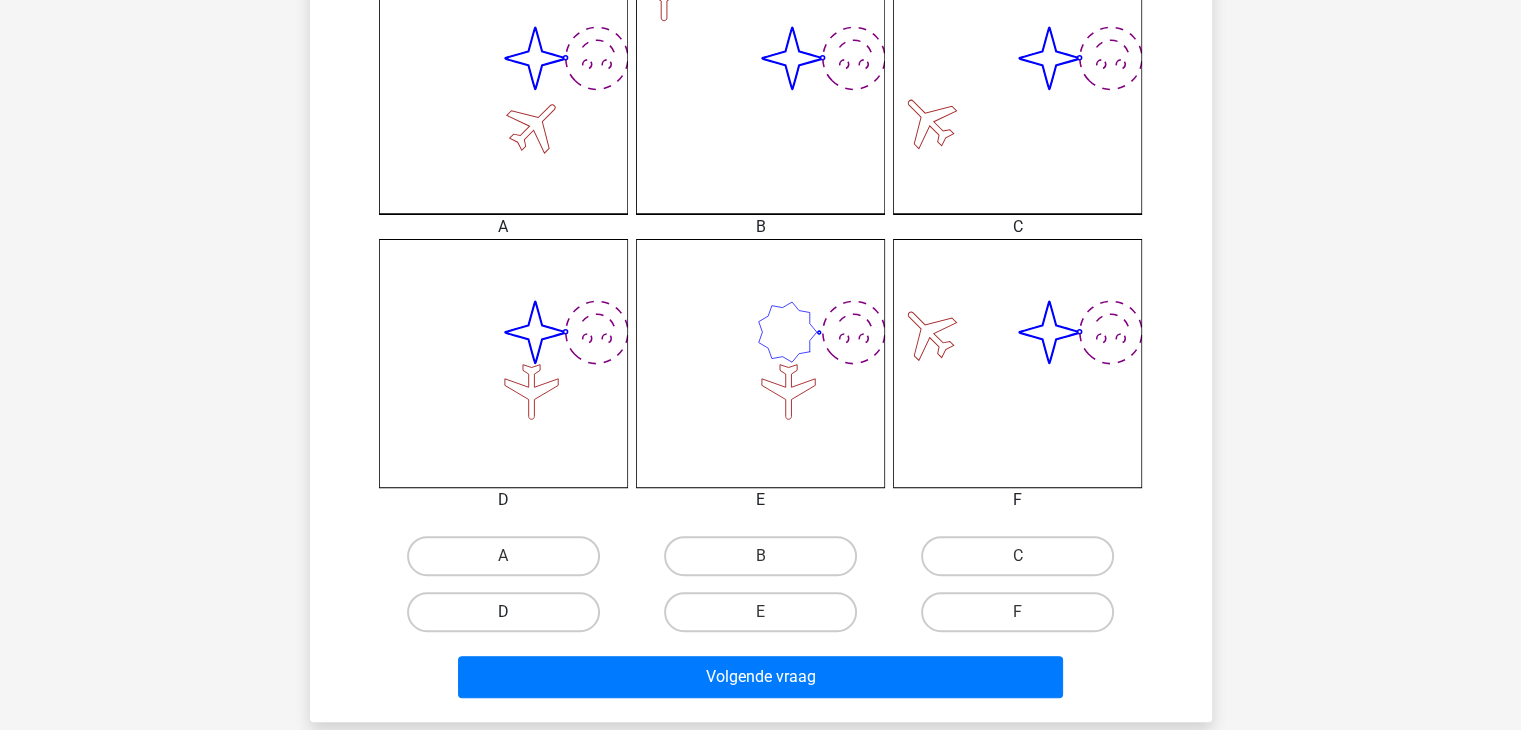 click on "D" at bounding box center (503, 612) 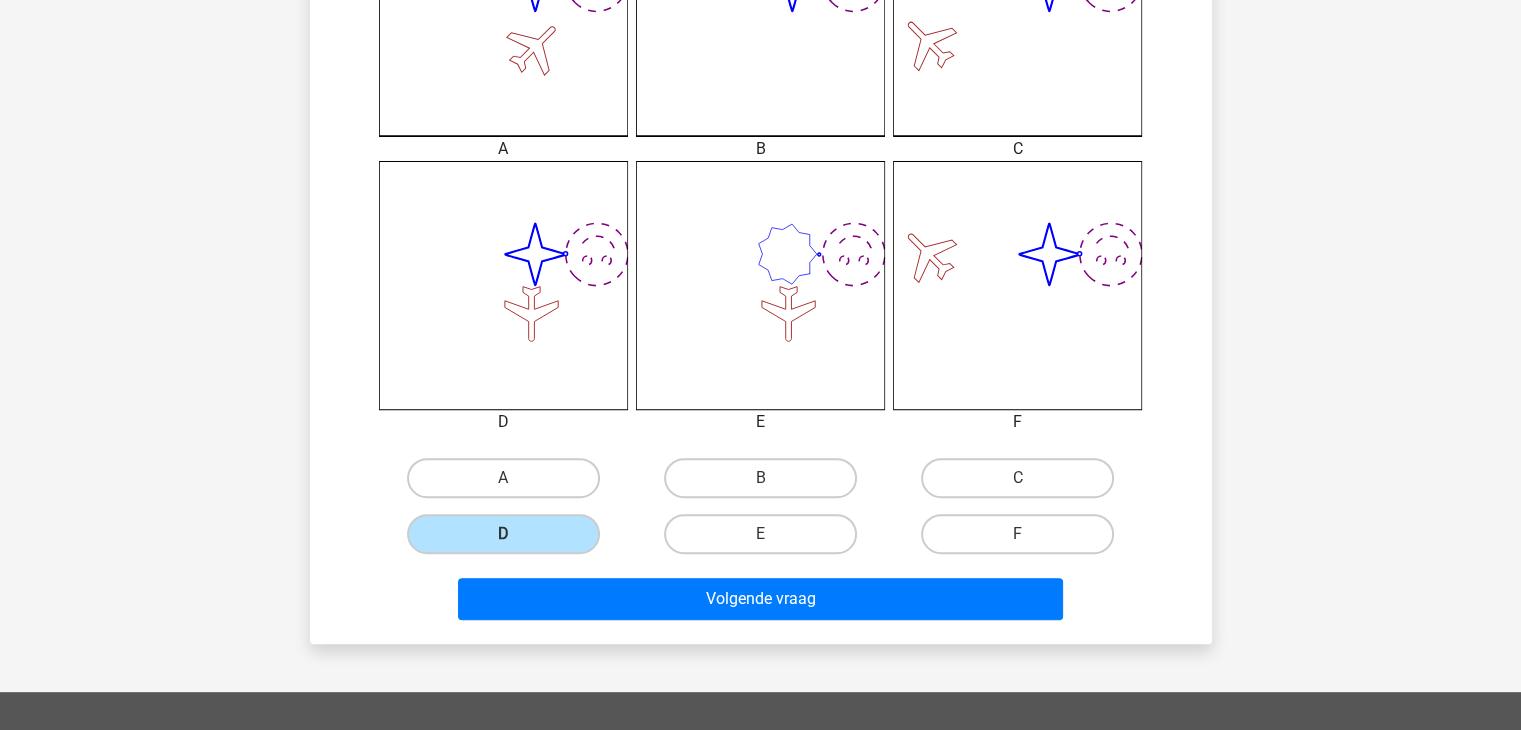 scroll, scrollTop: 700, scrollLeft: 0, axis: vertical 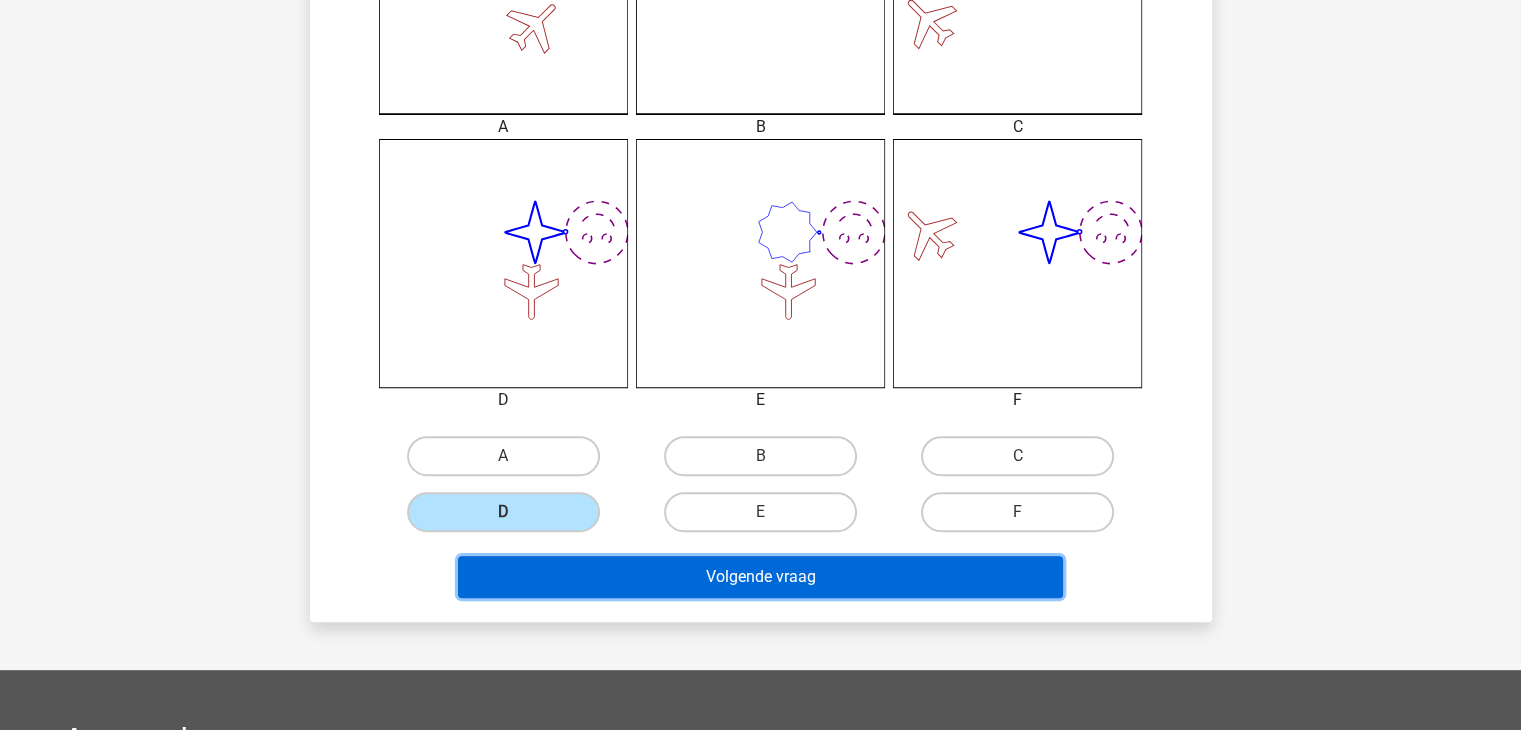 click on "Volgende vraag" at bounding box center (760, 577) 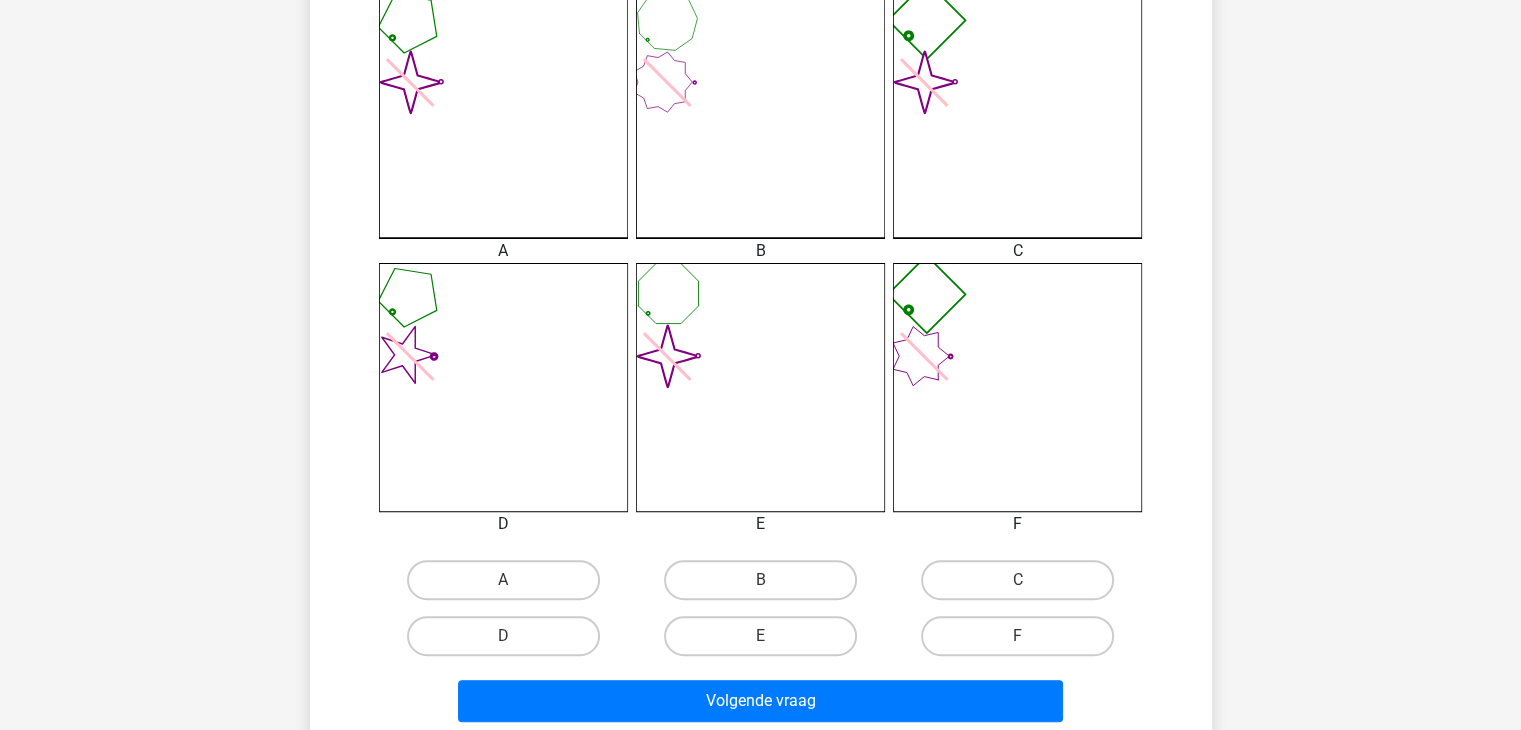 scroll, scrollTop: 592, scrollLeft: 0, axis: vertical 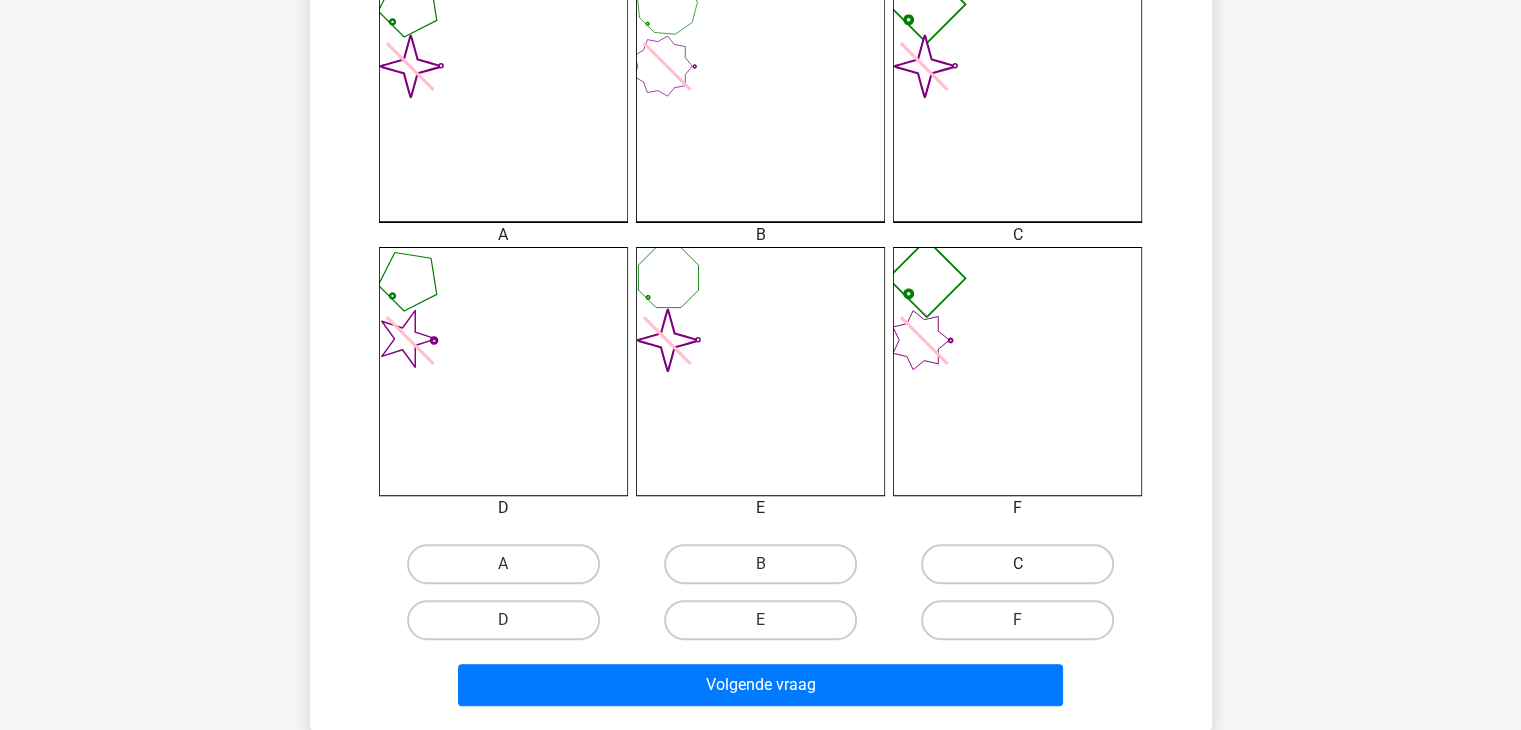 click on "C" at bounding box center [1017, 564] 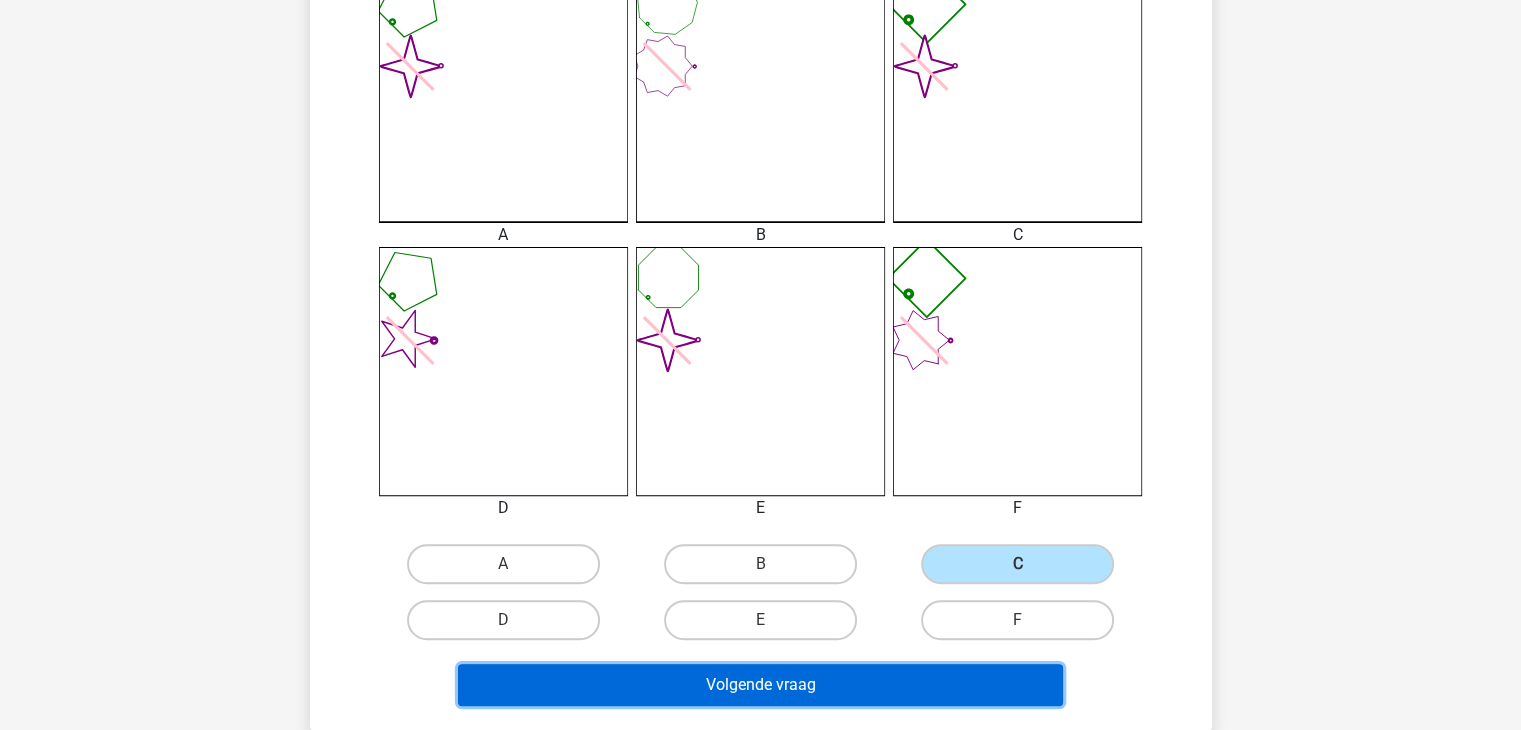 click on "Volgende vraag" at bounding box center [760, 685] 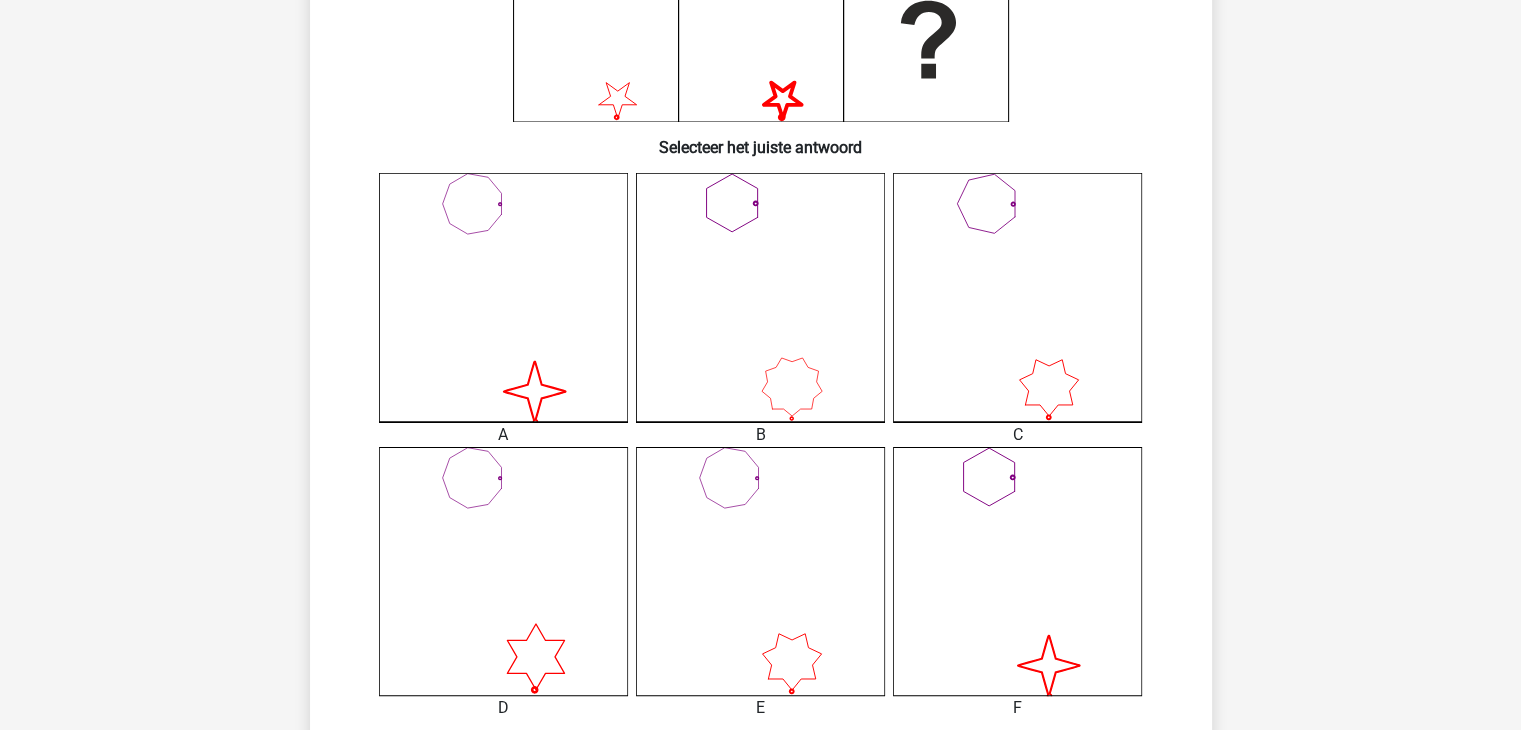 scroll, scrollTop: 492, scrollLeft: 0, axis: vertical 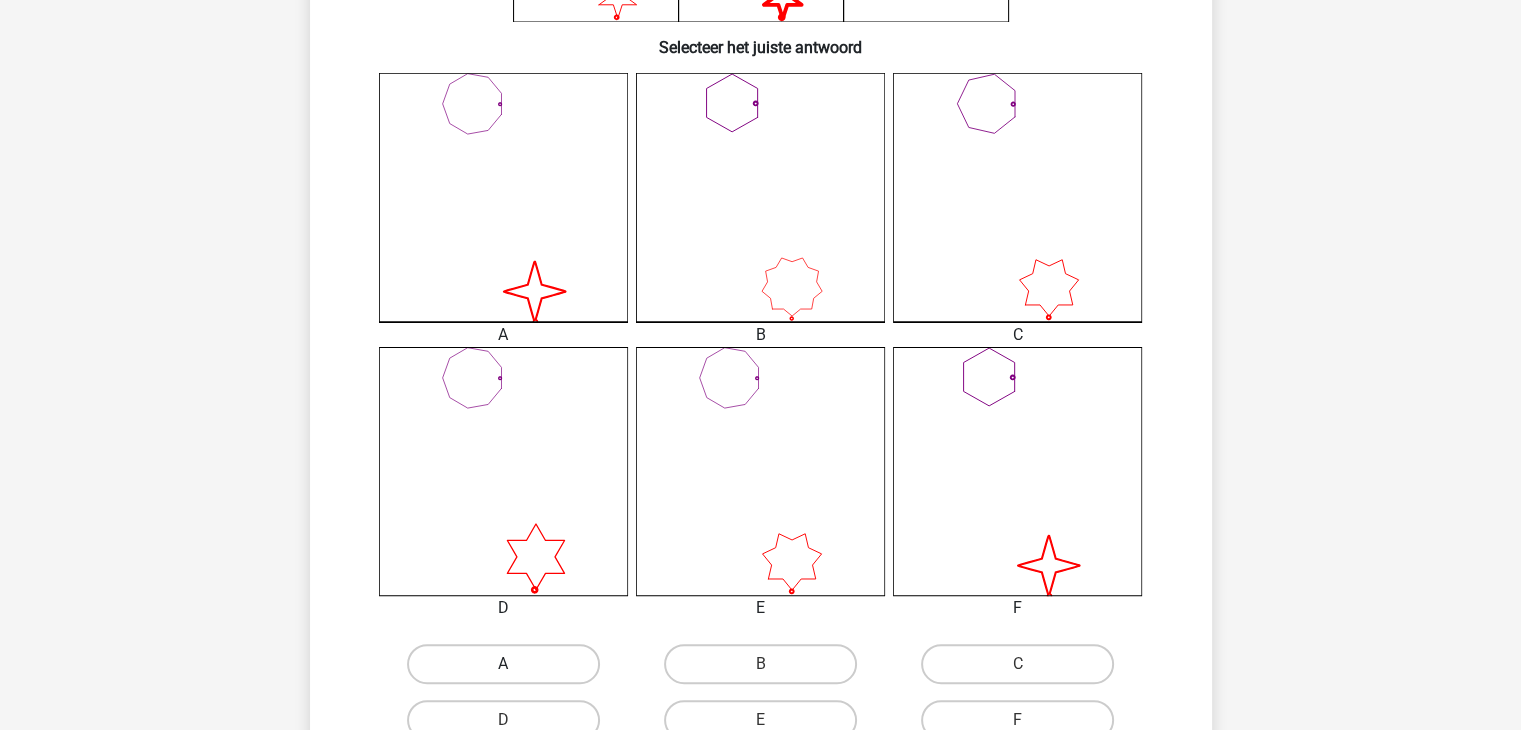 click on "A" at bounding box center [503, 664] 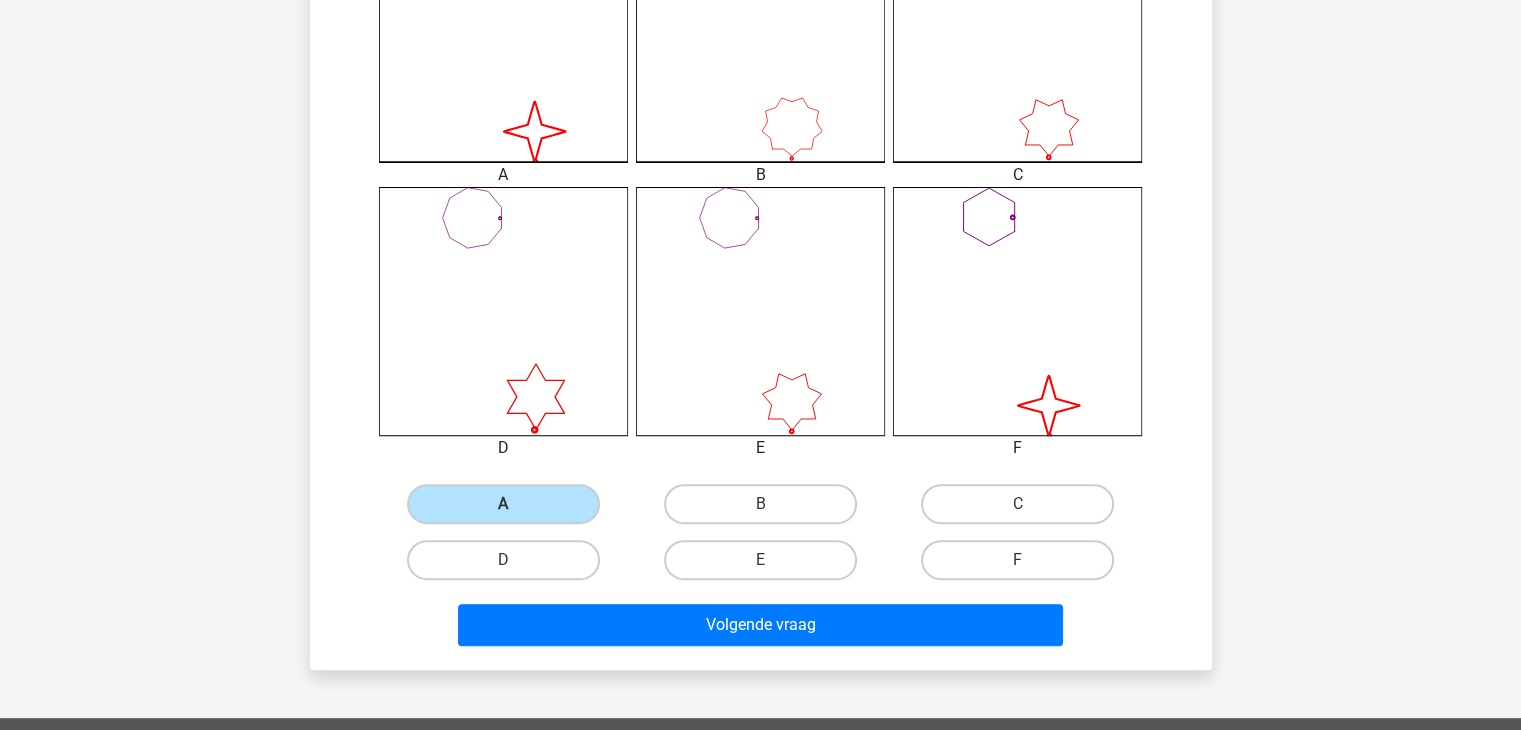 scroll, scrollTop: 692, scrollLeft: 0, axis: vertical 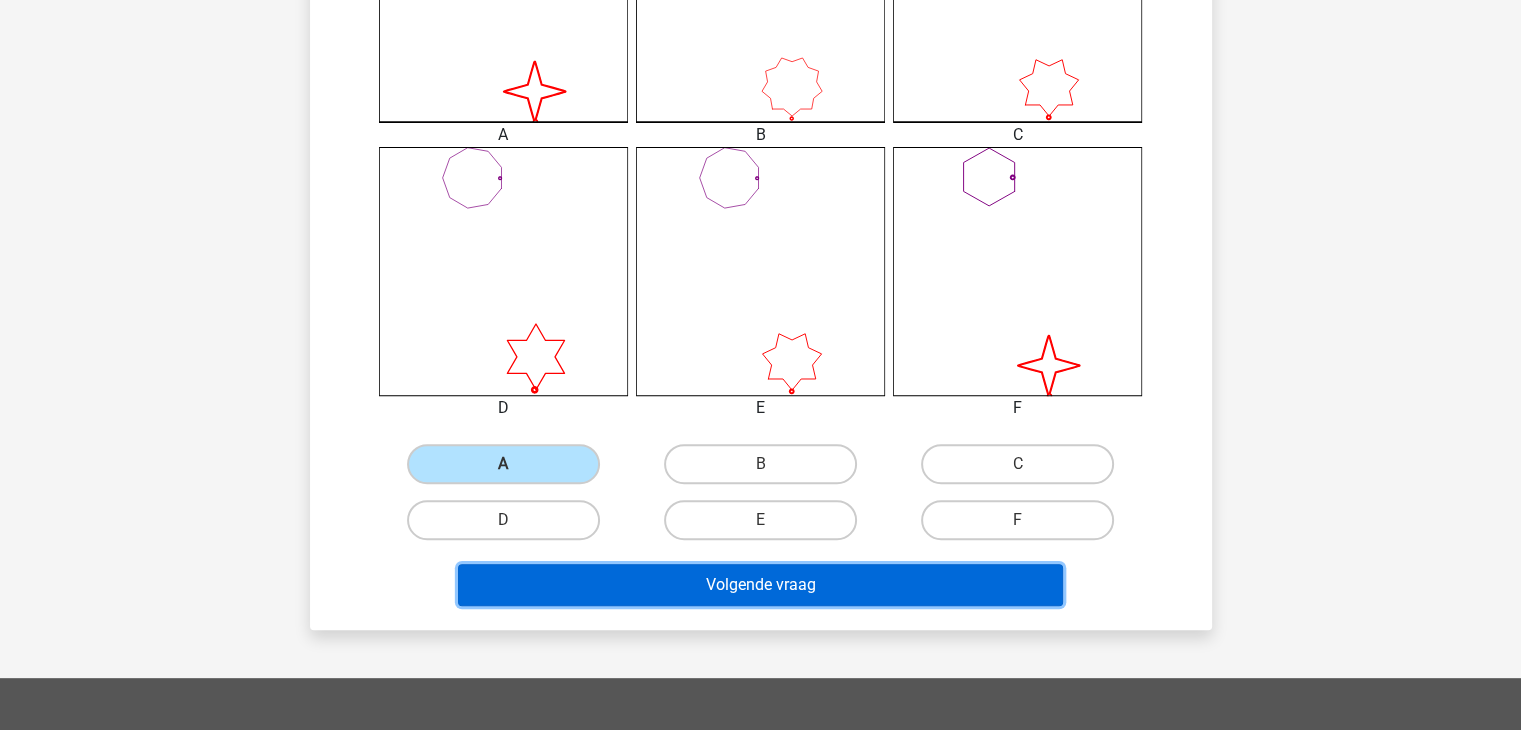 click on "Volgende vraag" at bounding box center [760, 585] 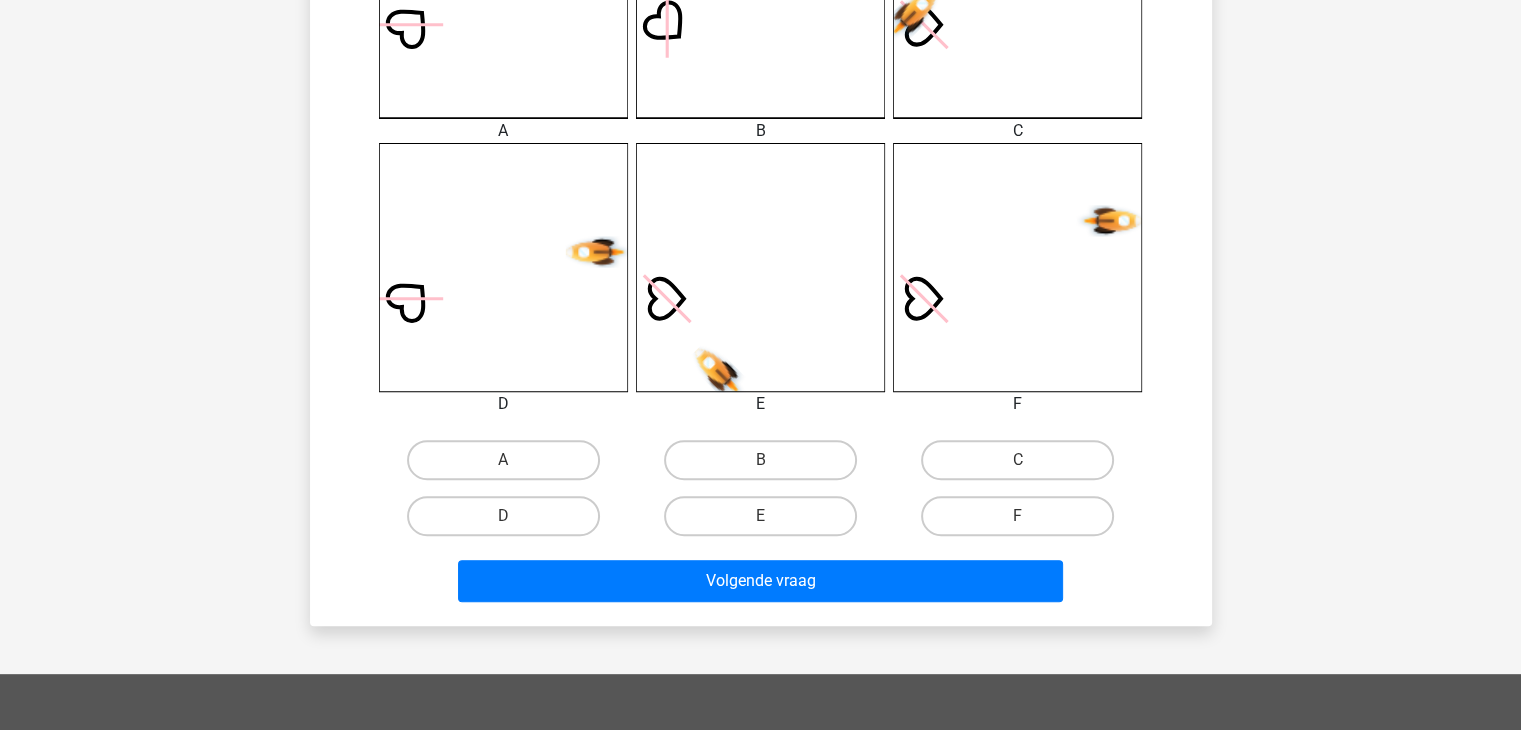 scroll, scrollTop: 792, scrollLeft: 0, axis: vertical 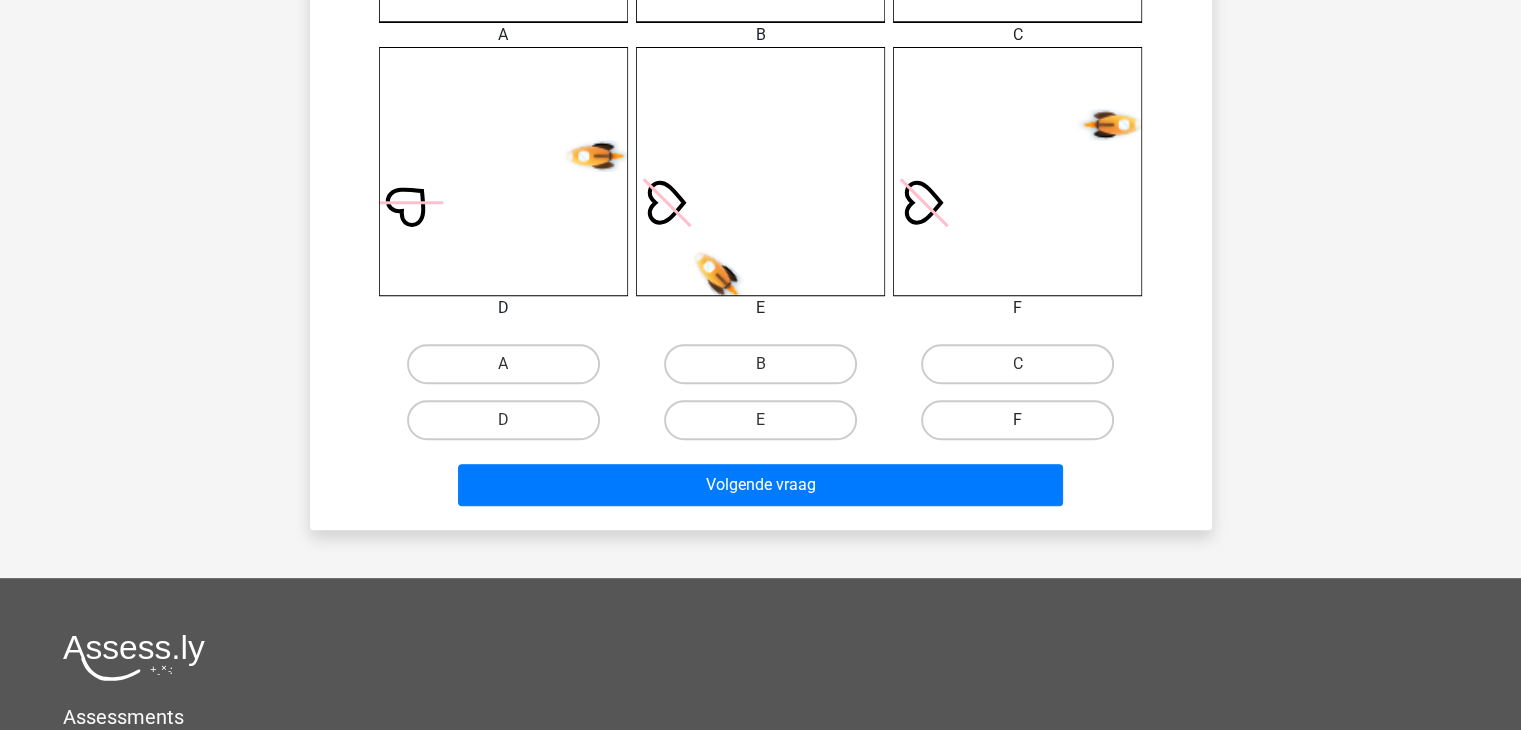 click on "F" at bounding box center [1017, 420] 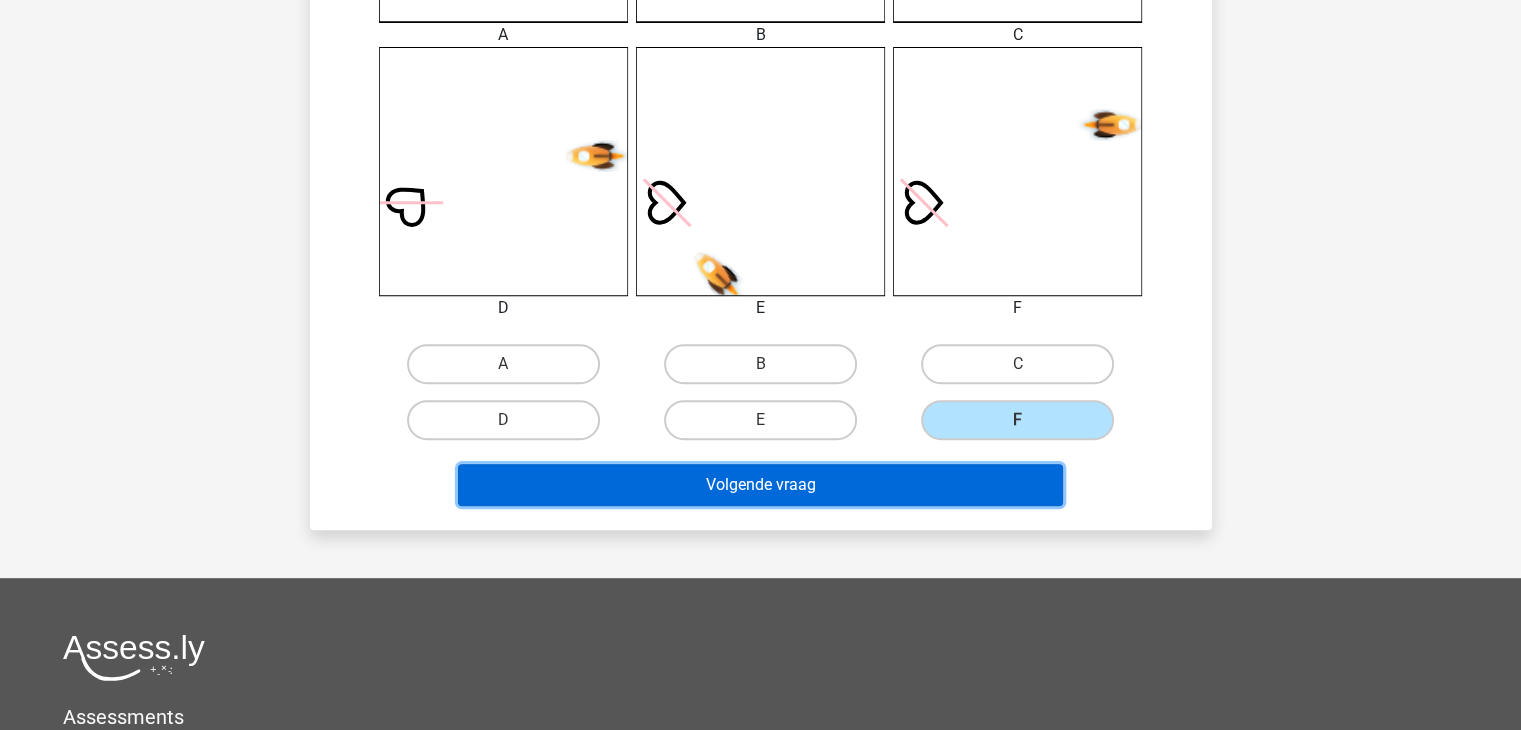 click on "Volgende vraag" at bounding box center [760, 485] 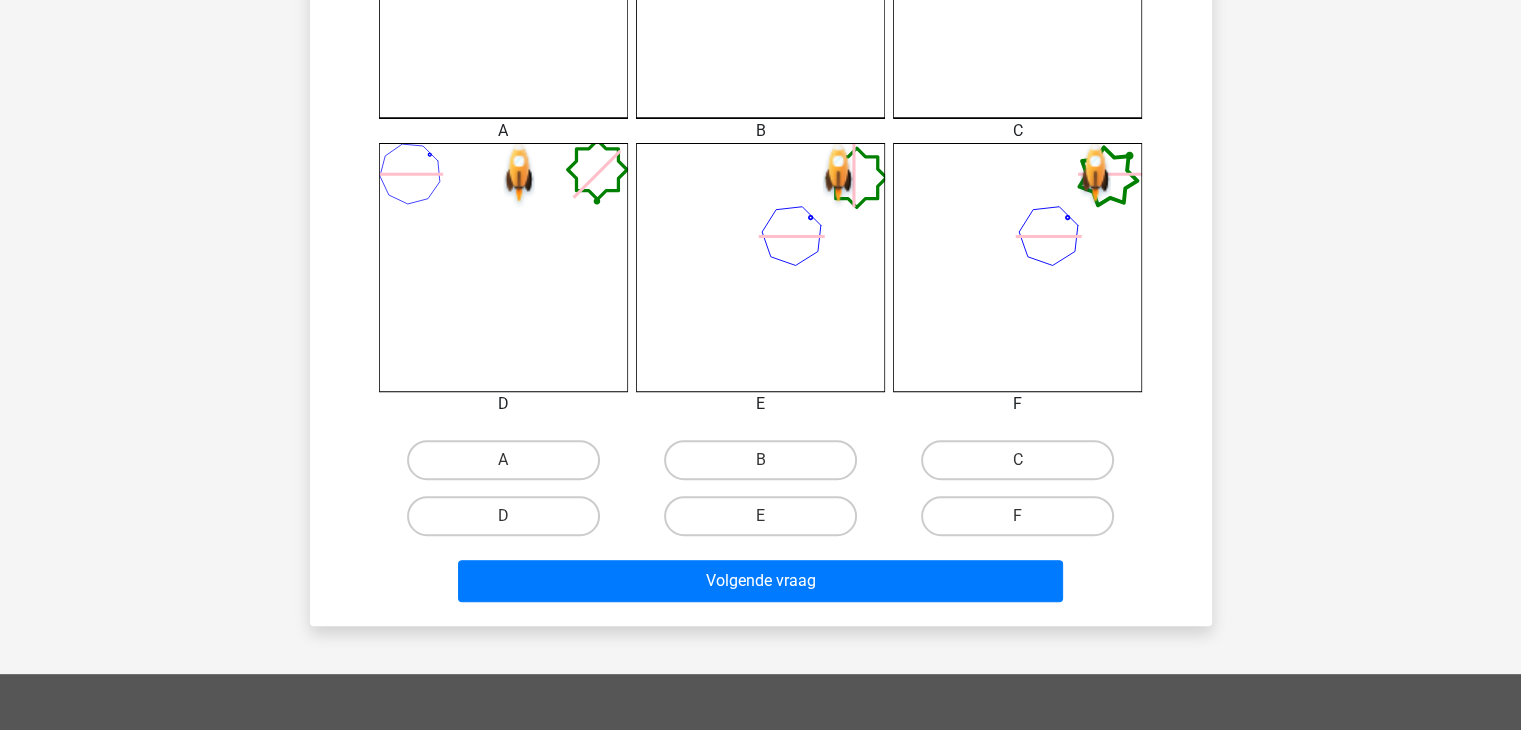 scroll, scrollTop: 700, scrollLeft: 0, axis: vertical 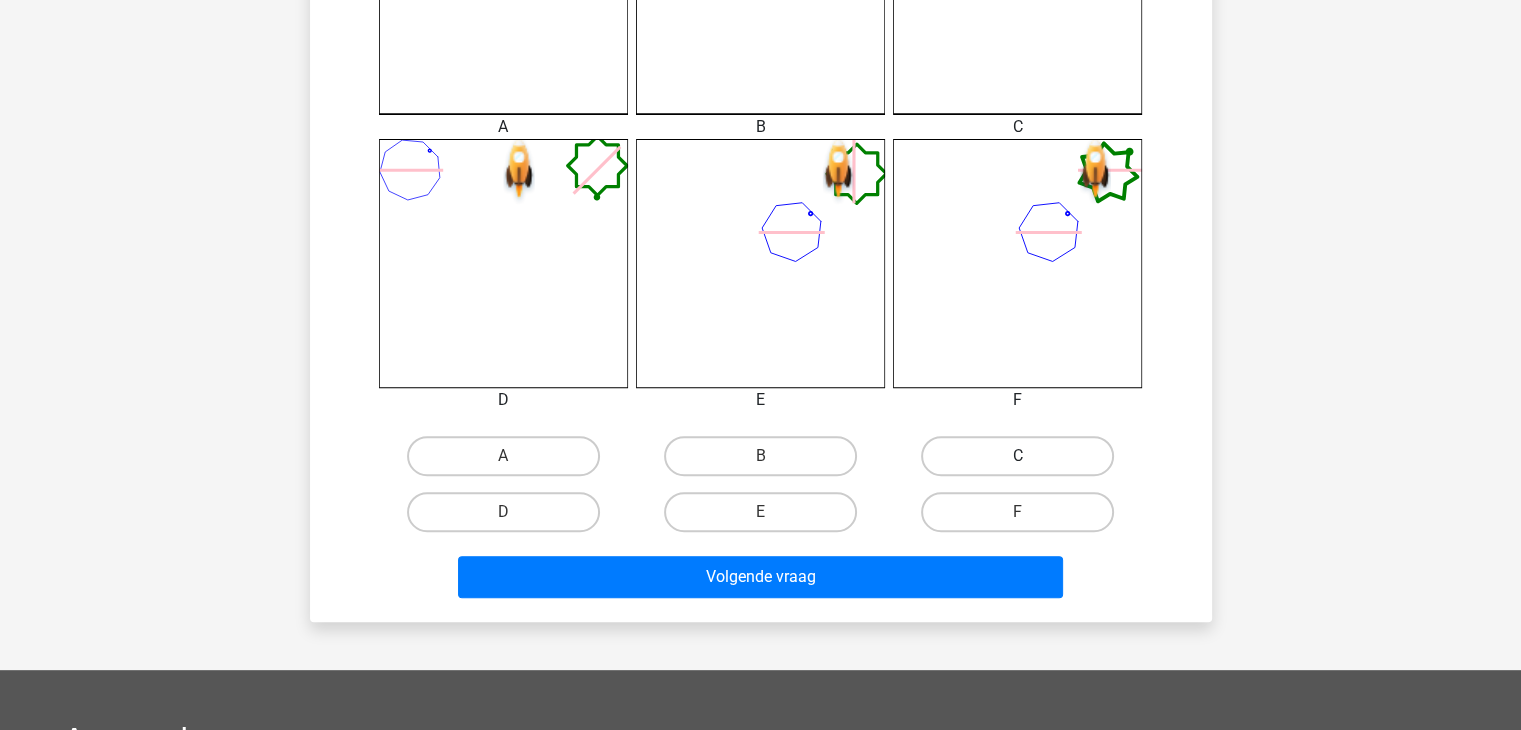 click on "C" at bounding box center [1017, 456] 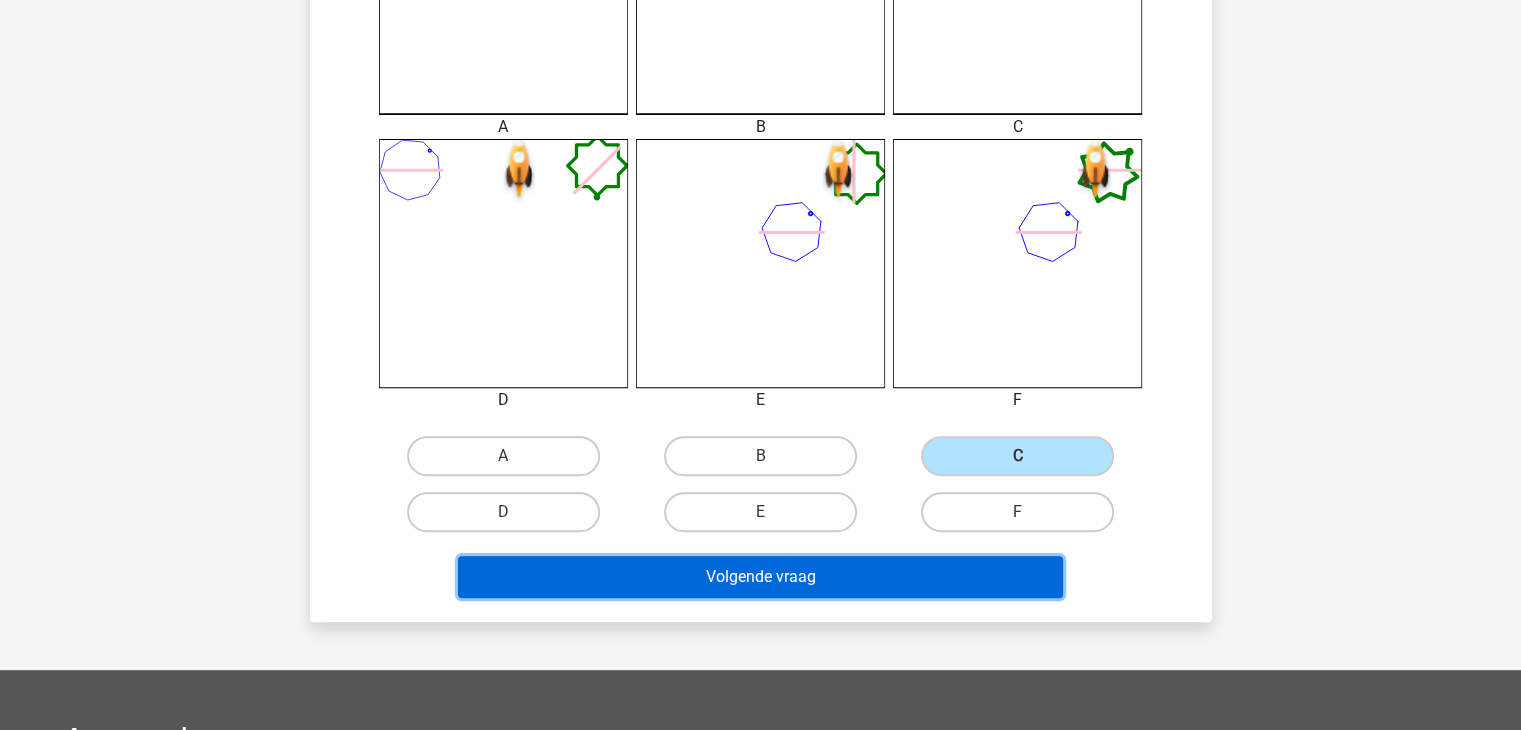 click on "Volgende vraag" at bounding box center [760, 577] 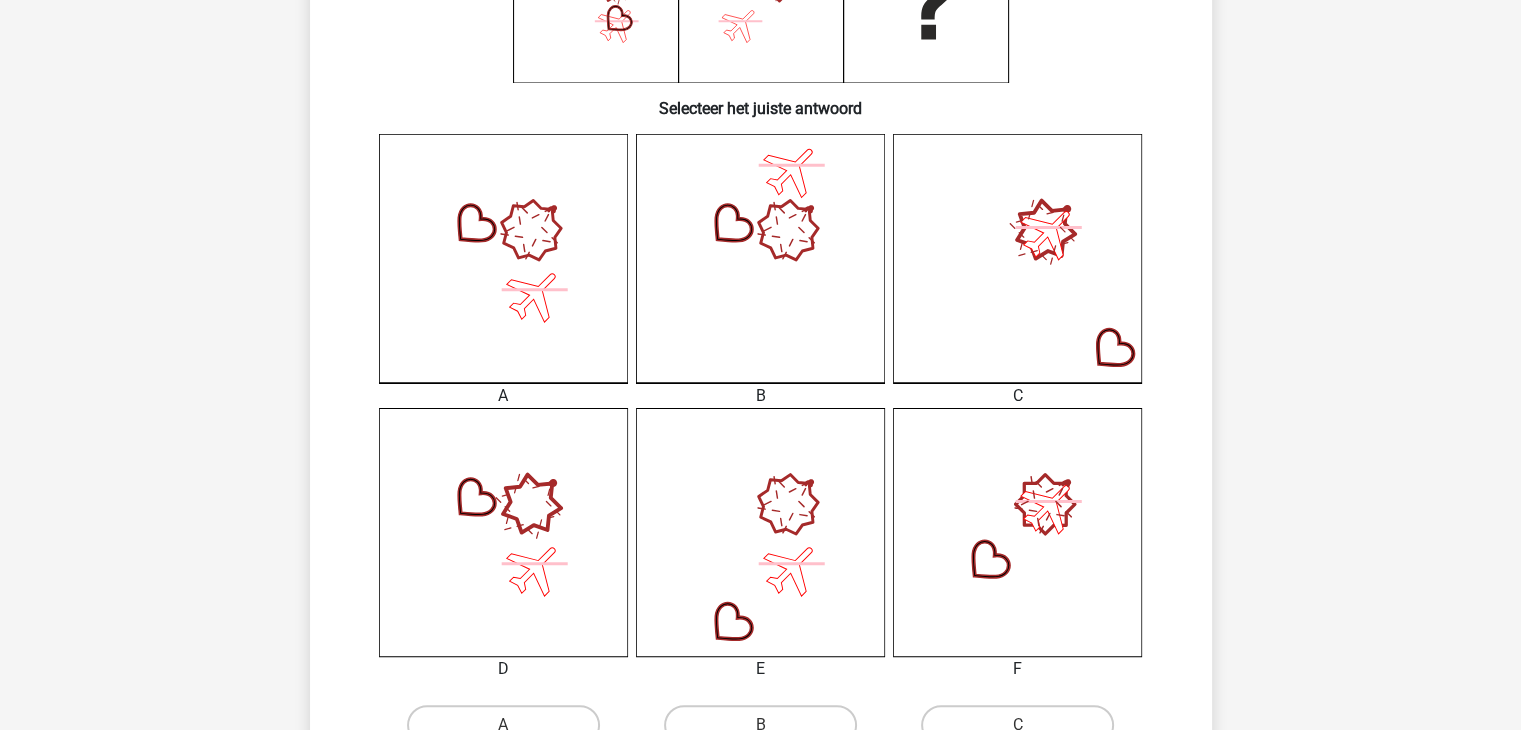 scroll, scrollTop: 600, scrollLeft: 0, axis: vertical 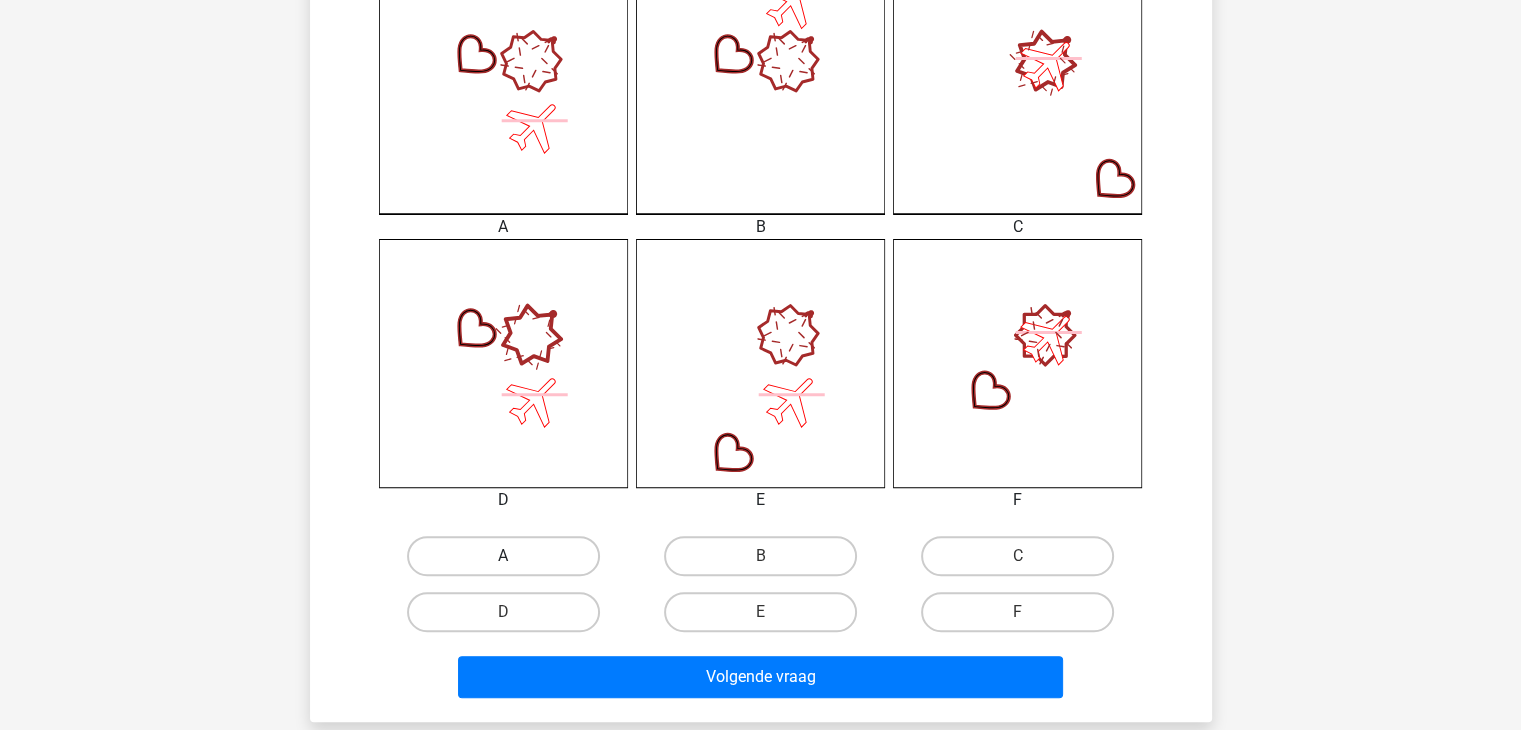 click on "A" at bounding box center (503, 556) 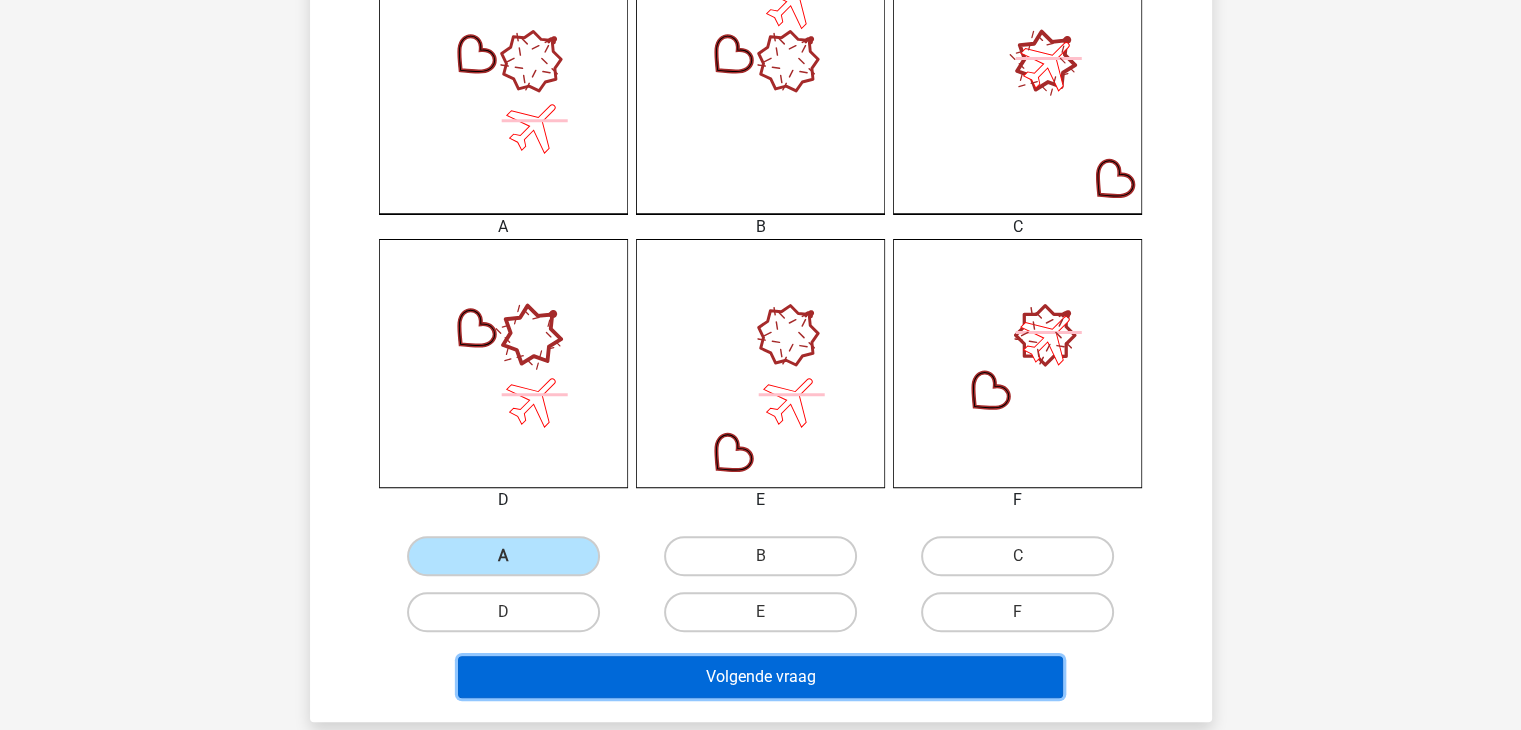 click on "Volgende vraag" at bounding box center (760, 677) 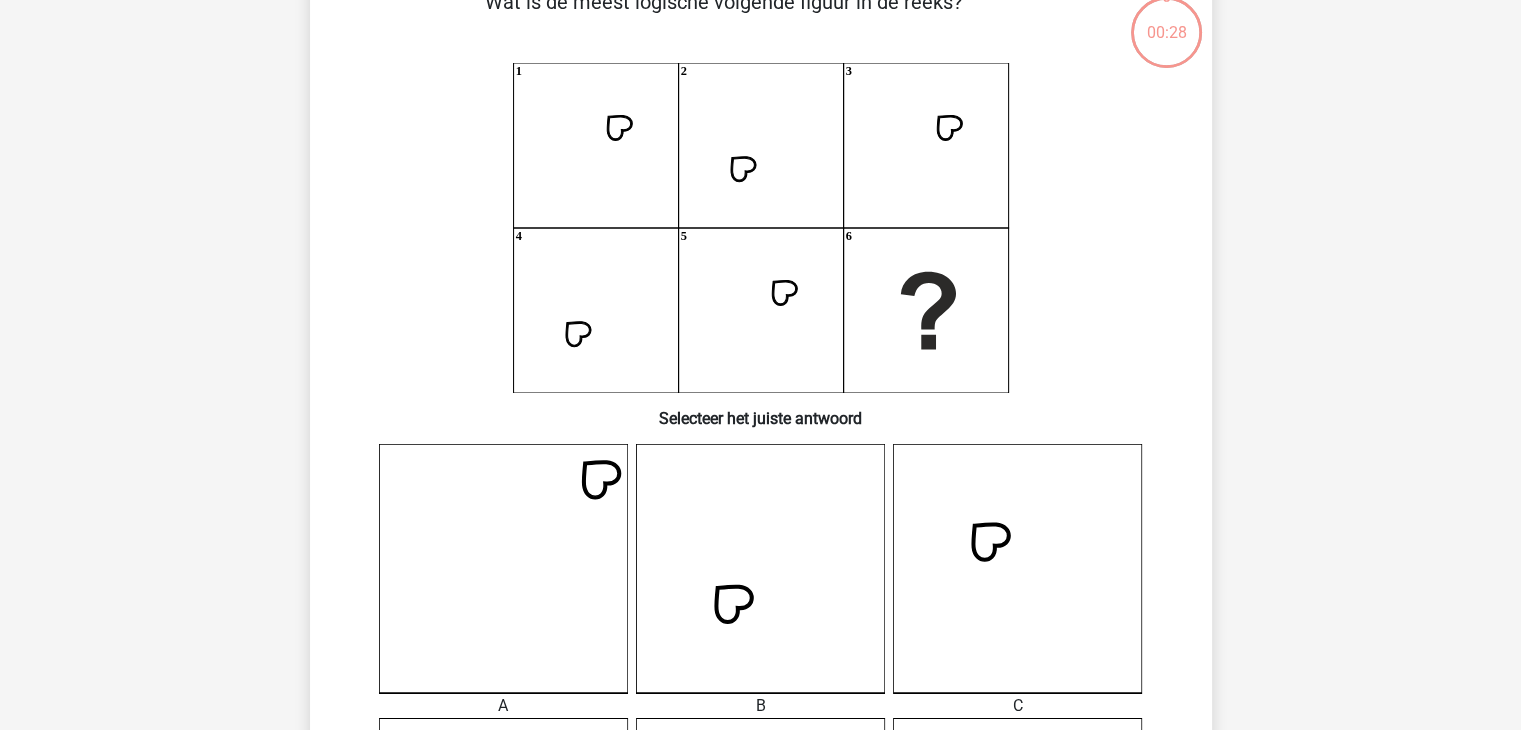 scroll, scrollTop: 92, scrollLeft: 0, axis: vertical 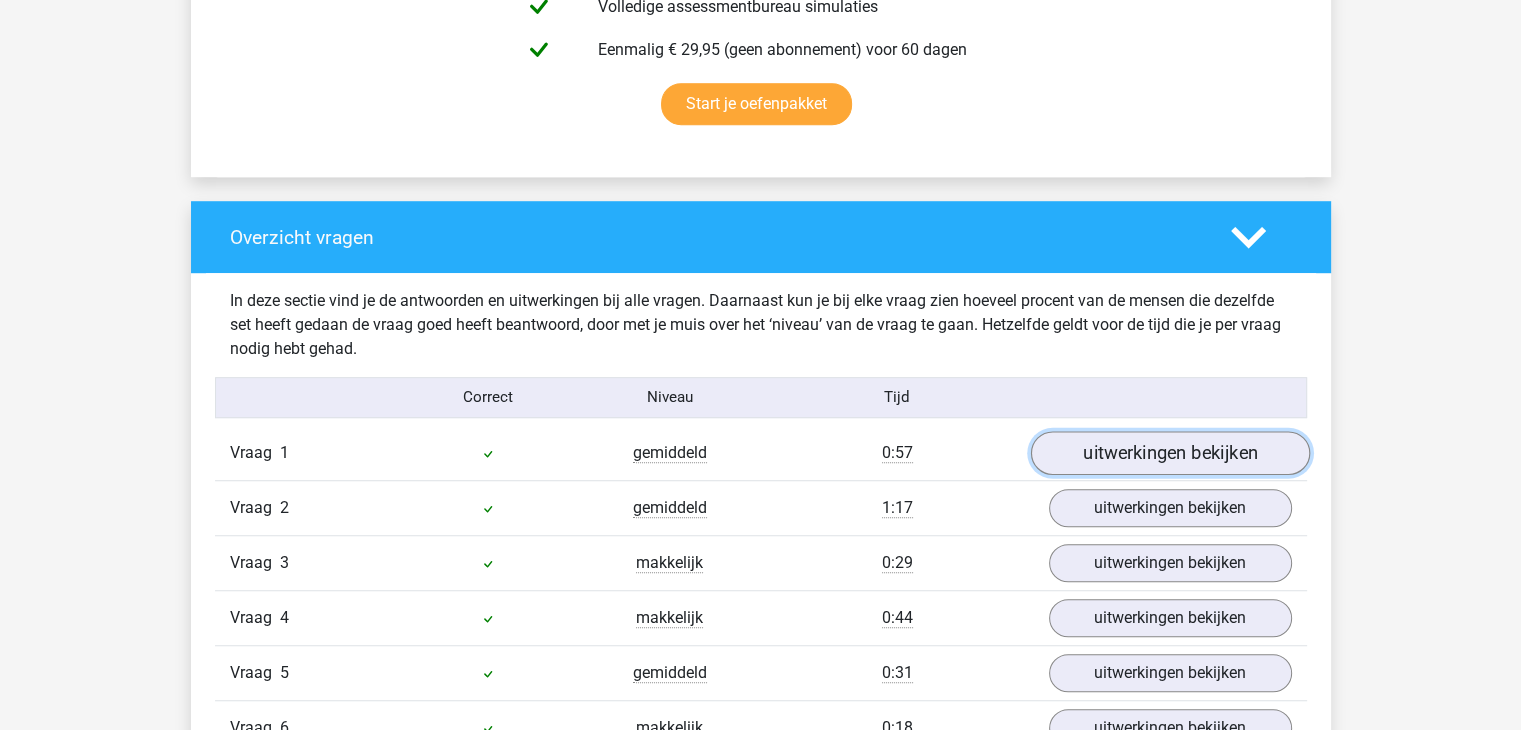 click on "uitwerkingen bekijken" at bounding box center (1169, 453) 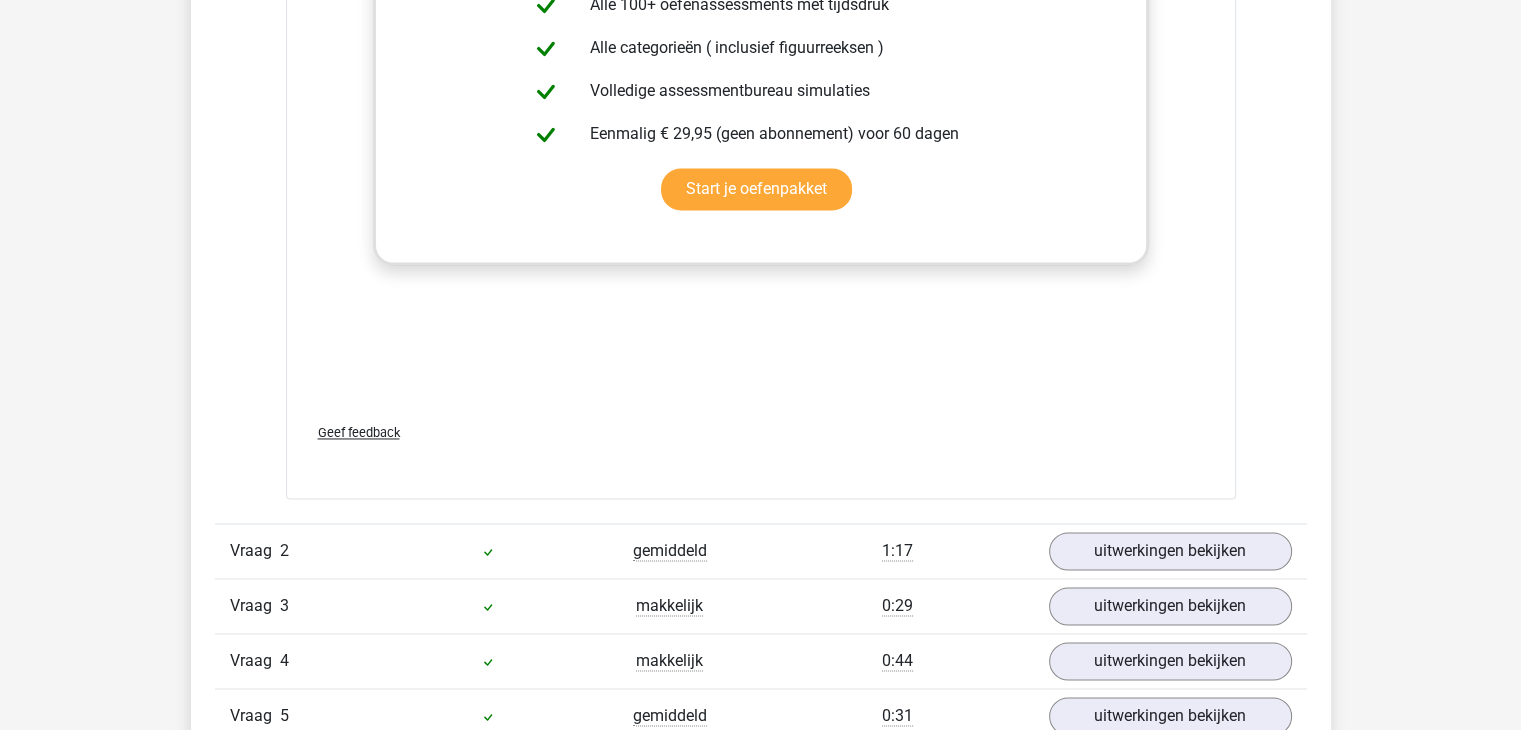 scroll, scrollTop: 3100, scrollLeft: 0, axis: vertical 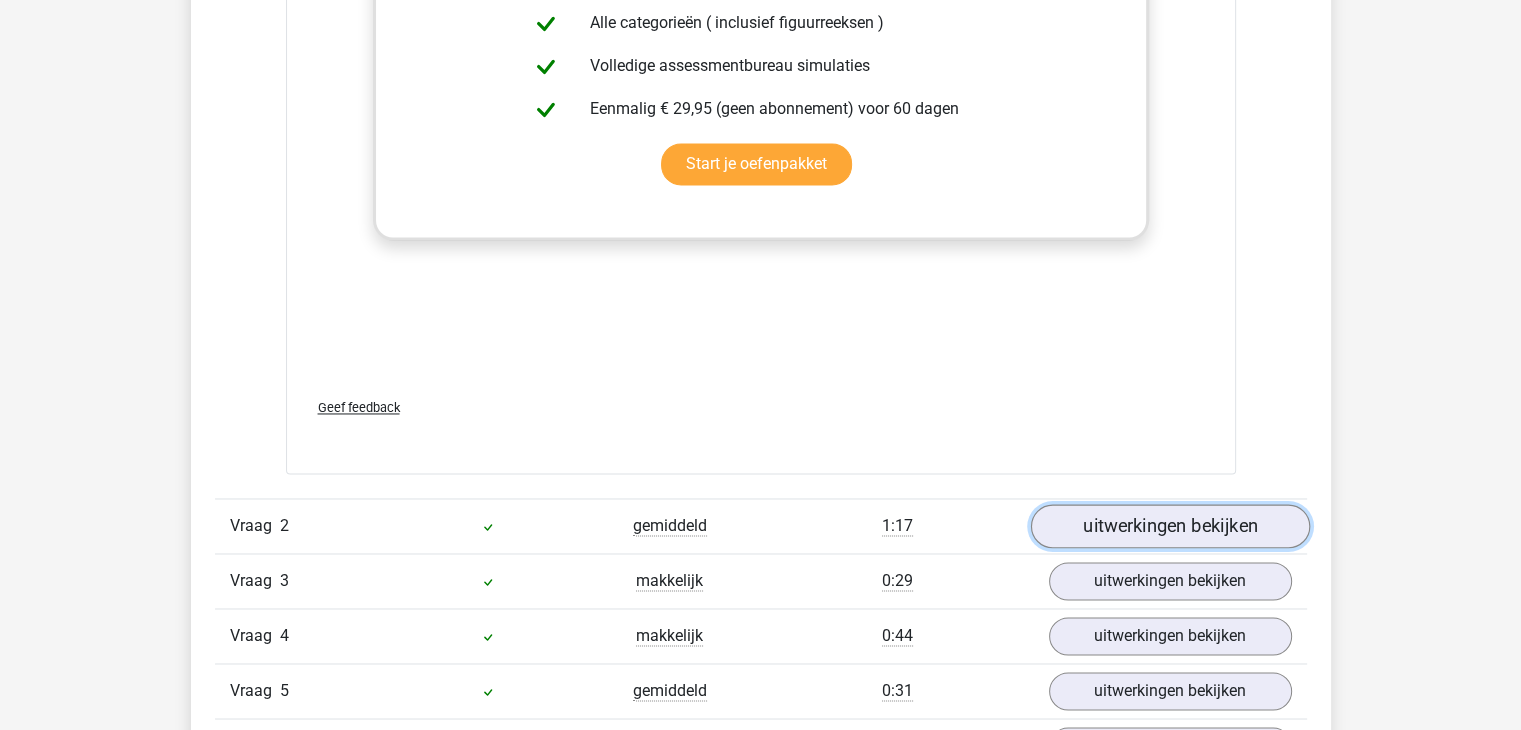 click on "uitwerkingen bekijken" at bounding box center (1169, 526) 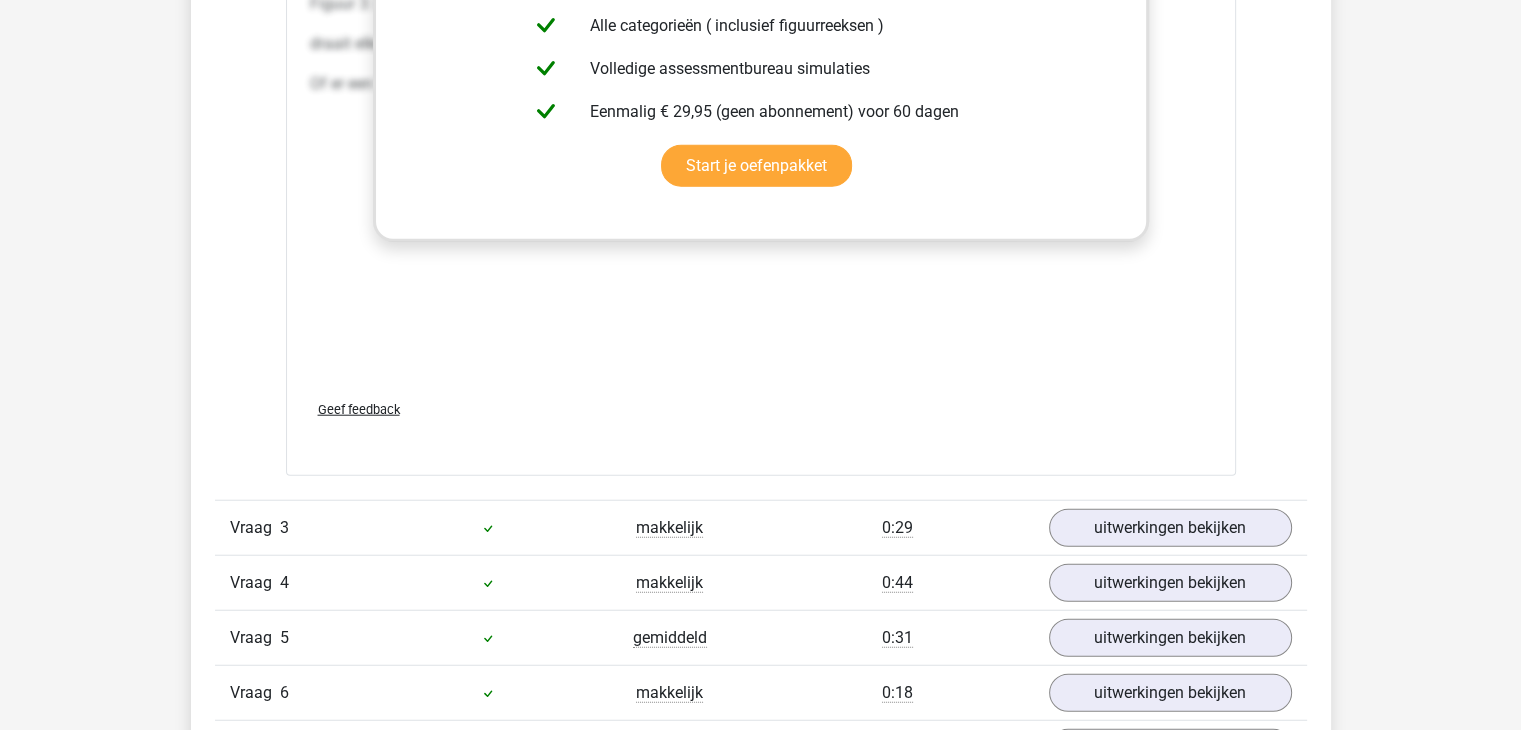 scroll, scrollTop: 5000, scrollLeft: 0, axis: vertical 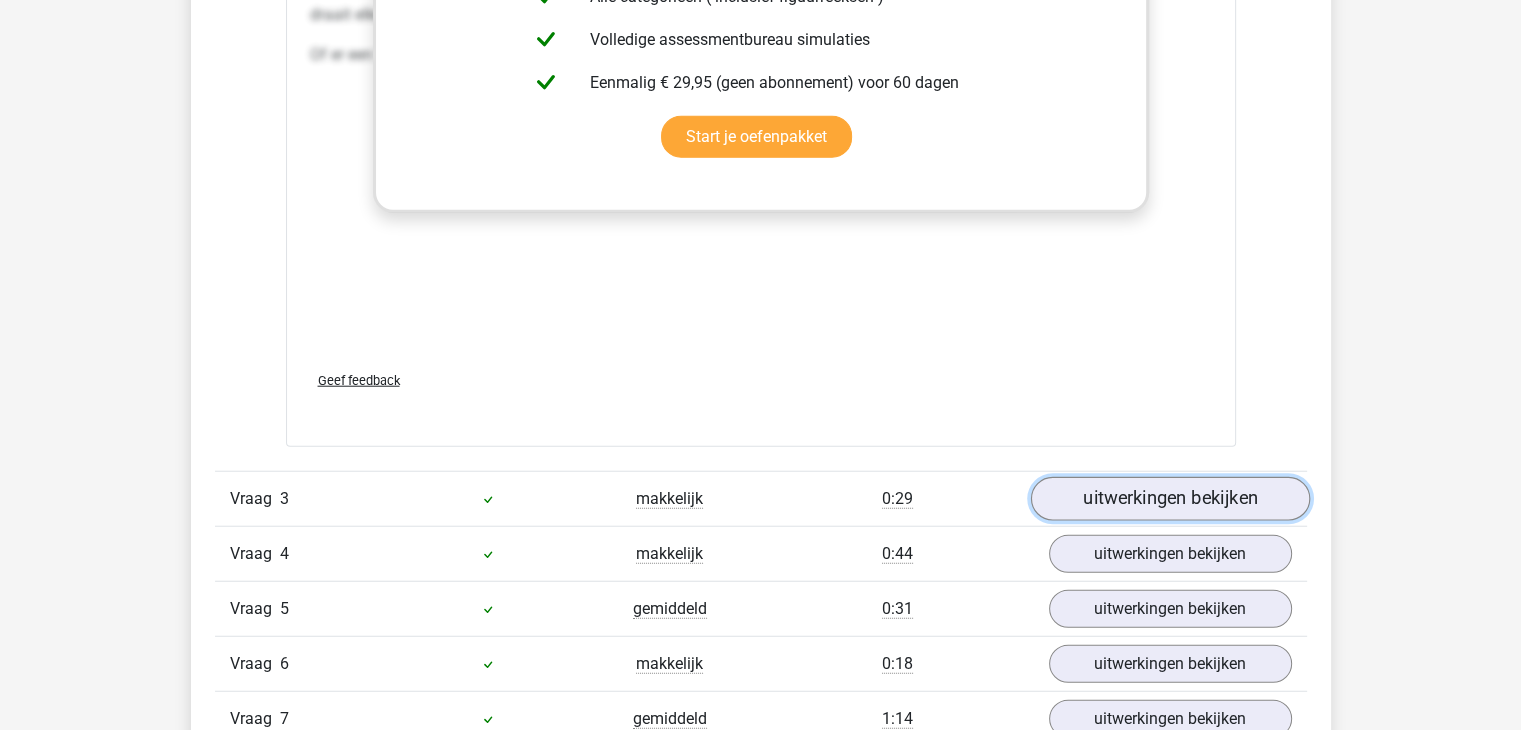 click on "uitwerkingen bekijken" at bounding box center [1169, 500] 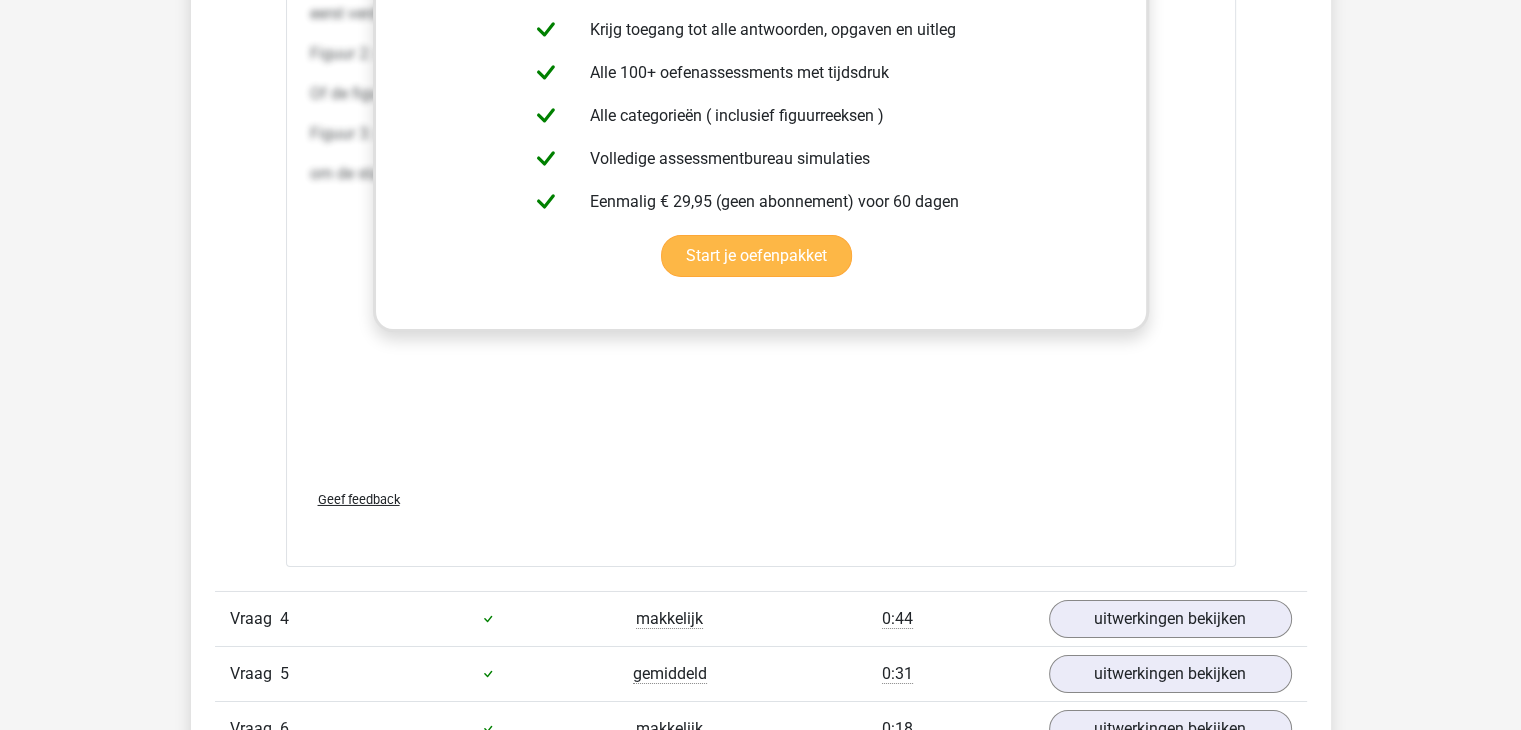 scroll, scrollTop: 6800, scrollLeft: 0, axis: vertical 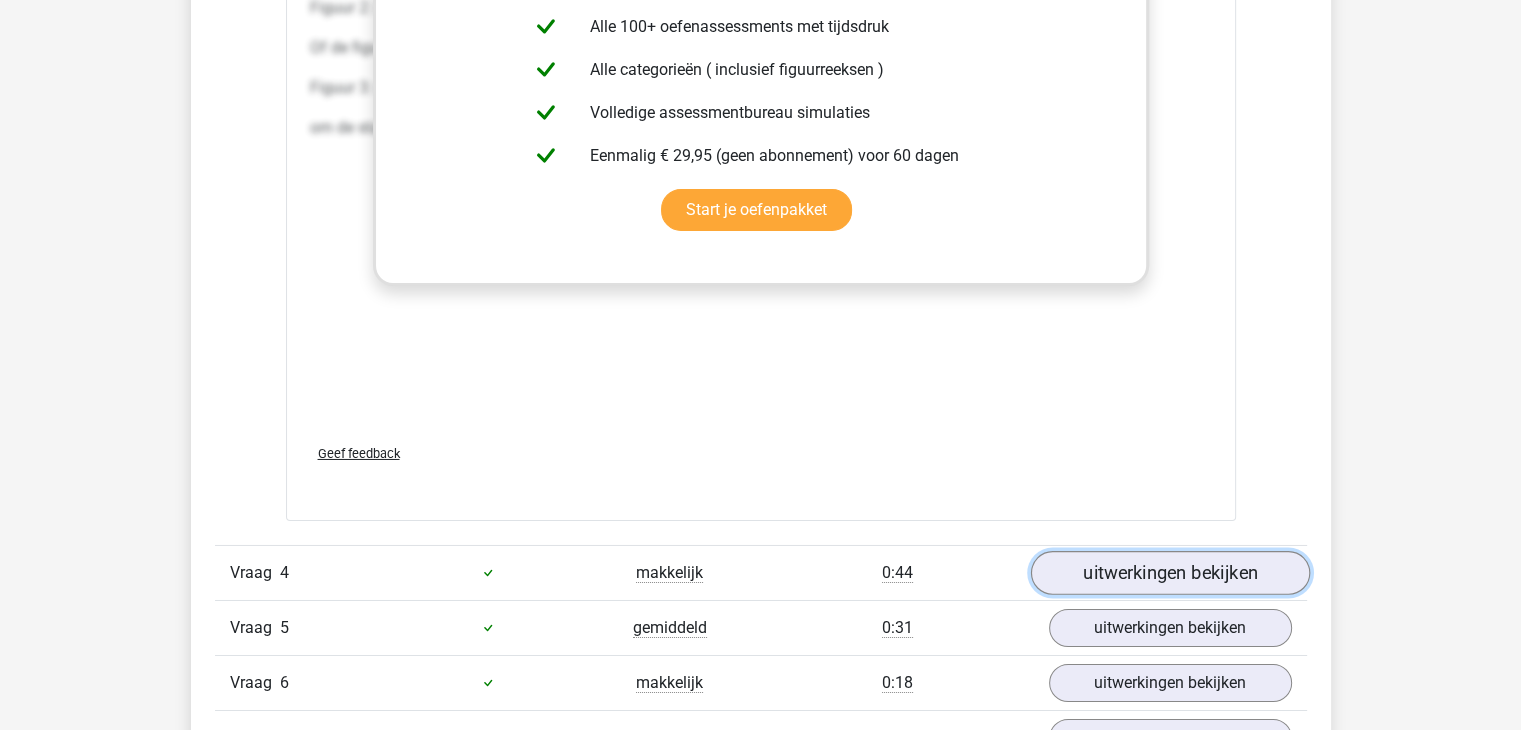click on "uitwerkingen bekijken" at bounding box center (1169, 573) 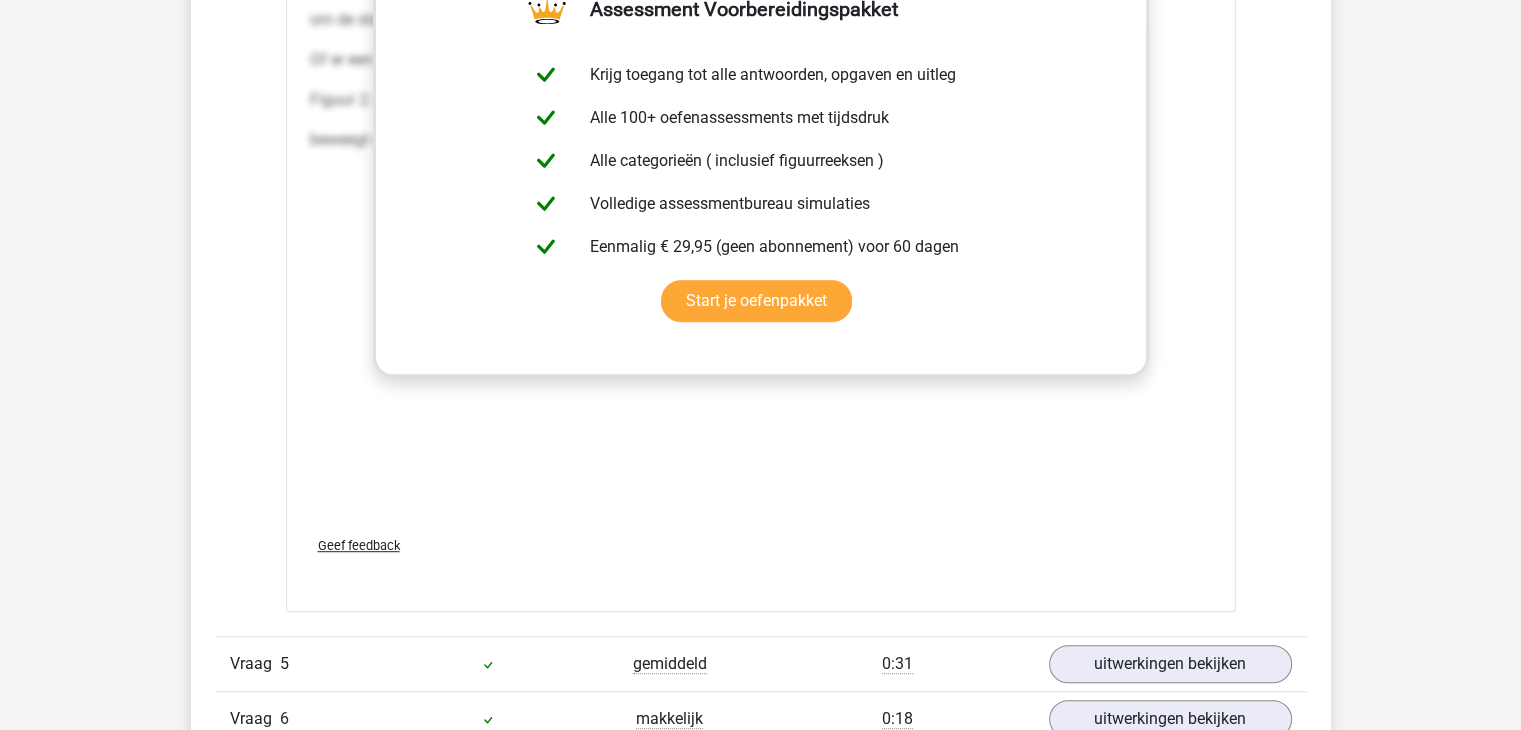 scroll, scrollTop: 8600, scrollLeft: 0, axis: vertical 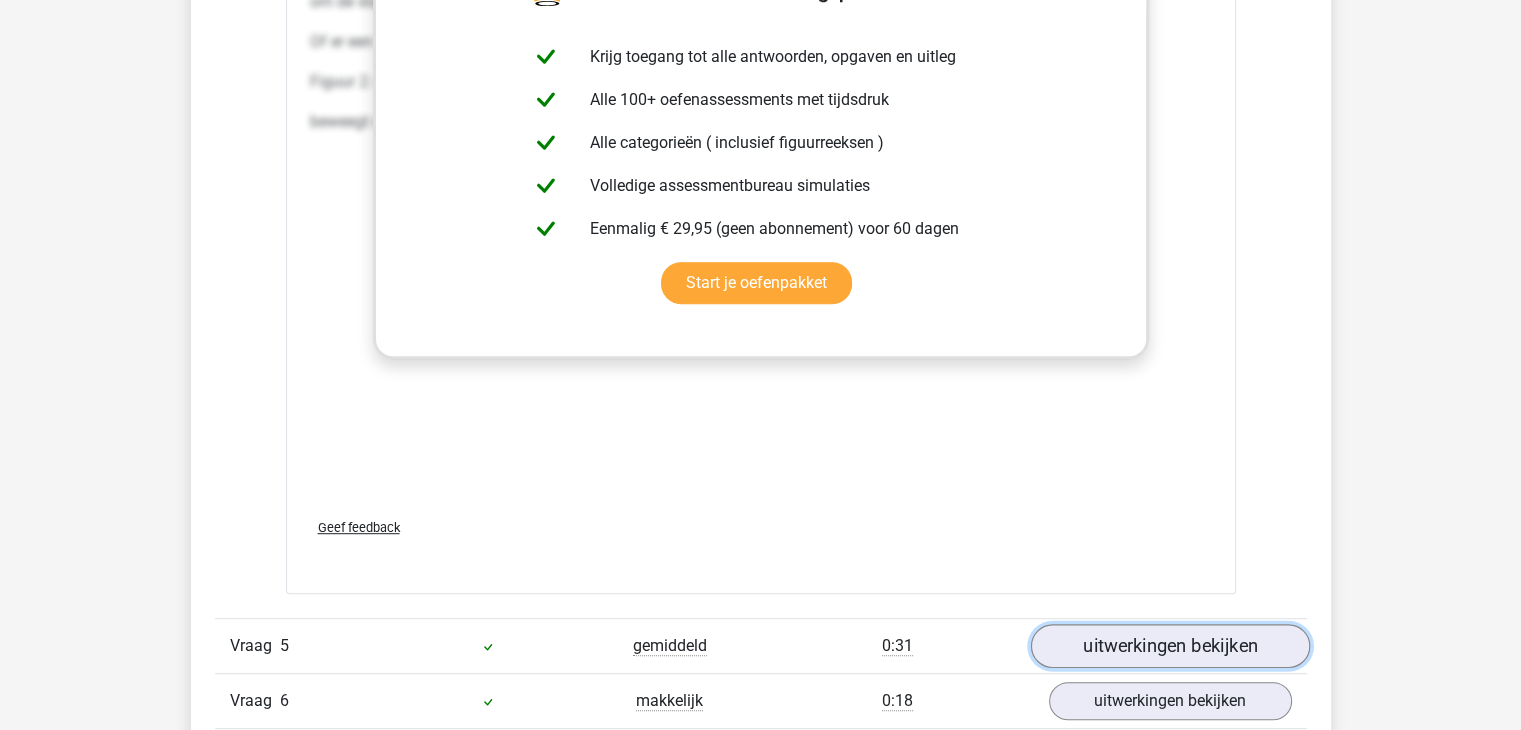 click on "uitwerkingen bekijken" at bounding box center (1169, 646) 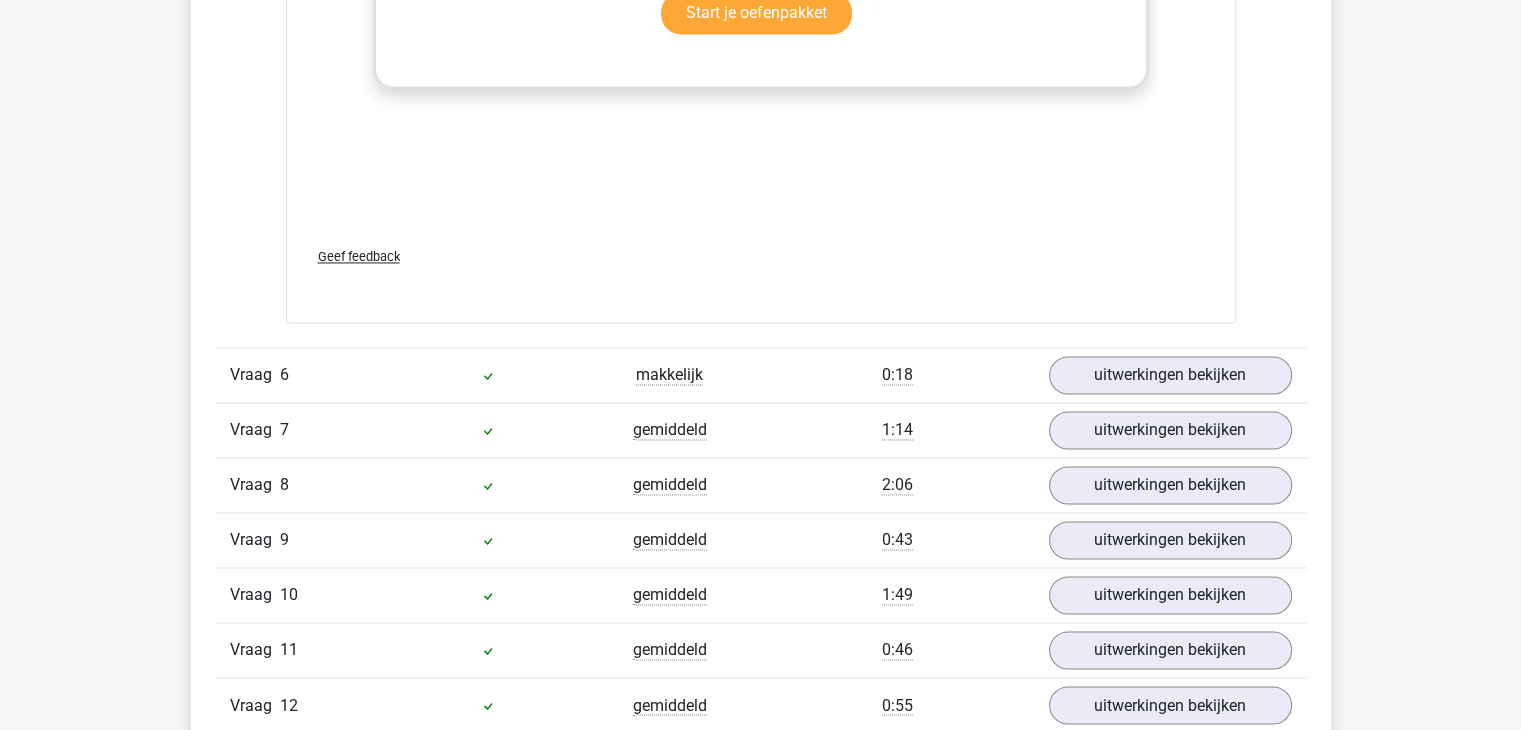 scroll, scrollTop: 10800, scrollLeft: 0, axis: vertical 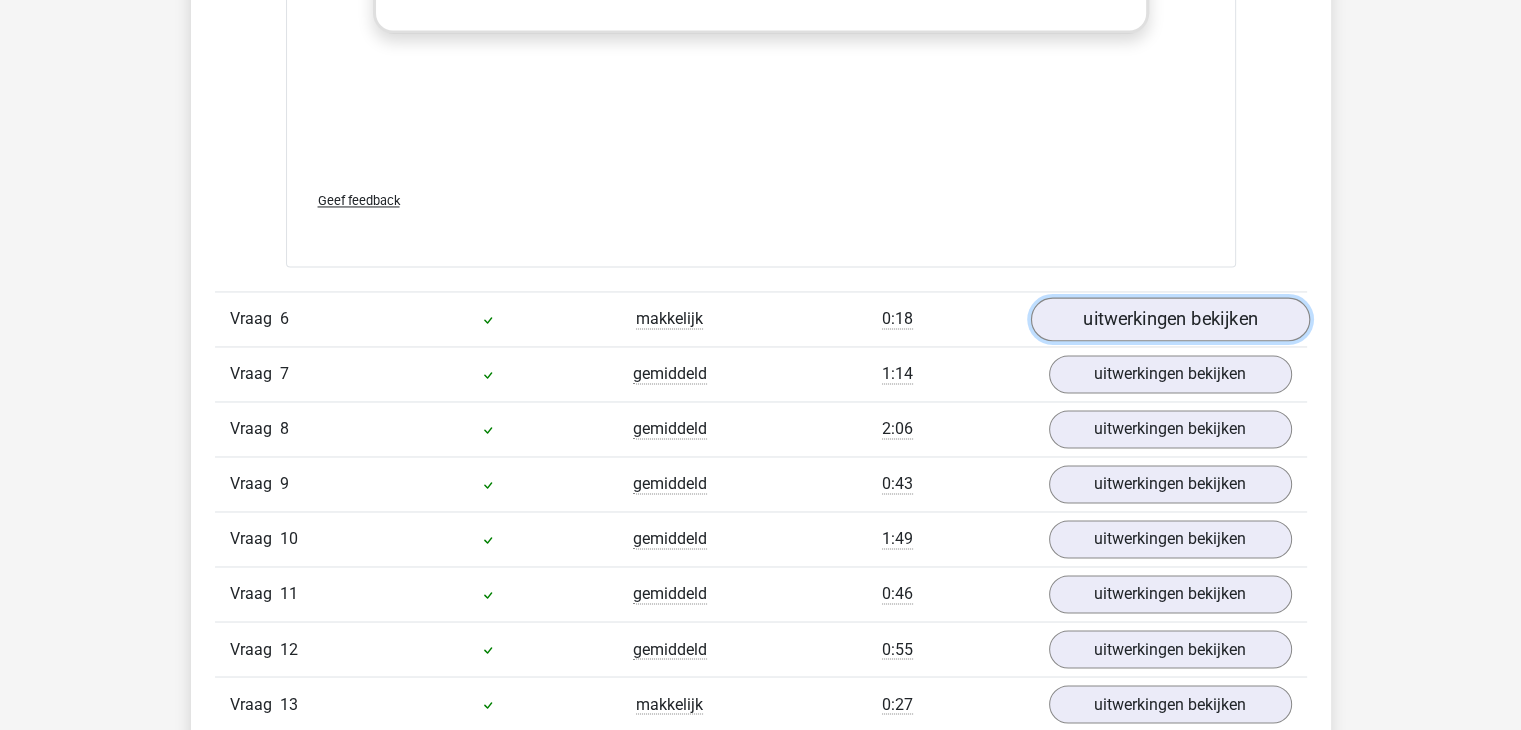 click on "uitwerkingen bekijken" at bounding box center [1169, 319] 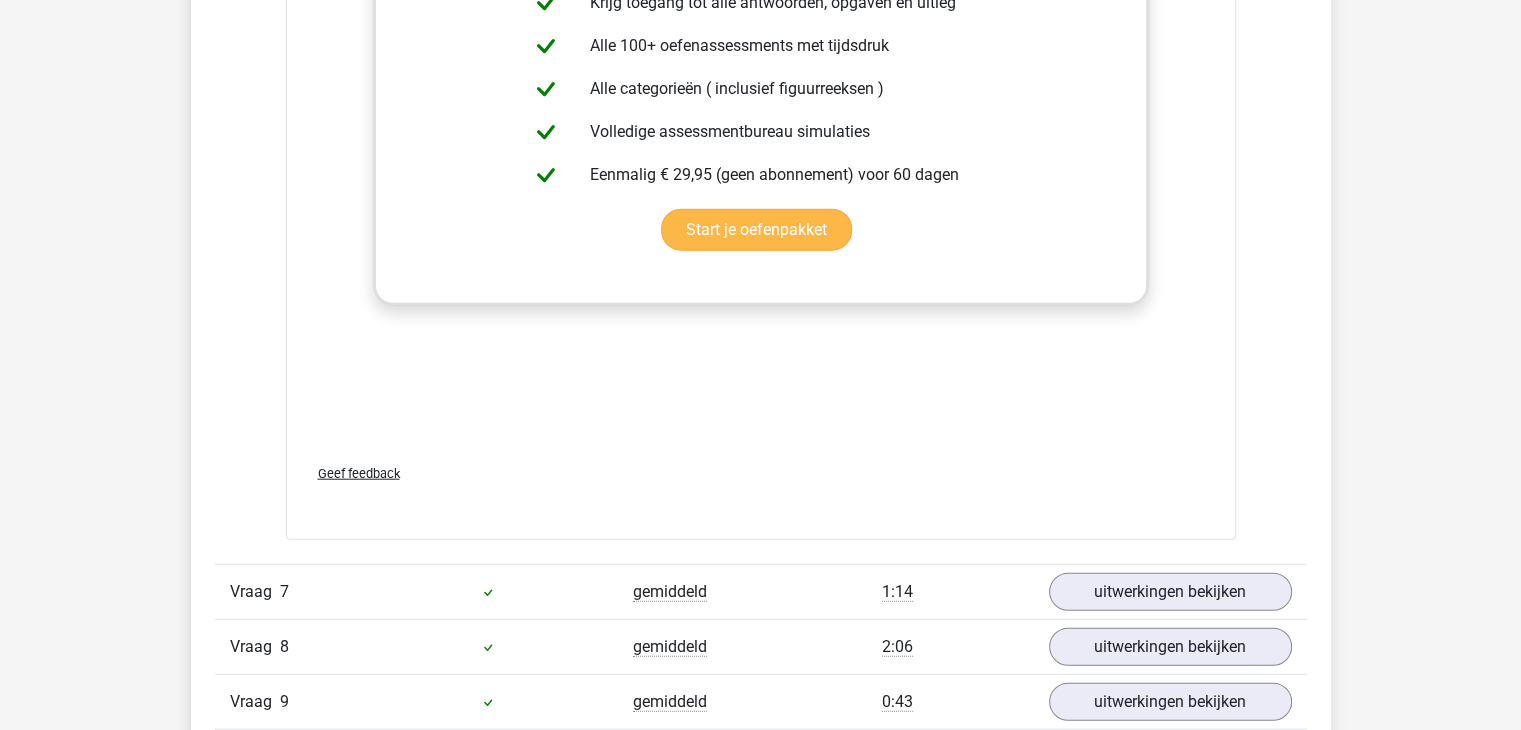 scroll, scrollTop: 12600, scrollLeft: 0, axis: vertical 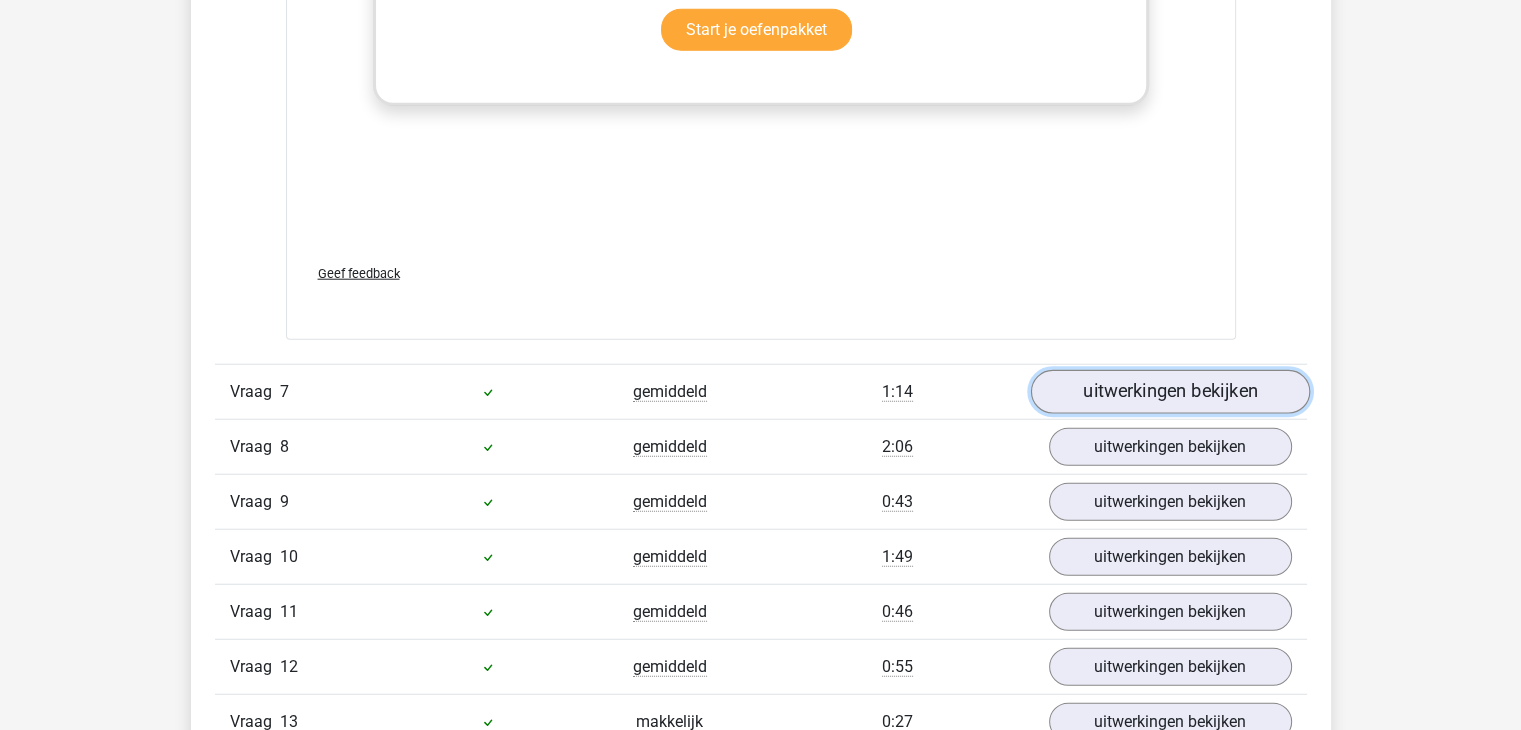 click on "uitwerkingen bekijken" at bounding box center (1169, 392) 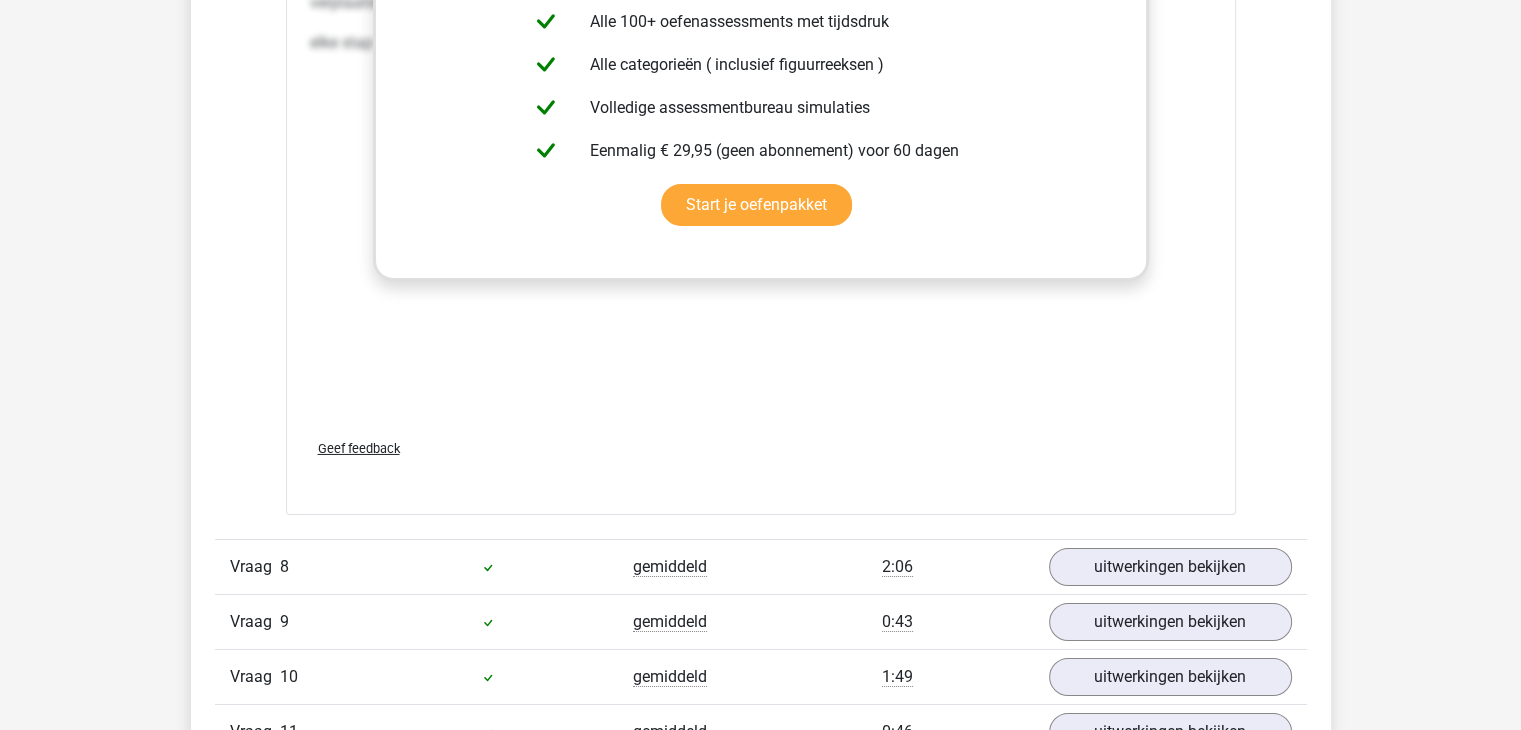 scroll, scrollTop: 14300, scrollLeft: 0, axis: vertical 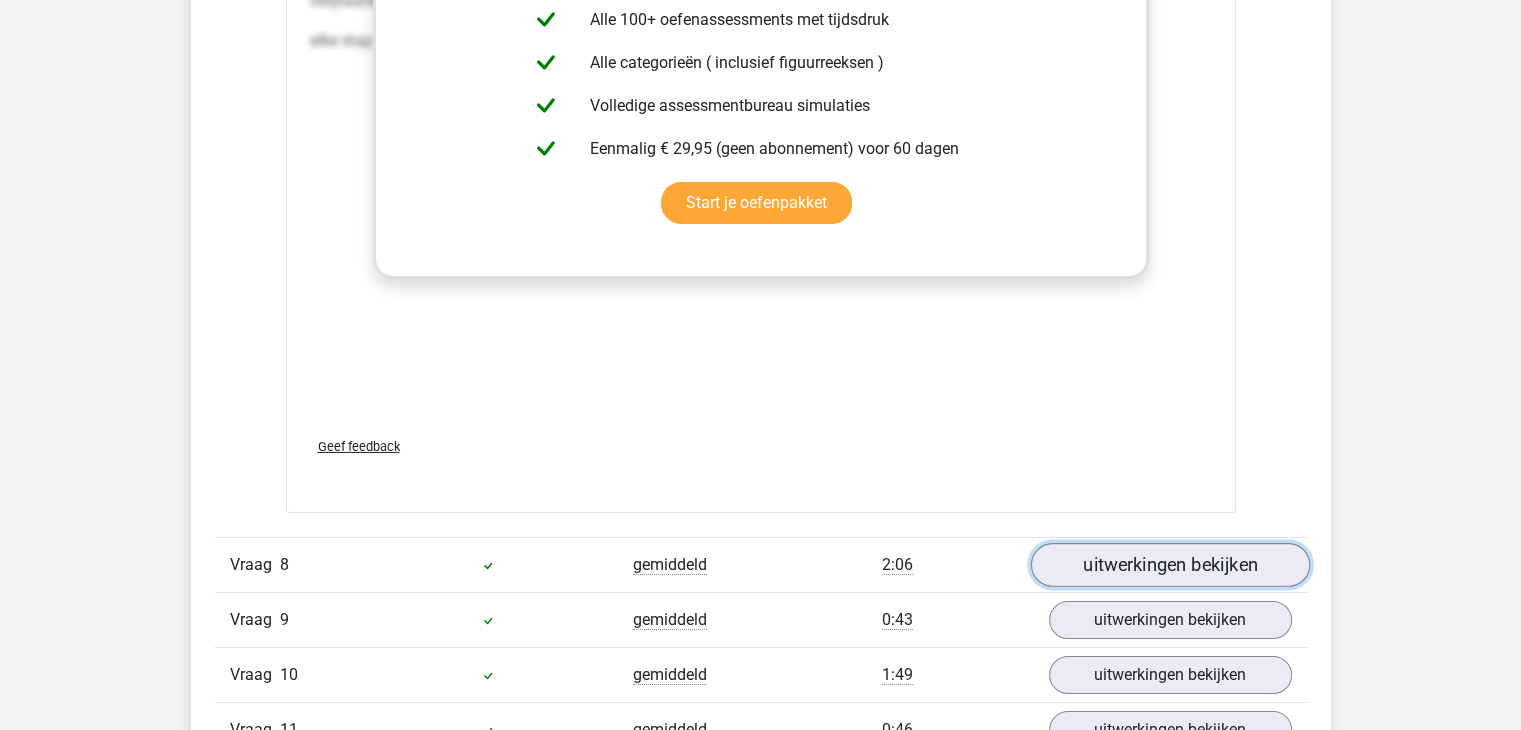 click on "uitwerkingen bekijken" at bounding box center (1169, 566) 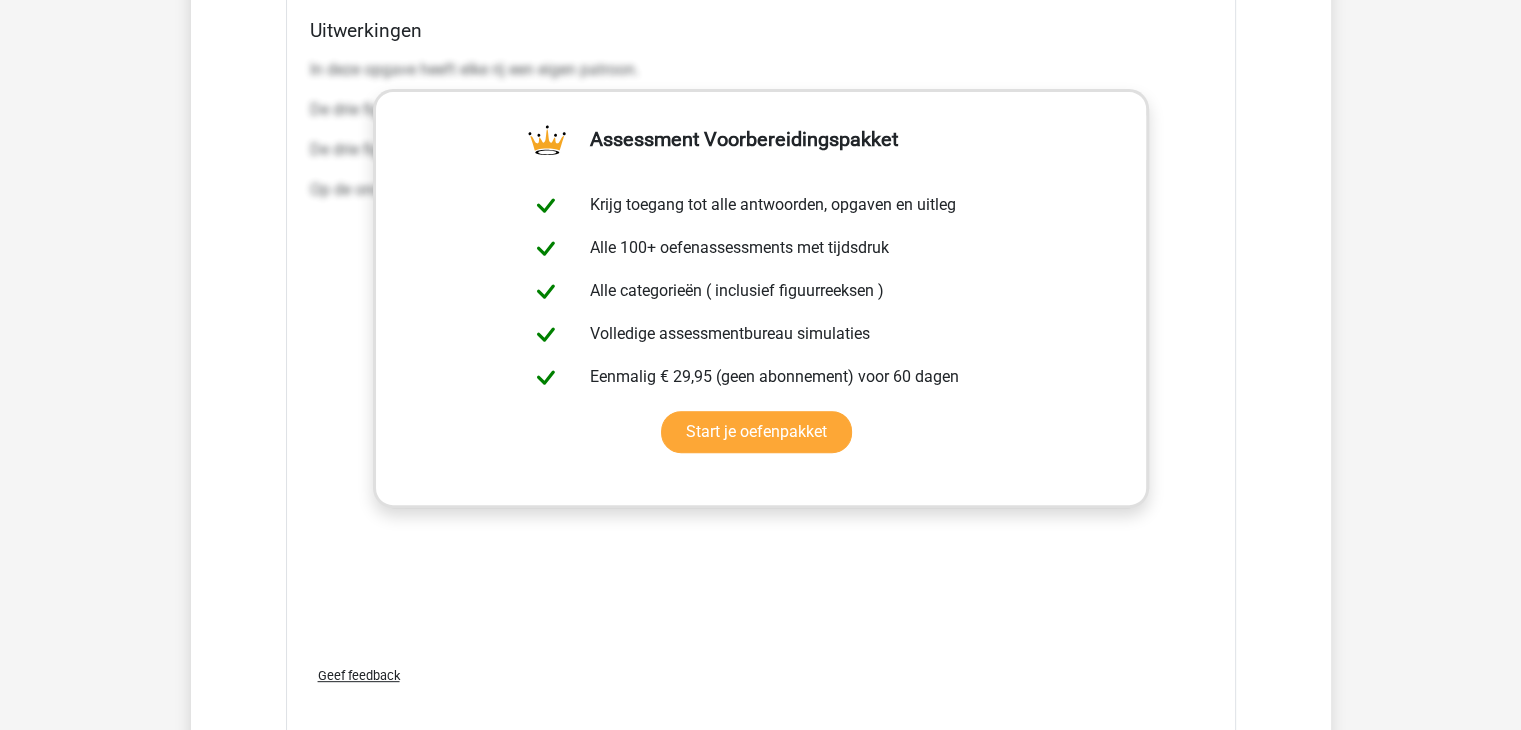 scroll, scrollTop: 16200, scrollLeft: 0, axis: vertical 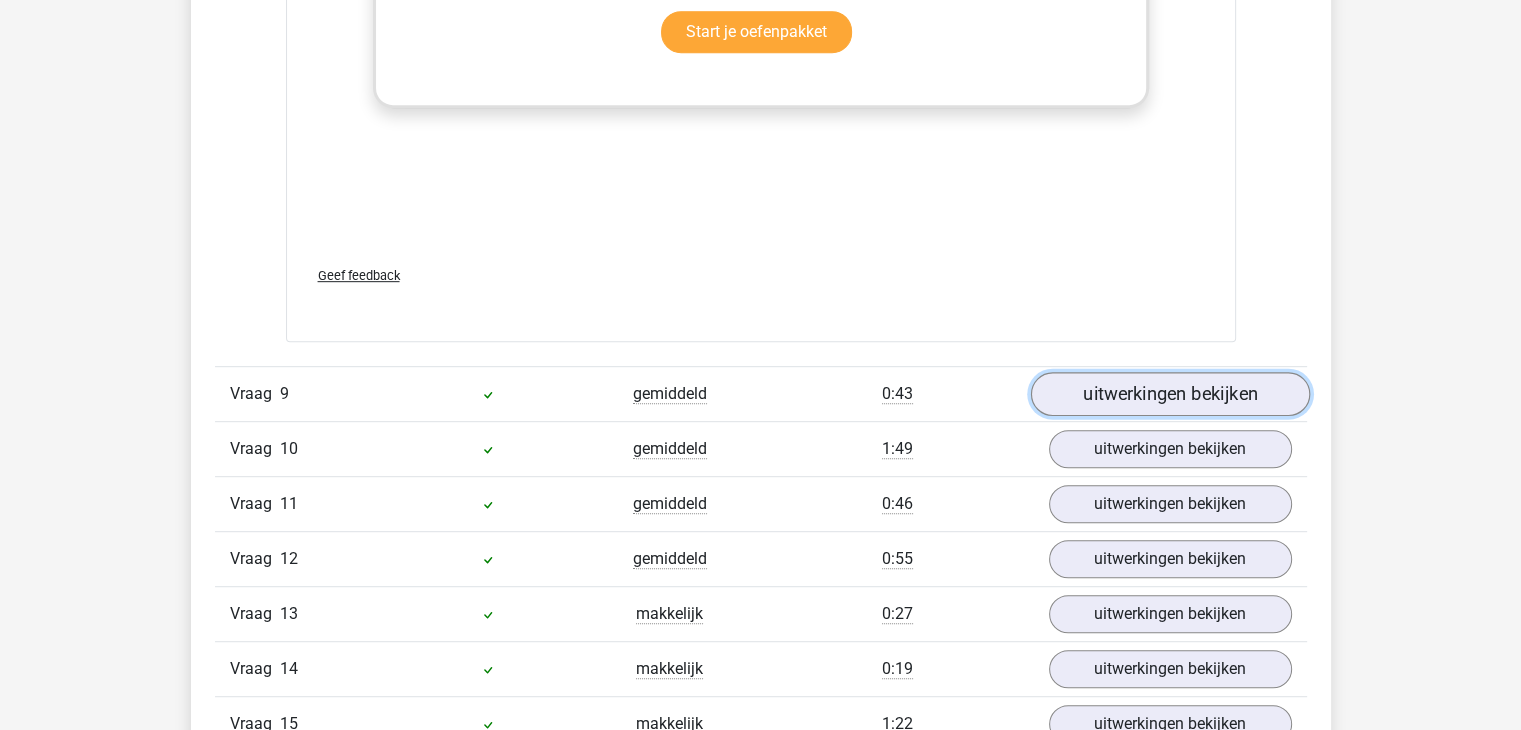 click on "uitwerkingen bekijken" at bounding box center (1169, 394) 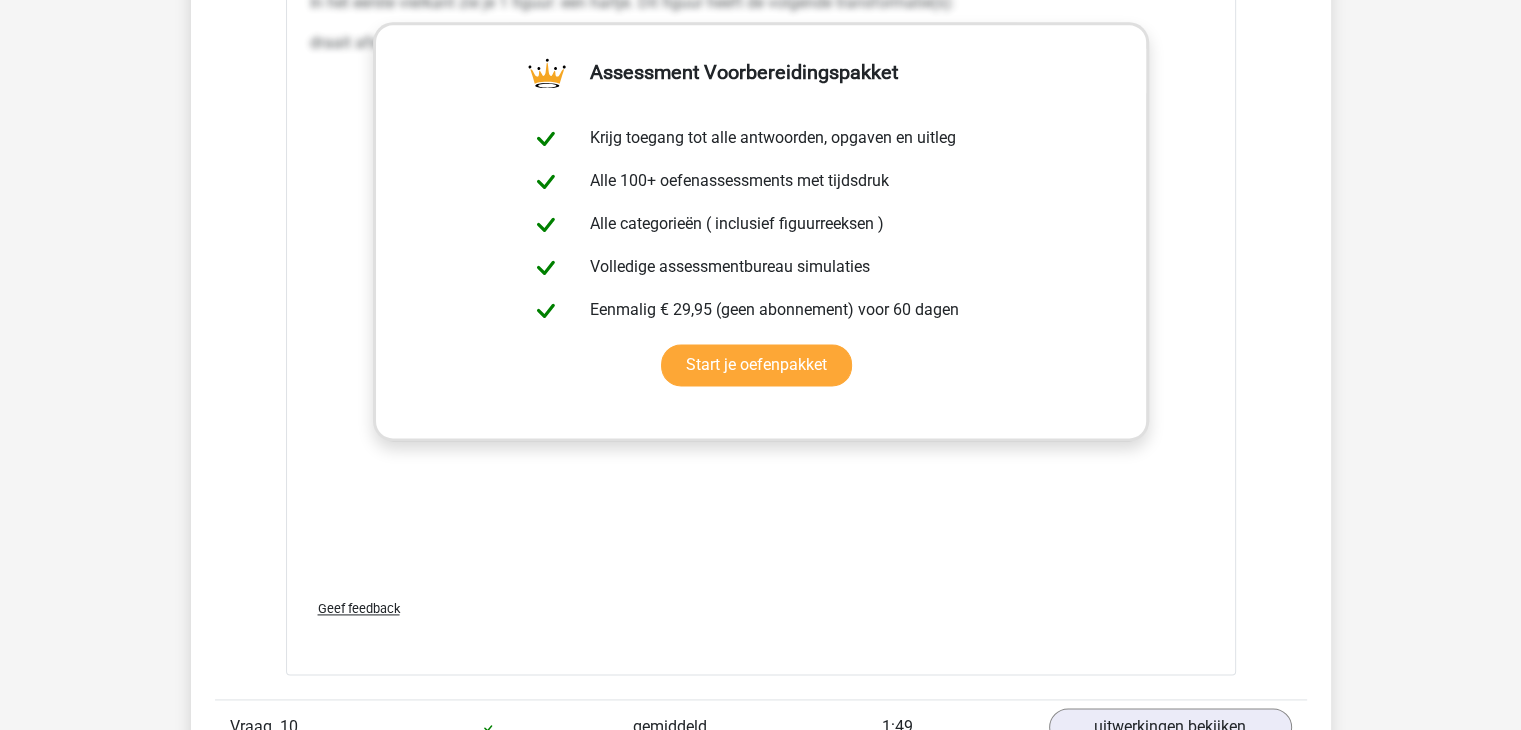 scroll, scrollTop: 18200, scrollLeft: 0, axis: vertical 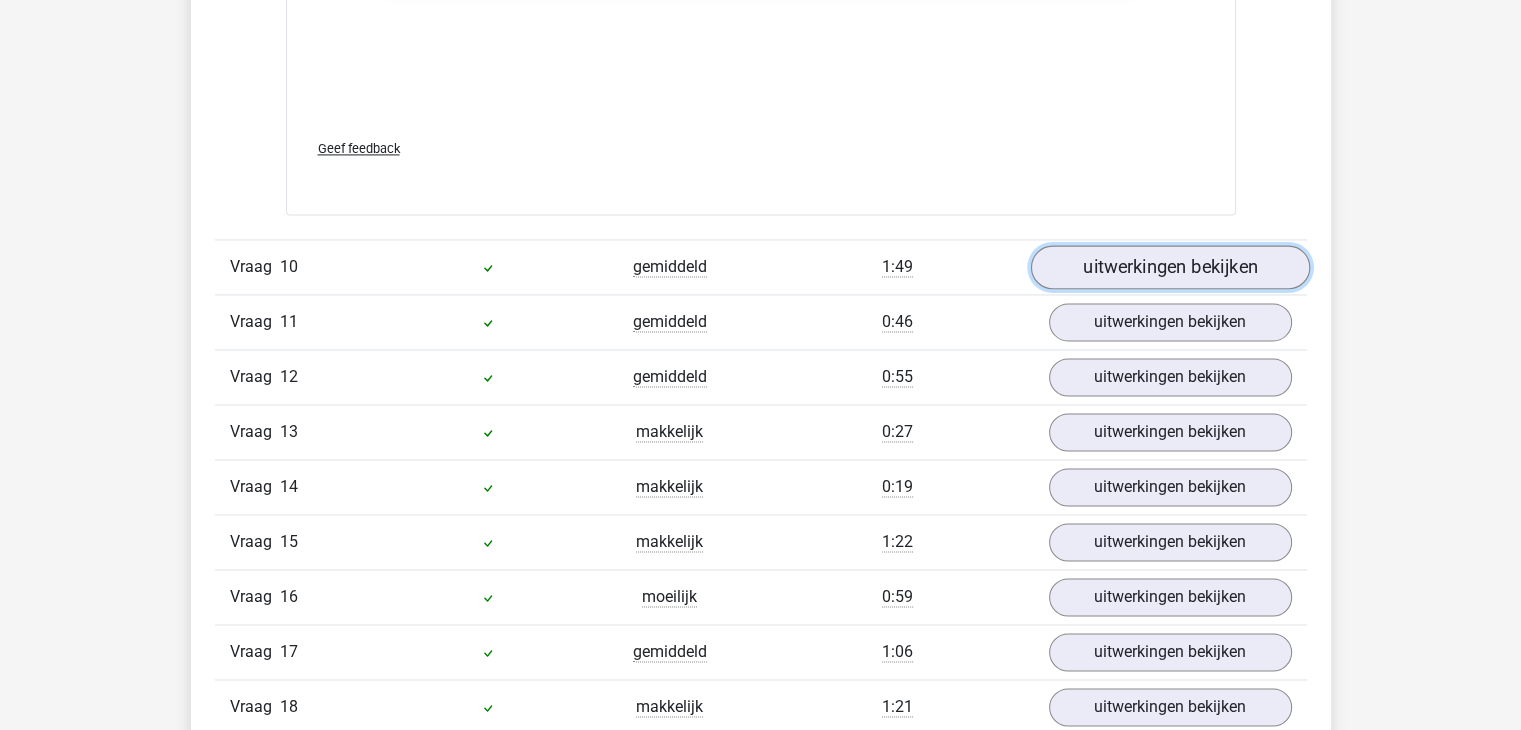 click on "uitwerkingen bekijken" at bounding box center (1169, 267) 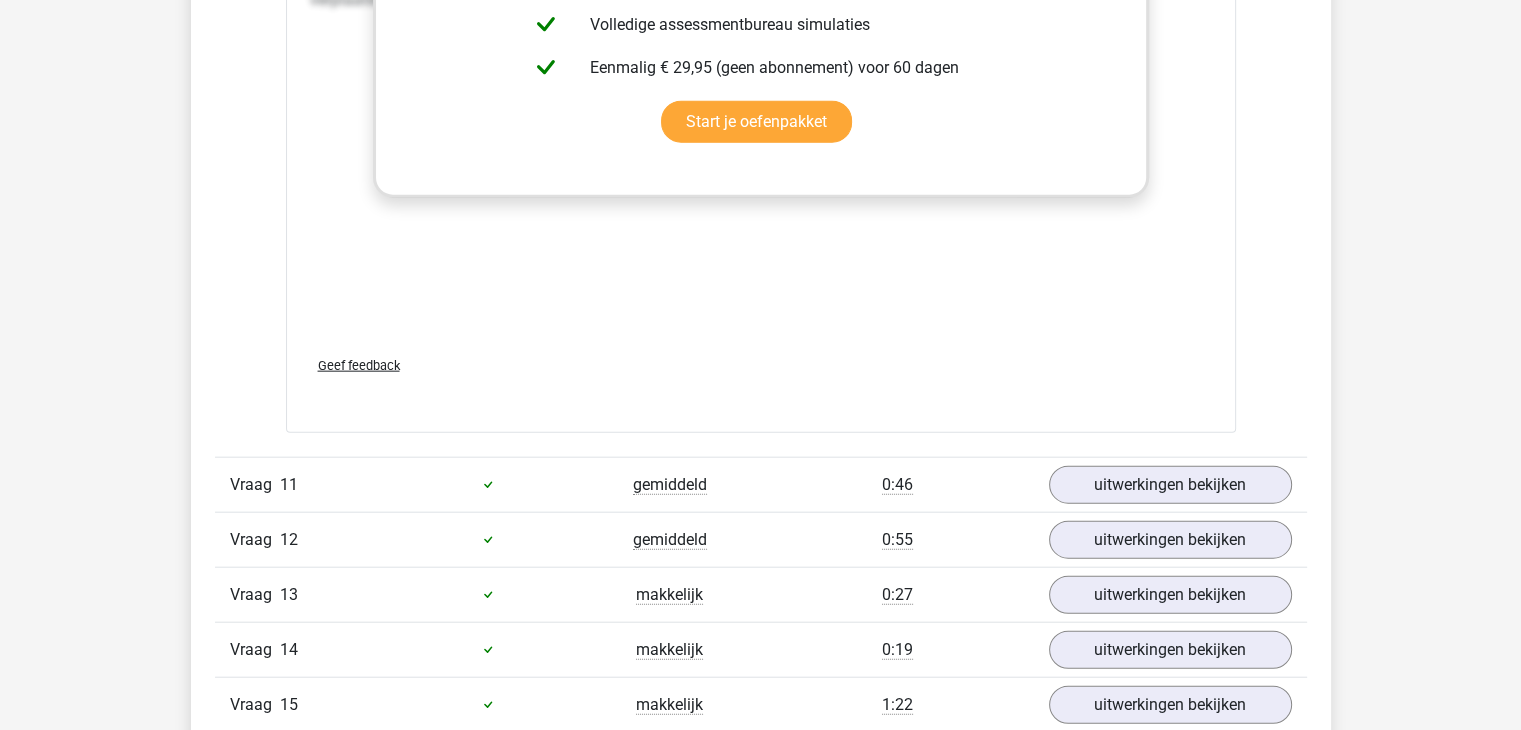 scroll, scrollTop: 19900, scrollLeft: 0, axis: vertical 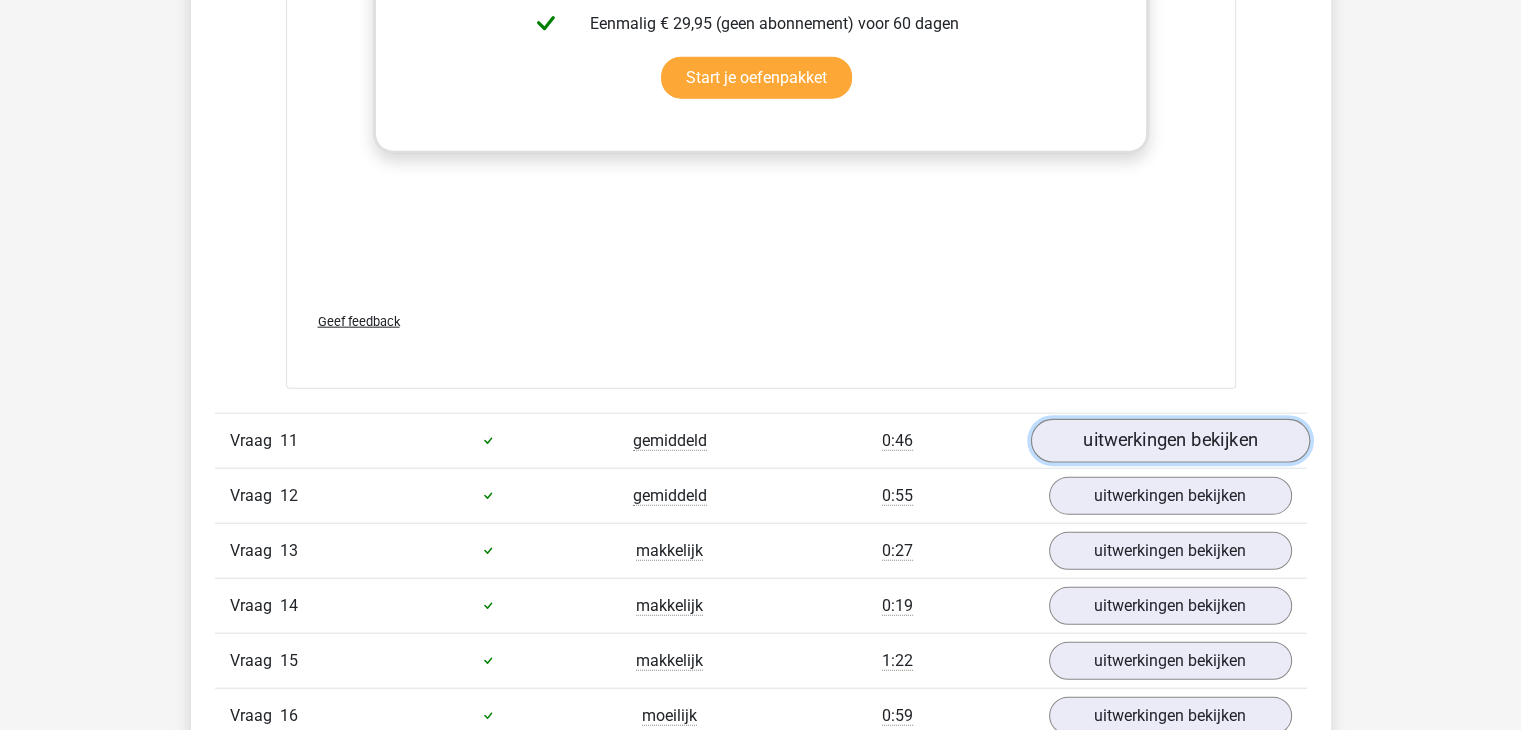 click on "uitwerkingen bekijken" at bounding box center [1169, 441] 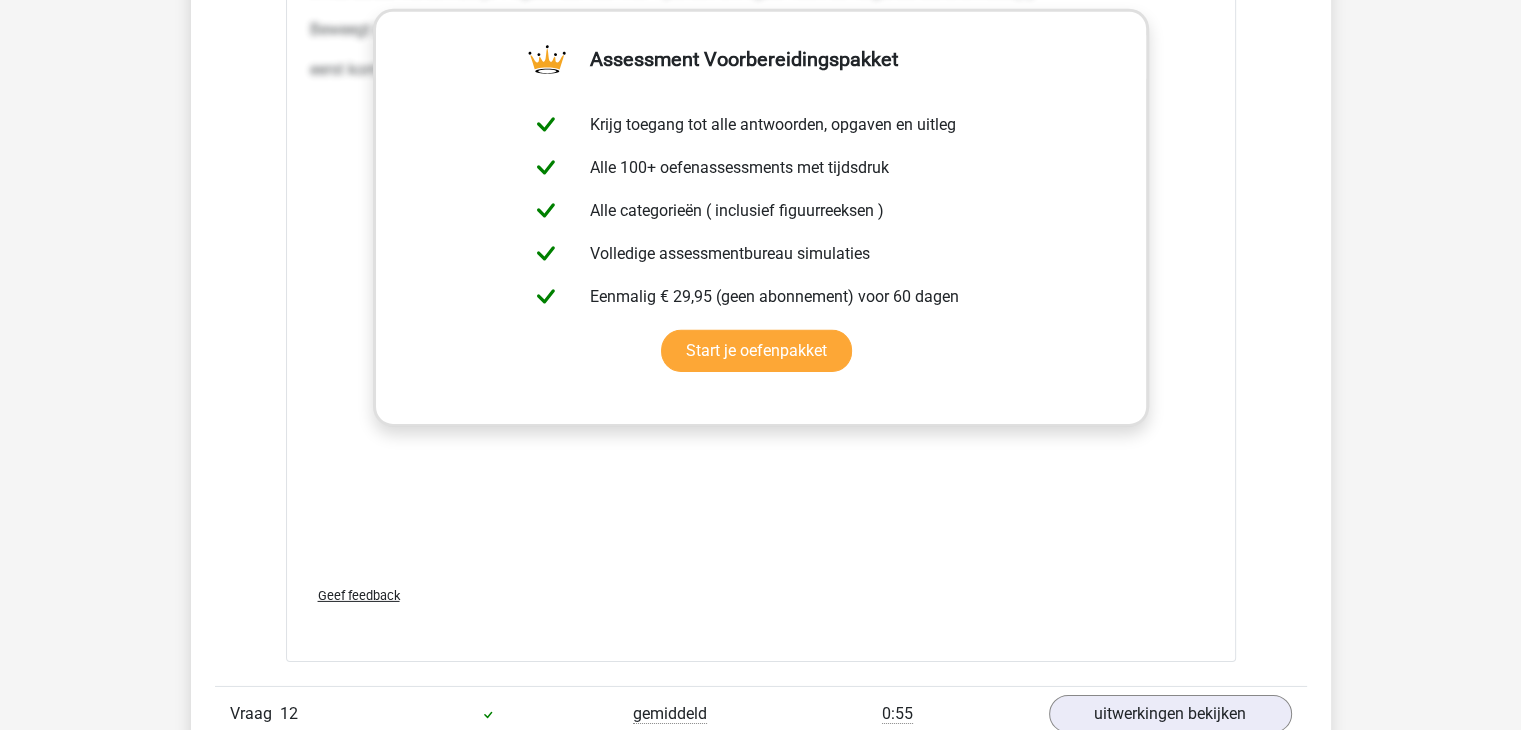 scroll, scrollTop: 21700, scrollLeft: 0, axis: vertical 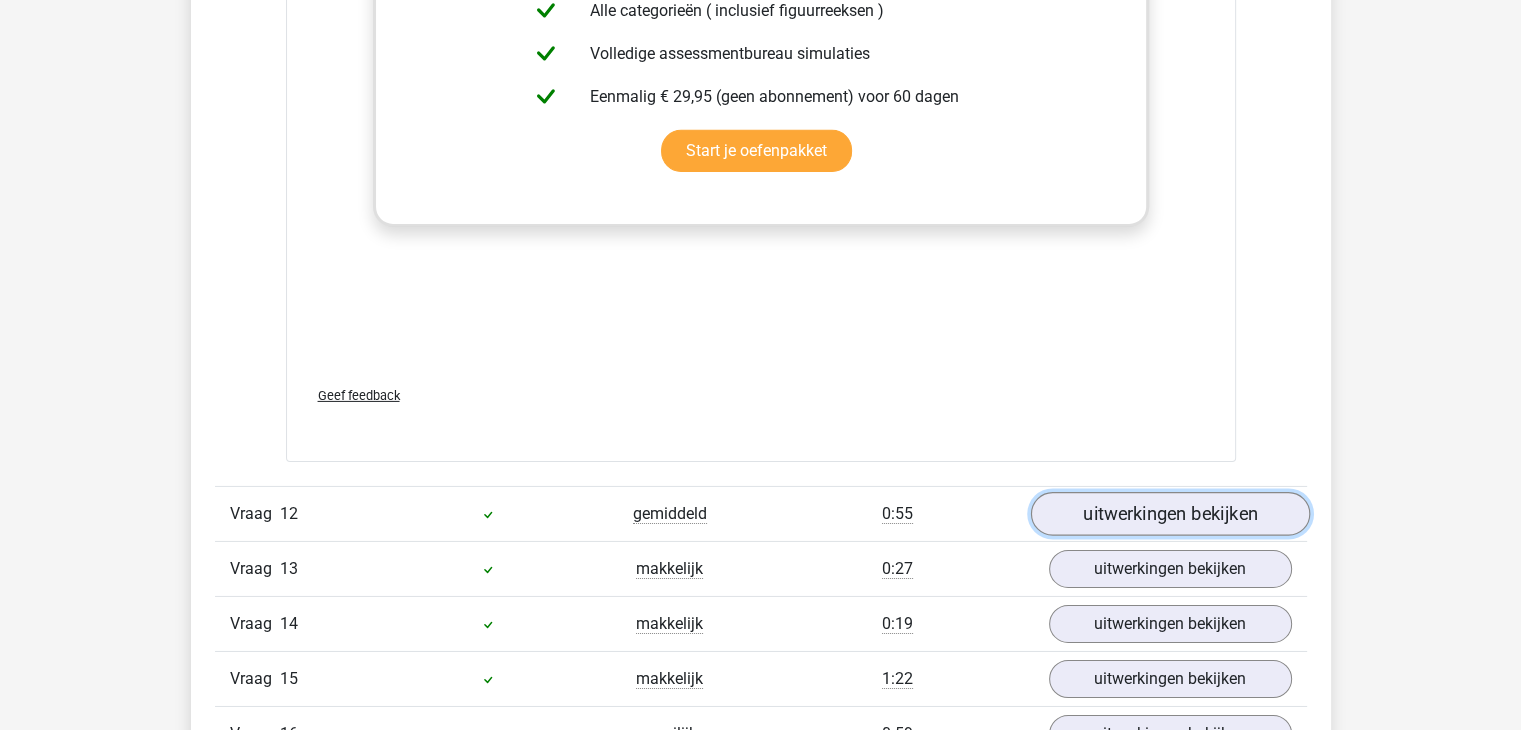 click on "uitwerkingen bekijken" at bounding box center (1169, 514) 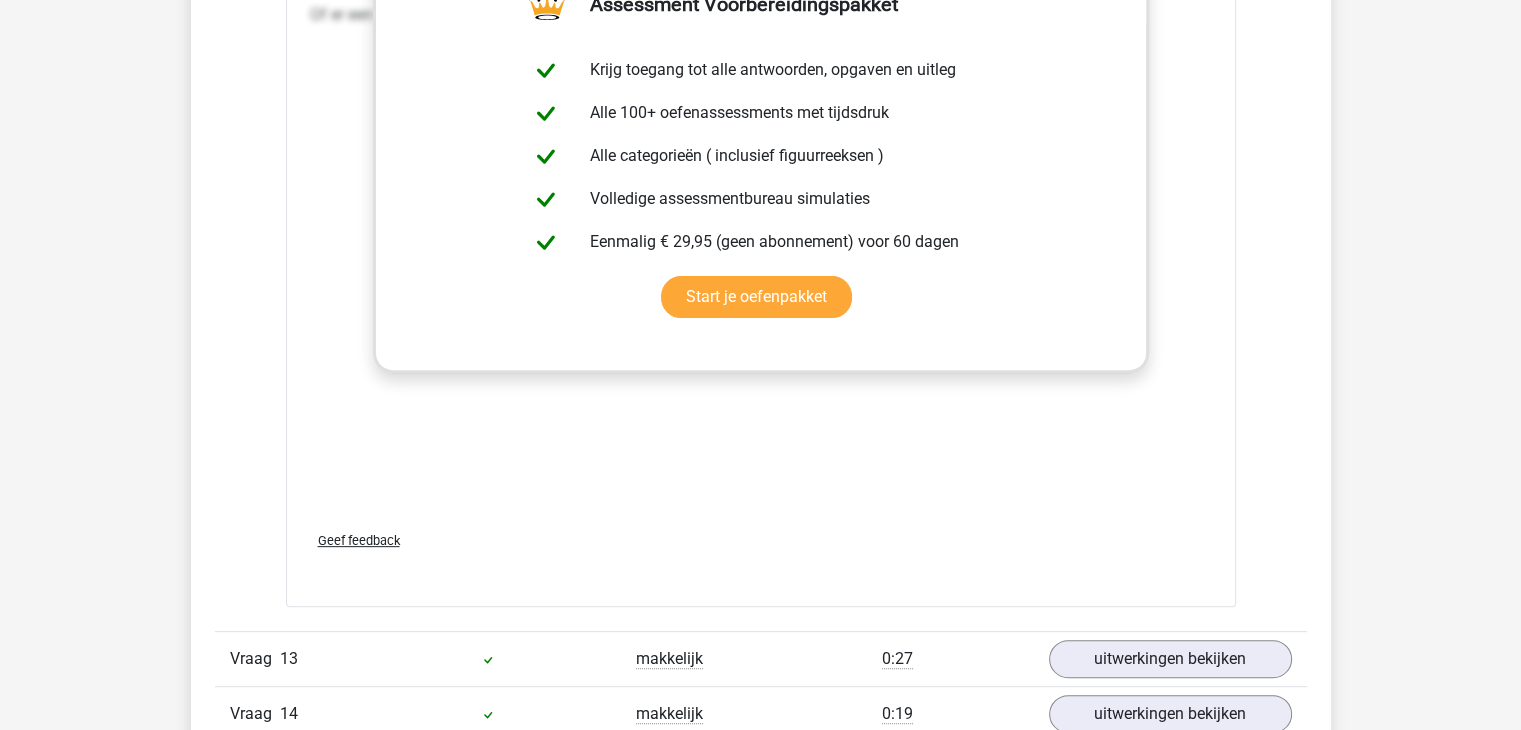 scroll, scrollTop: 23700, scrollLeft: 0, axis: vertical 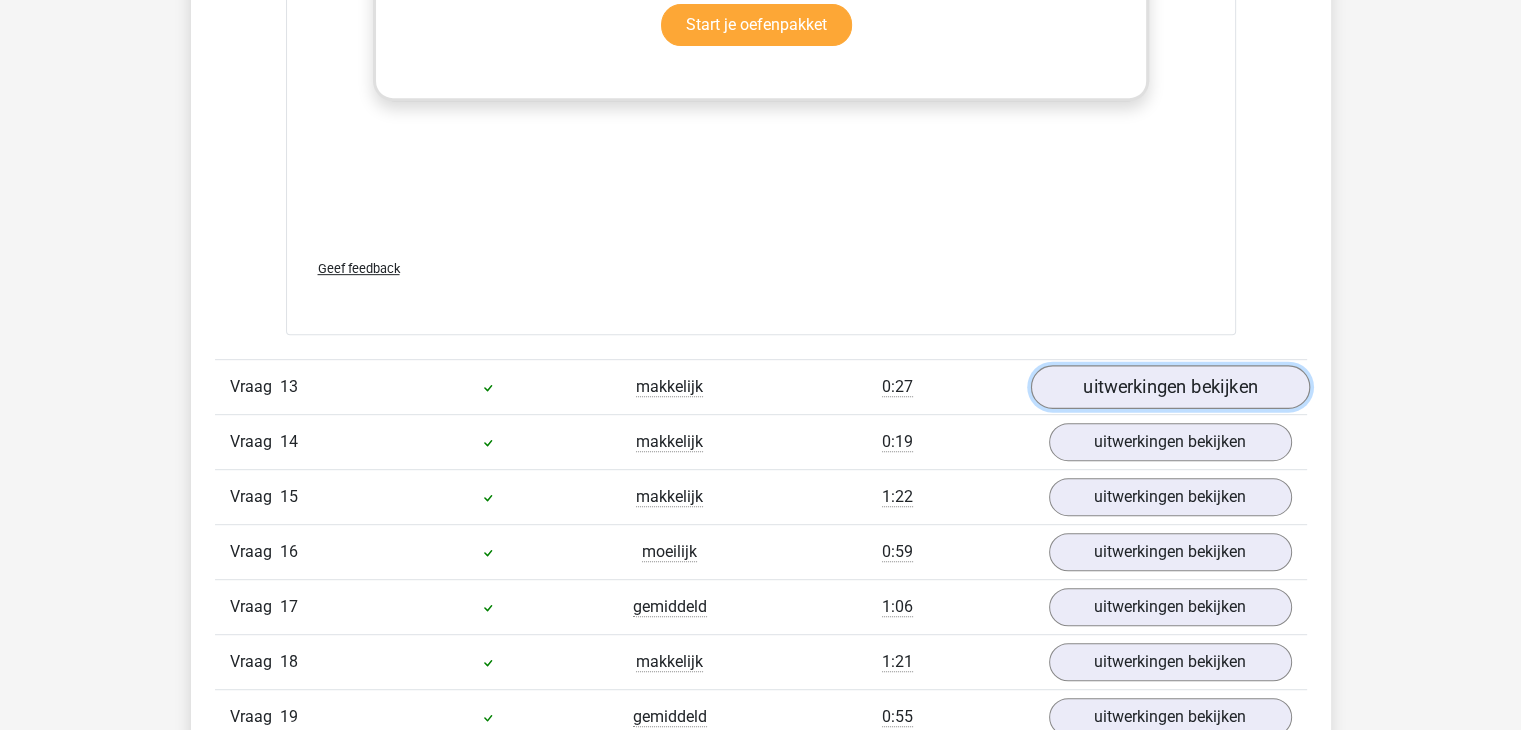 click on "uitwerkingen bekijken" at bounding box center [1169, 387] 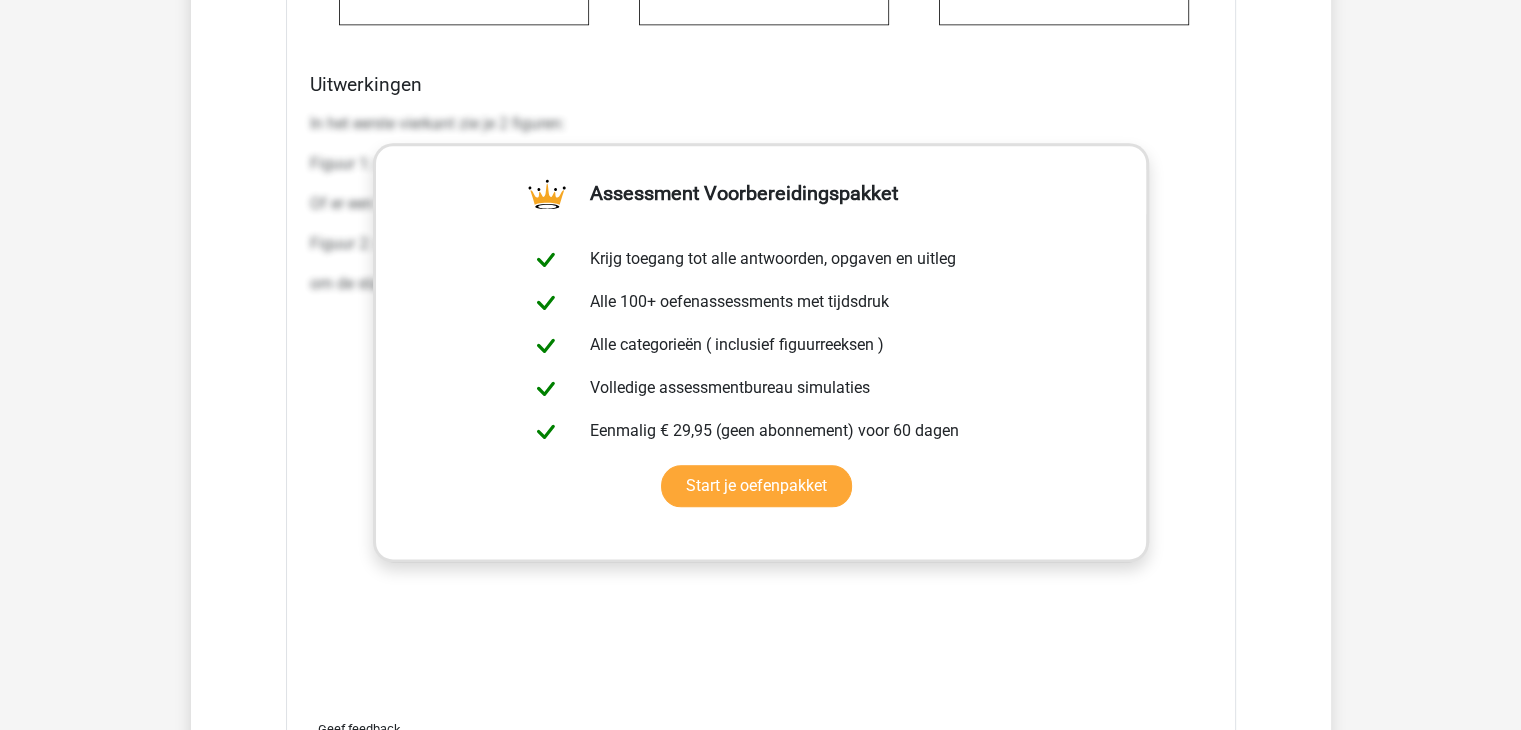 scroll, scrollTop: 25500, scrollLeft: 0, axis: vertical 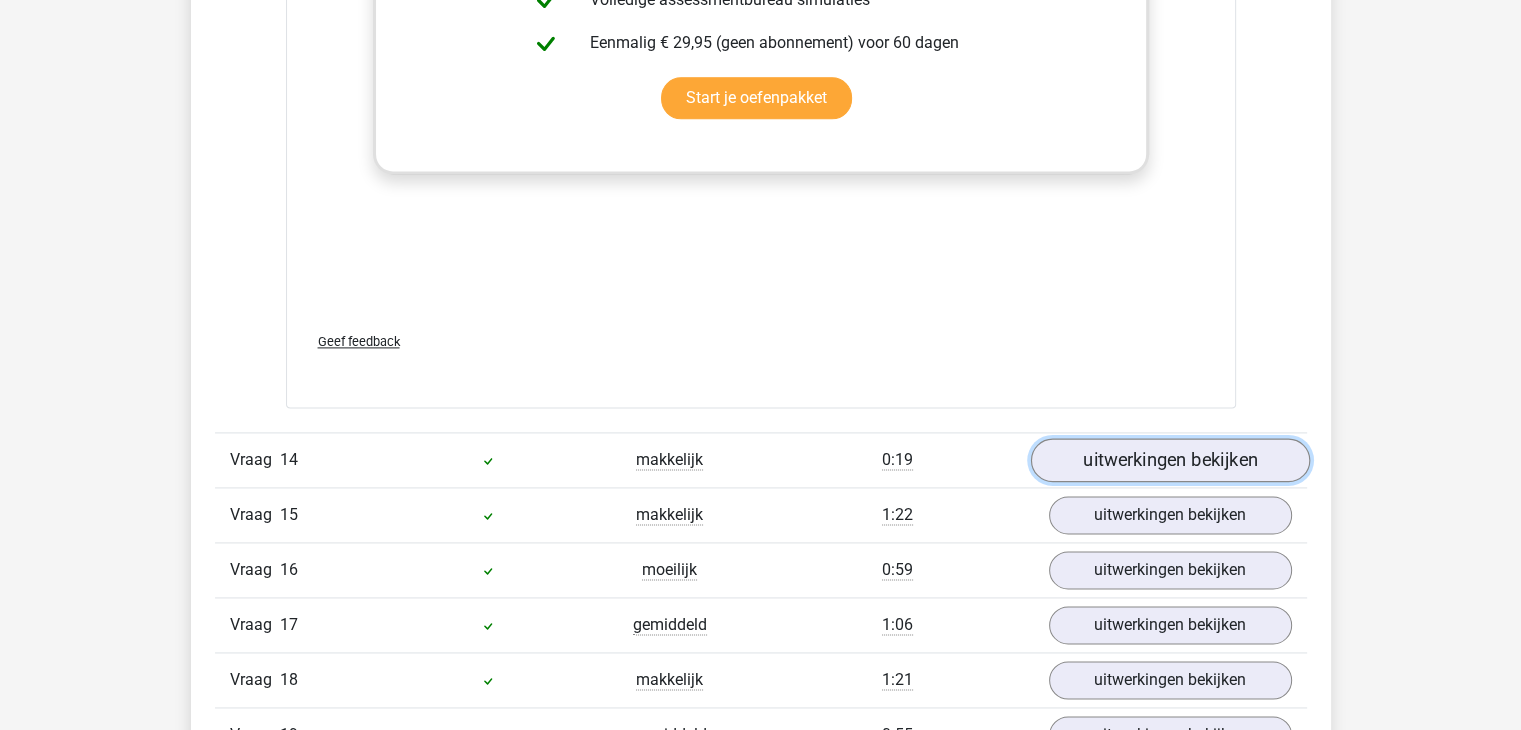 click on "uitwerkingen bekijken" at bounding box center [1169, 460] 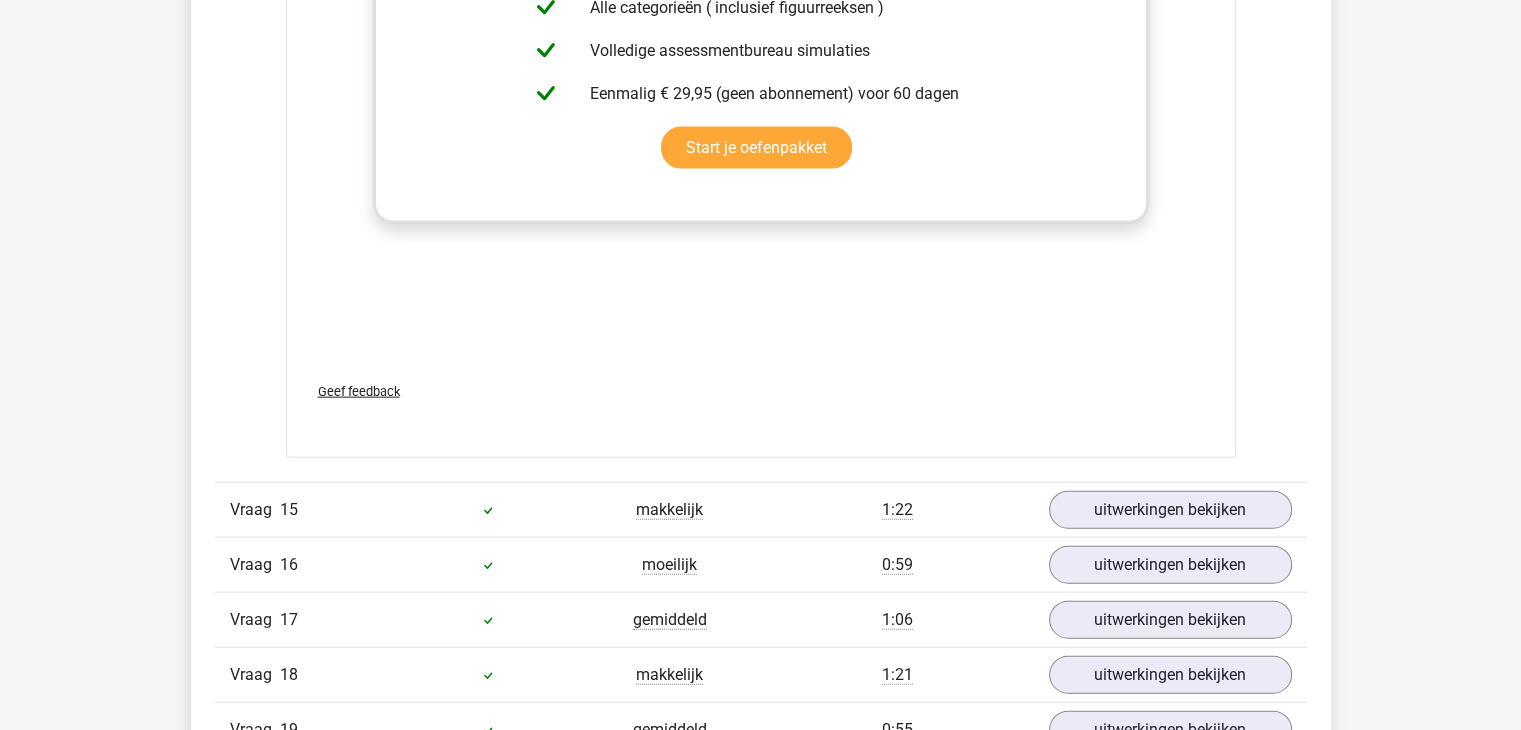 scroll, scrollTop: 27400, scrollLeft: 0, axis: vertical 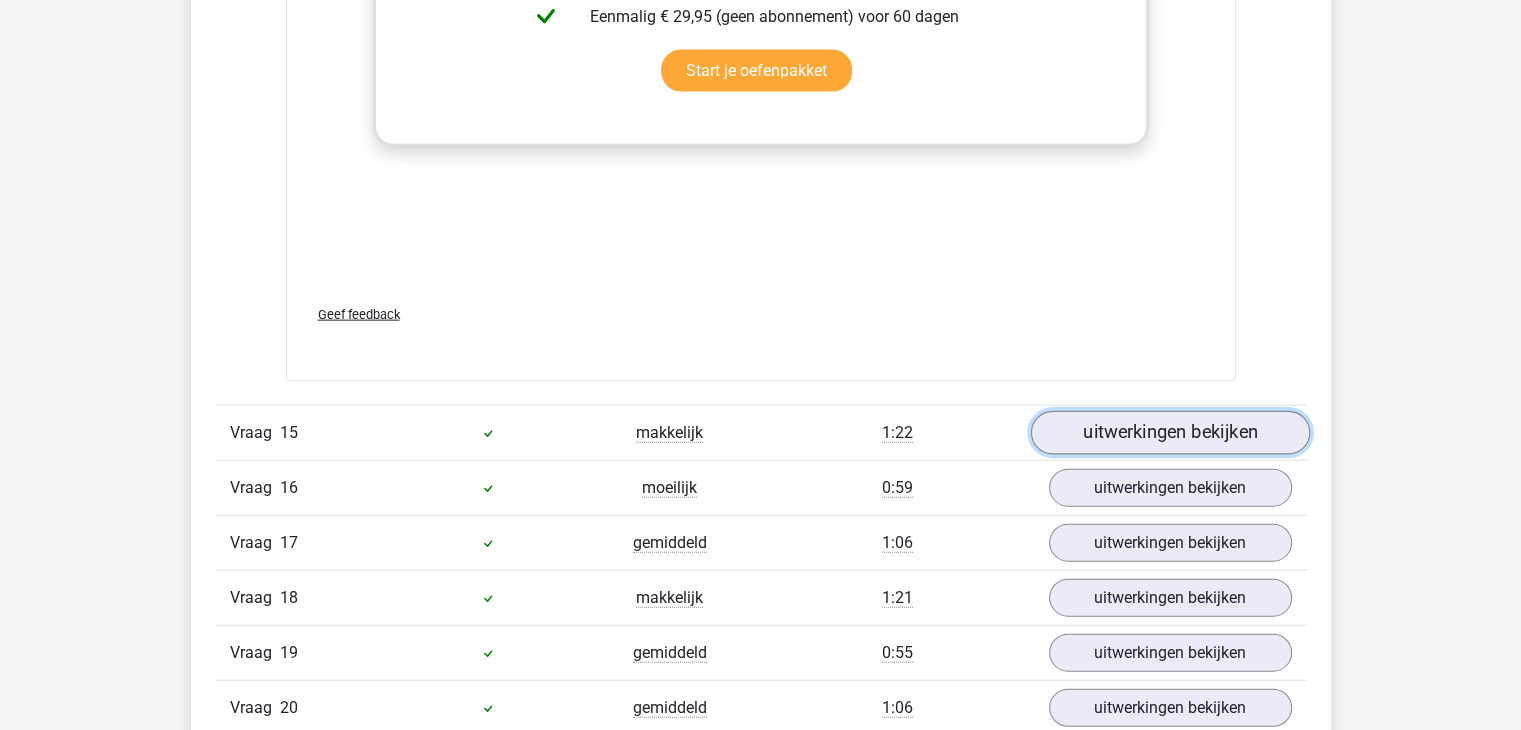 click on "uitwerkingen bekijken" at bounding box center (1169, 434) 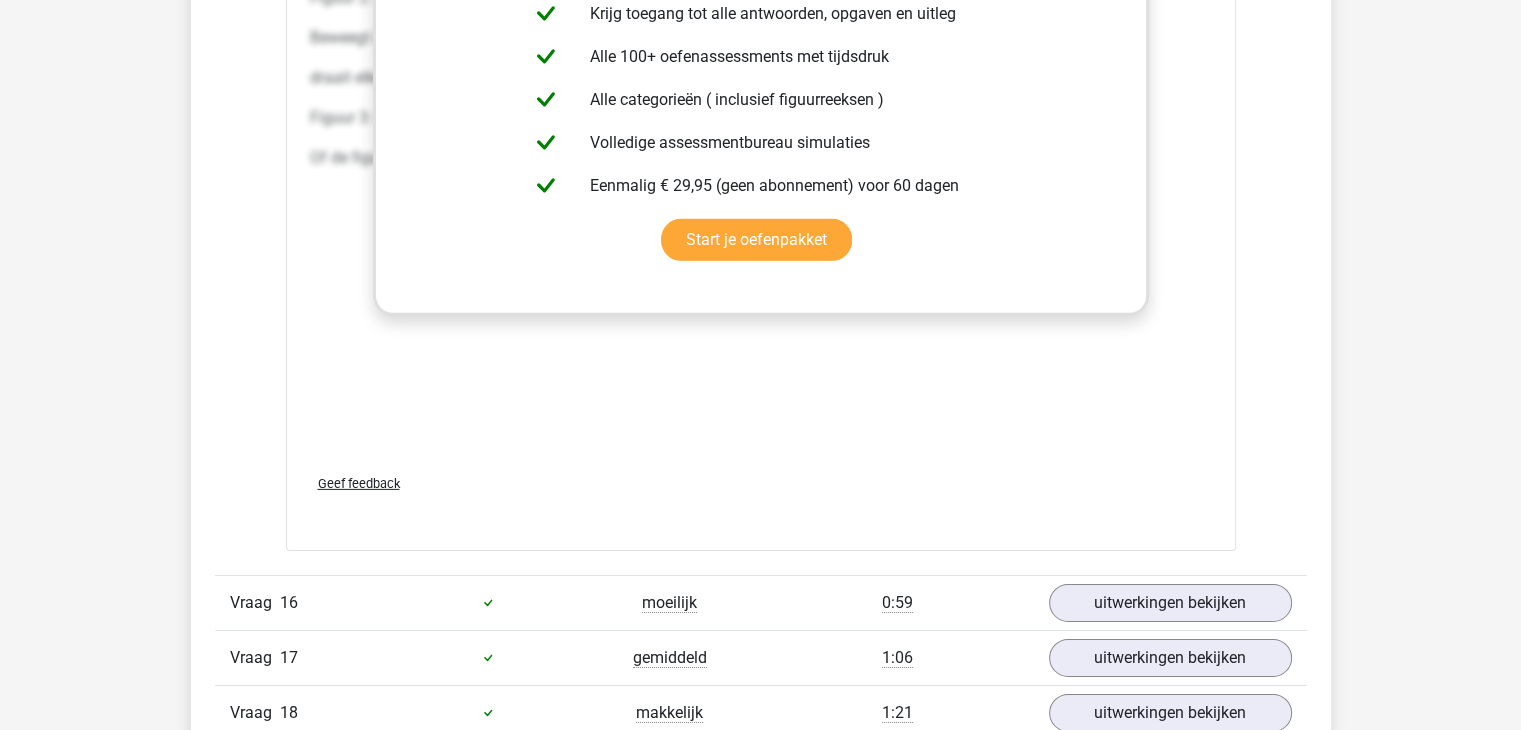 scroll, scrollTop: 29400, scrollLeft: 0, axis: vertical 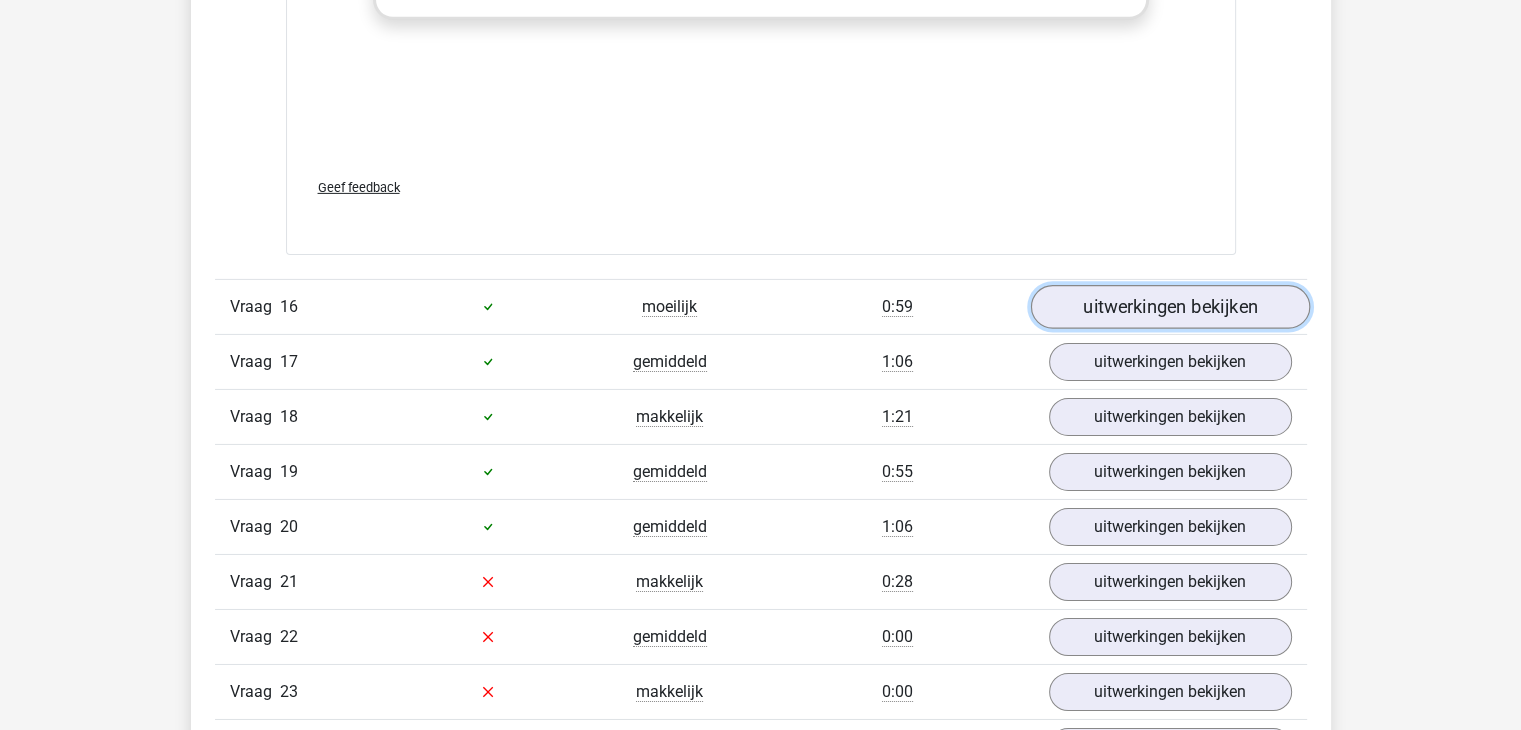 click on "uitwerkingen bekijken" at bounding box center [1169, 307] 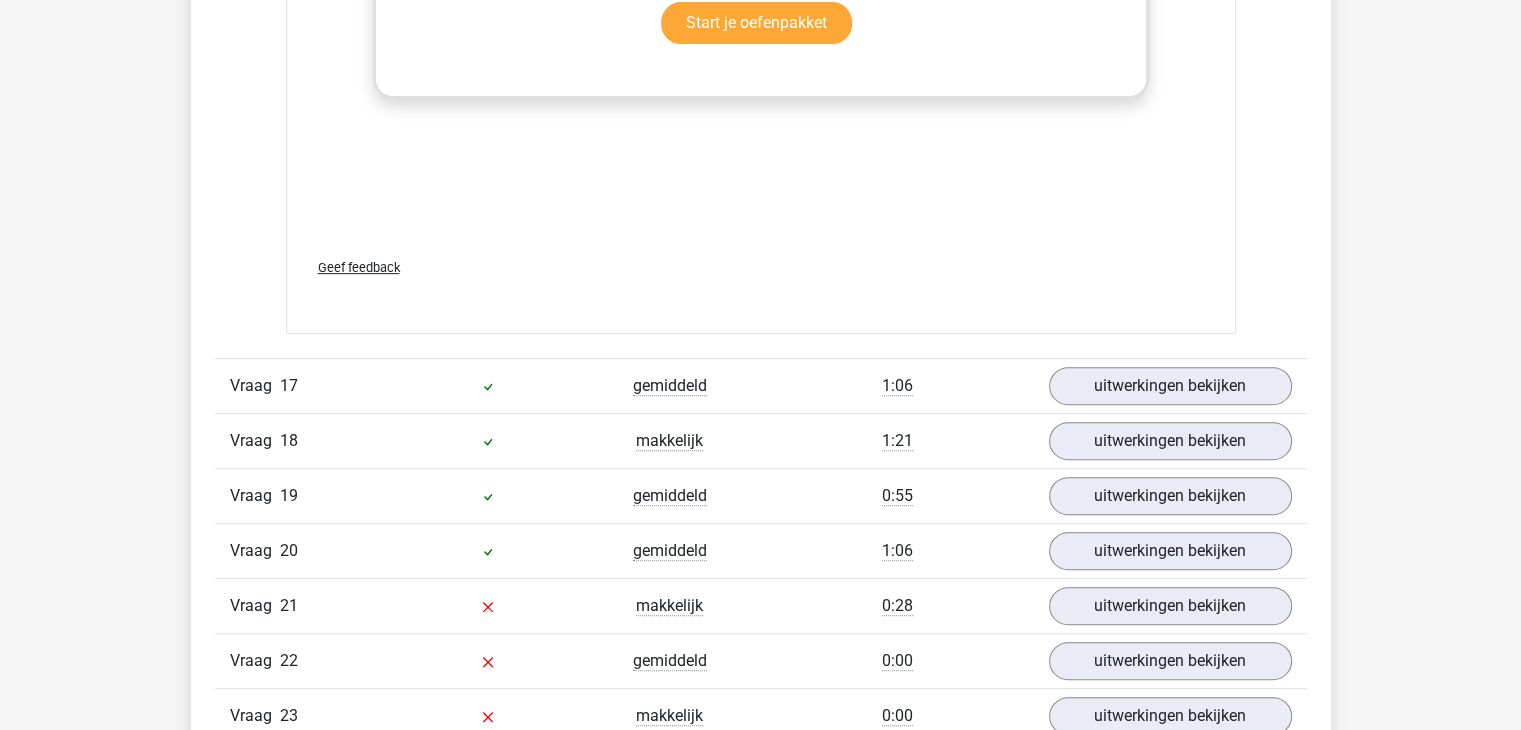 scroll, scrollTop: 31200, scrollLeft: 0, axis: vertical 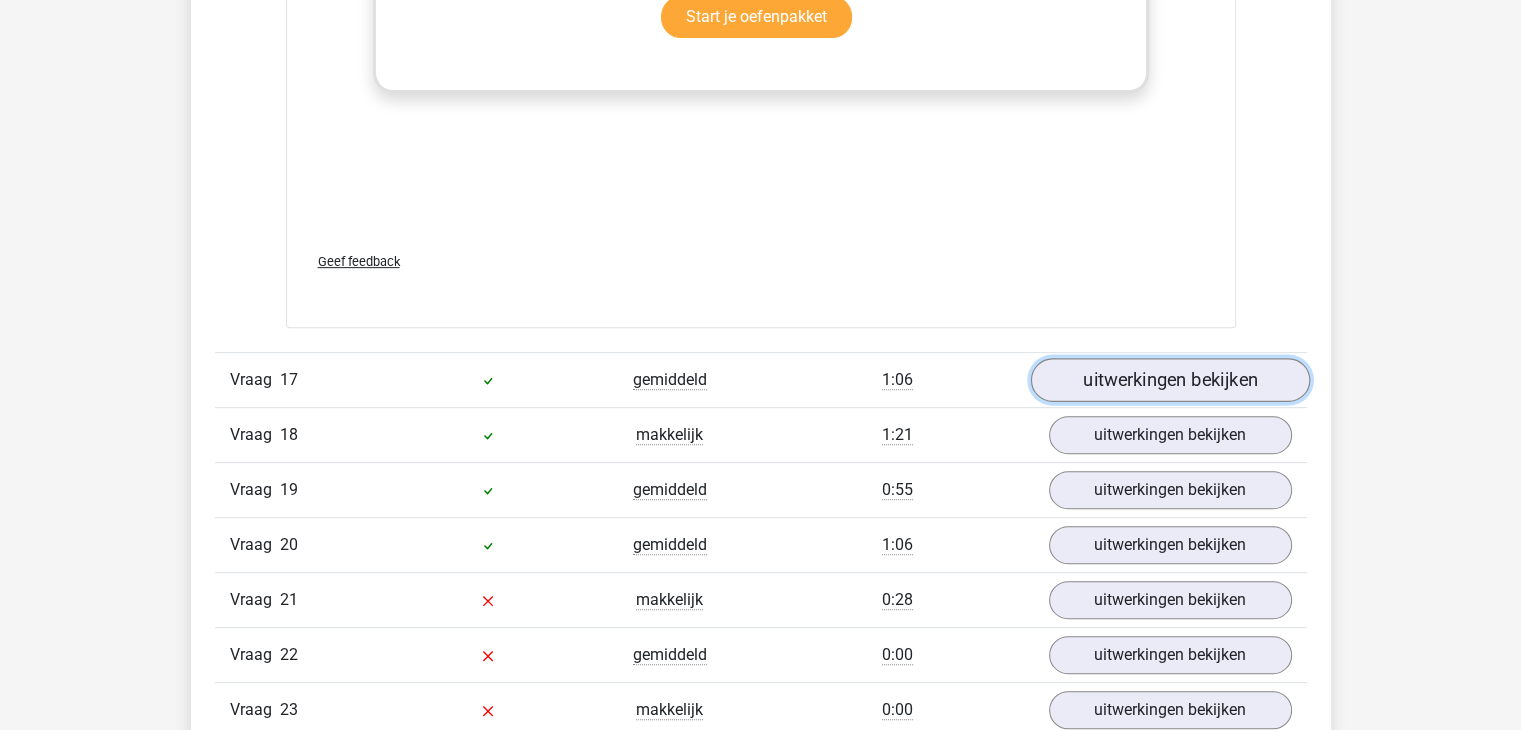 click on "uitwerkingen bekijken" at bounding box center (1169, 380) 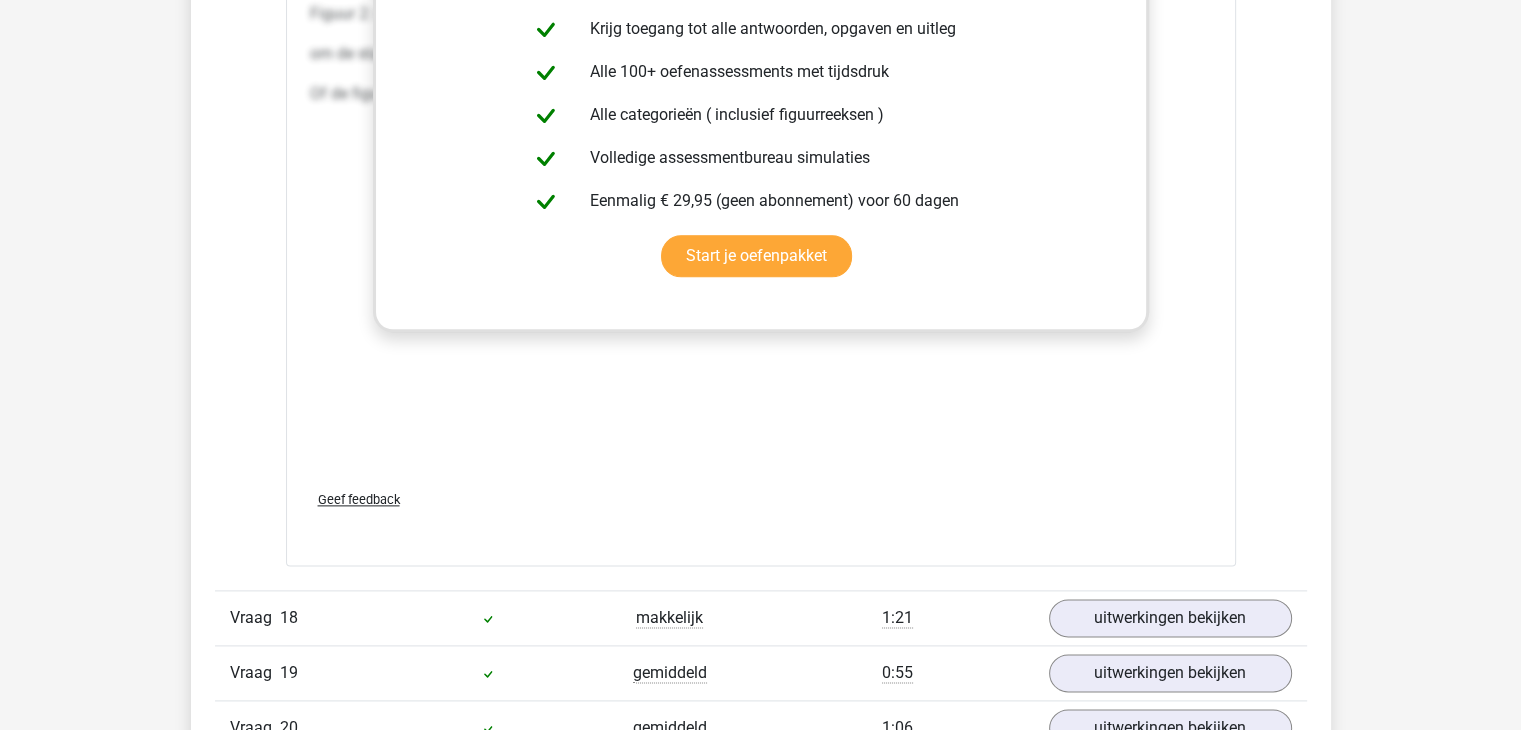 scroll, scrollTop: 33100, scrollLeft: 0, axis: vertical 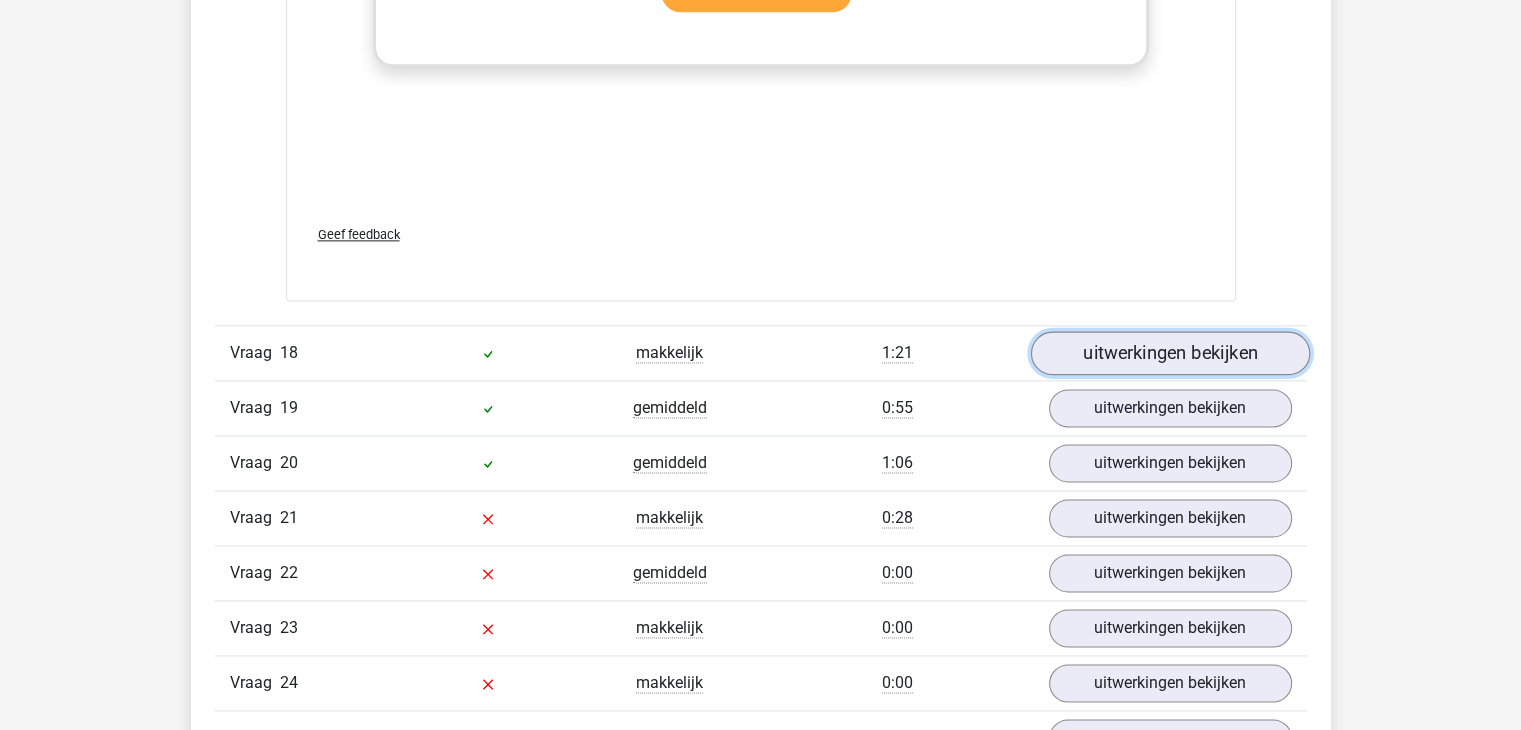 click on "uitwerkingen bekijken" at bounding box center (1169, 353) 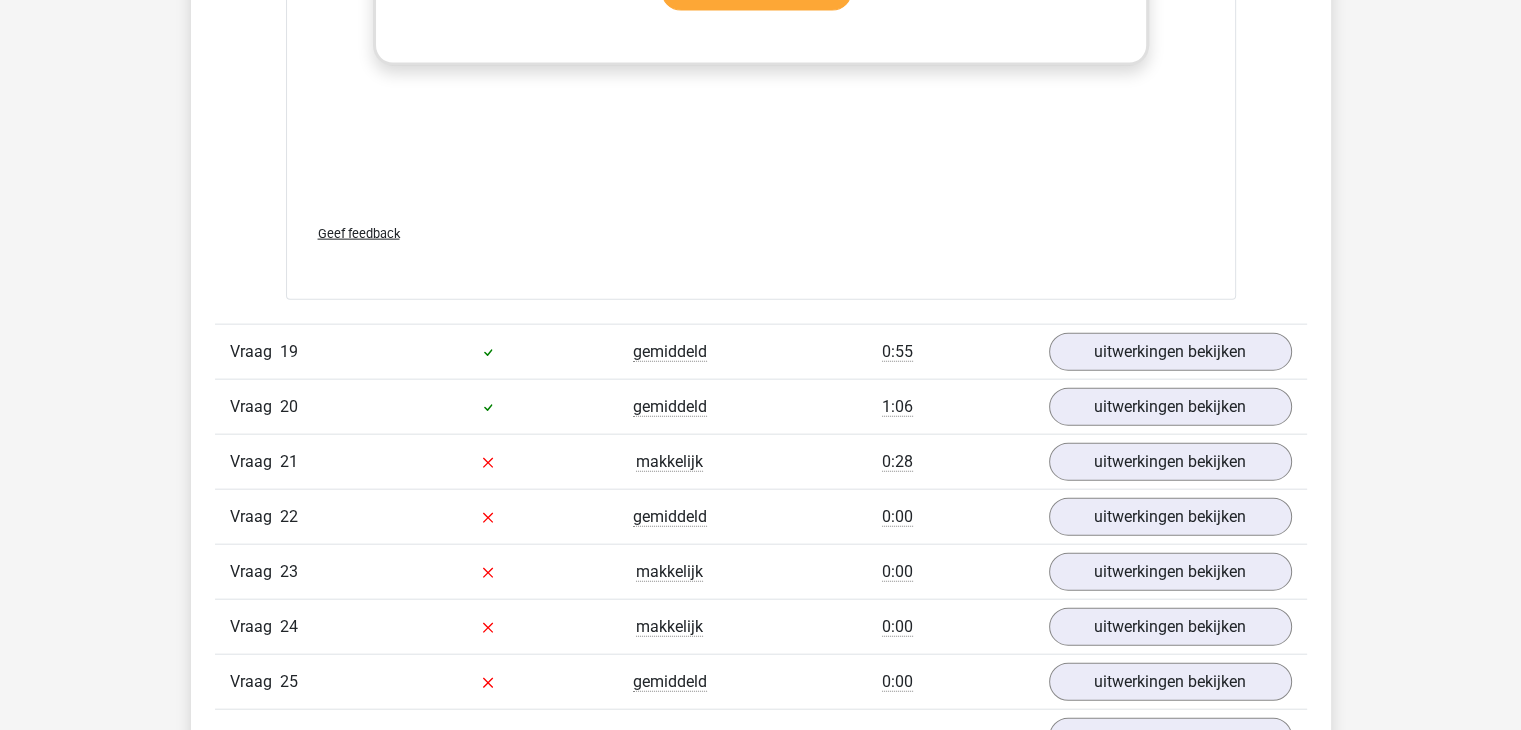 scroll, scrollTop: 35000, scrollLeft: 0, axis: vertical 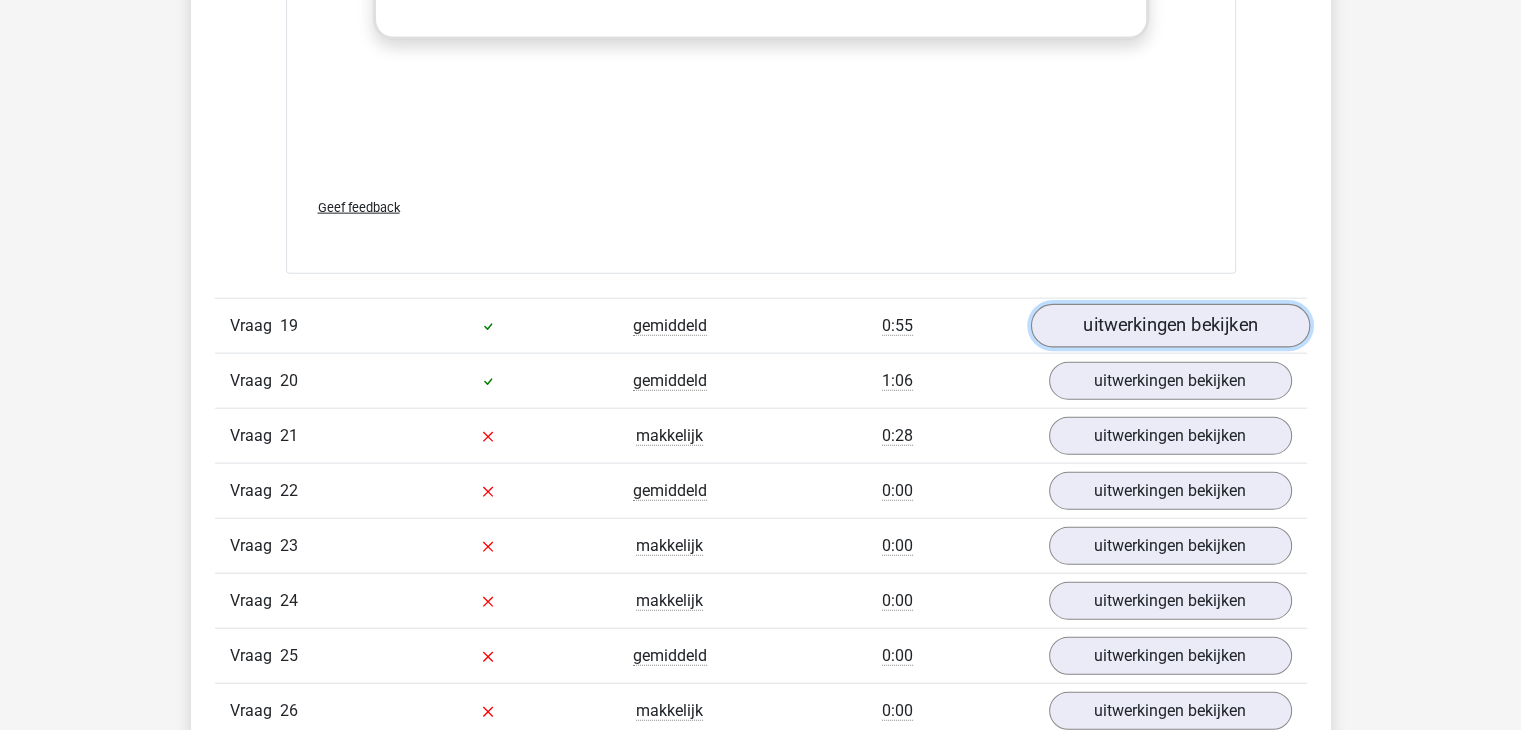 click on "uitwerkingen bekijken" at bounding box center (1169, 326) 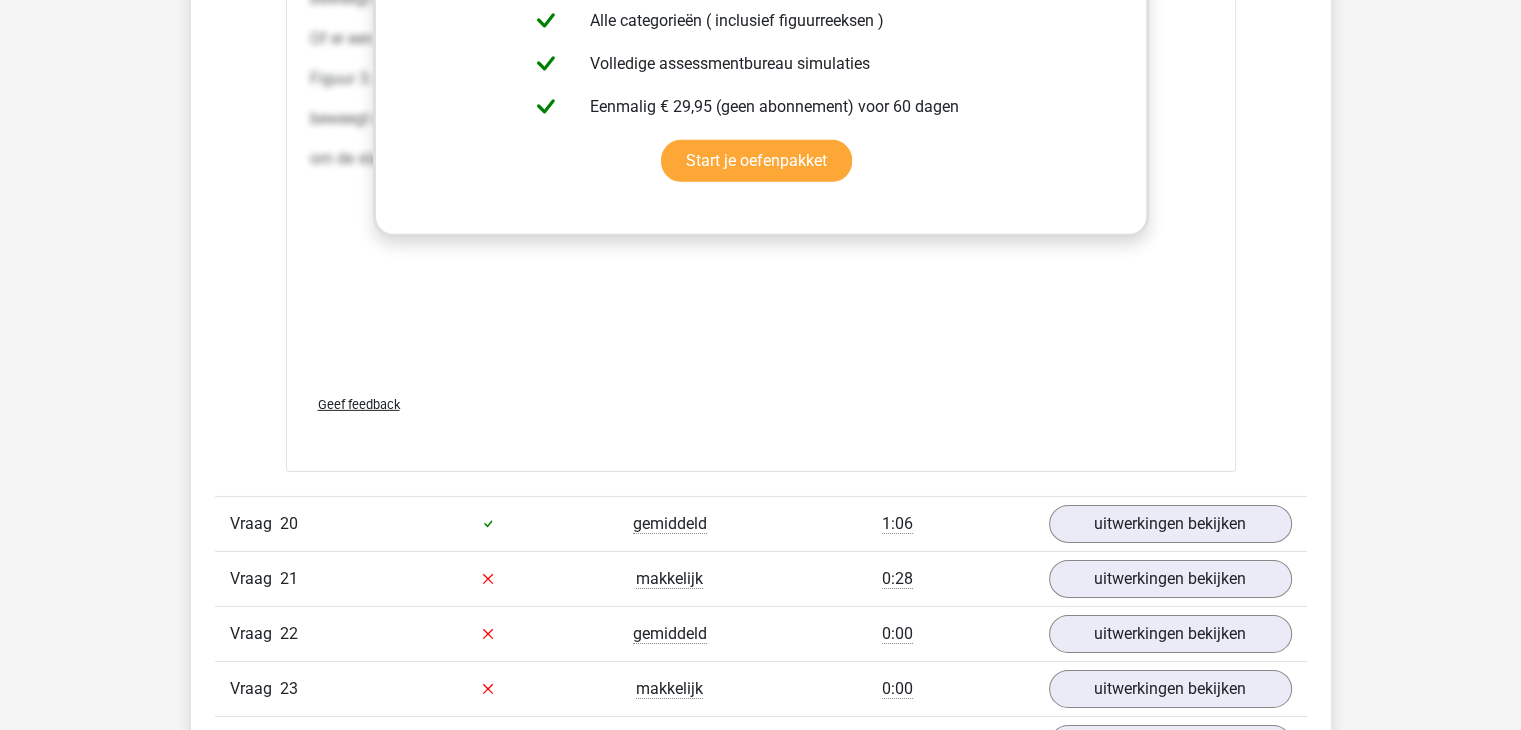 scroll, scrollTop: 36900, scrollLeft: 0, axis: vertical 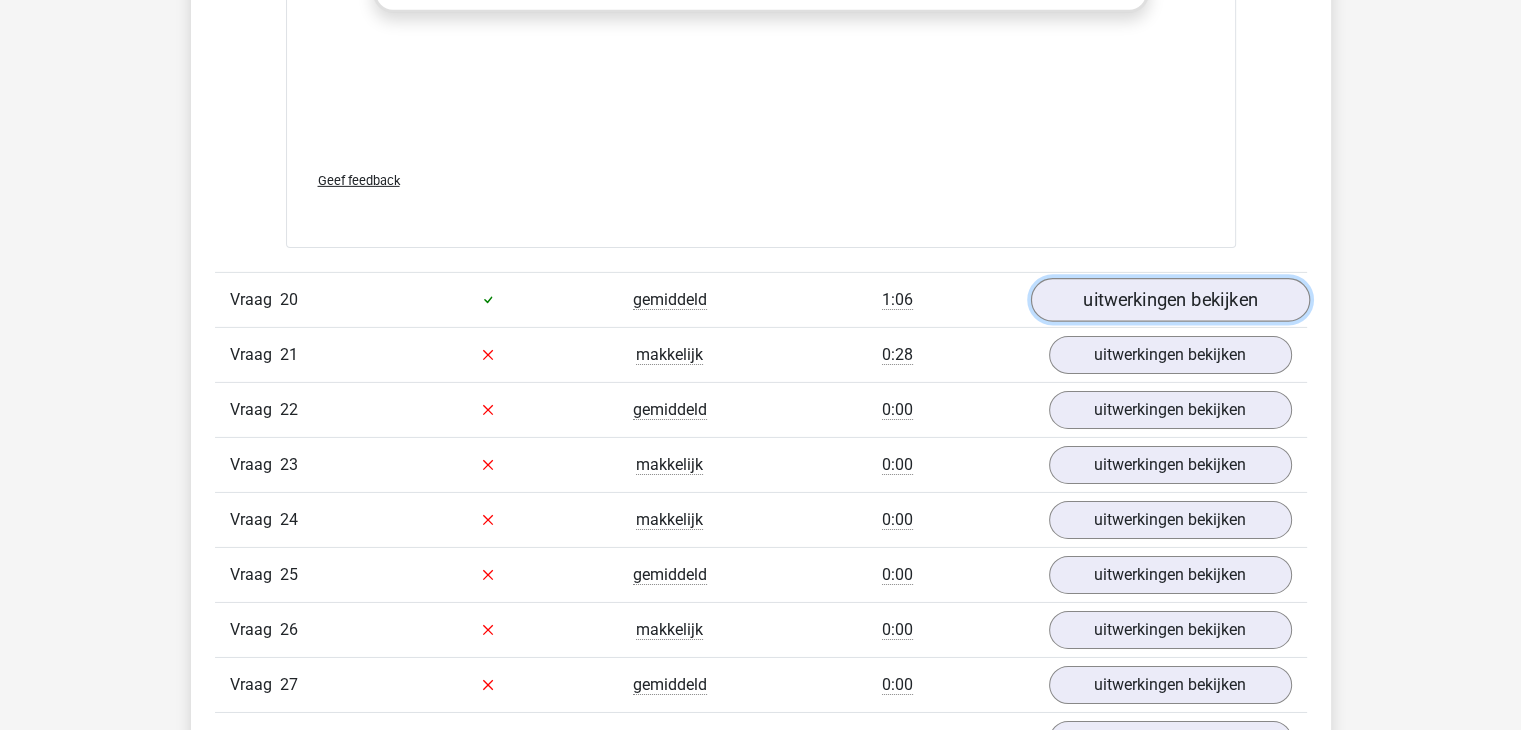 click on "uitwerkingen bekijken" at bounding box center [1169, 300] 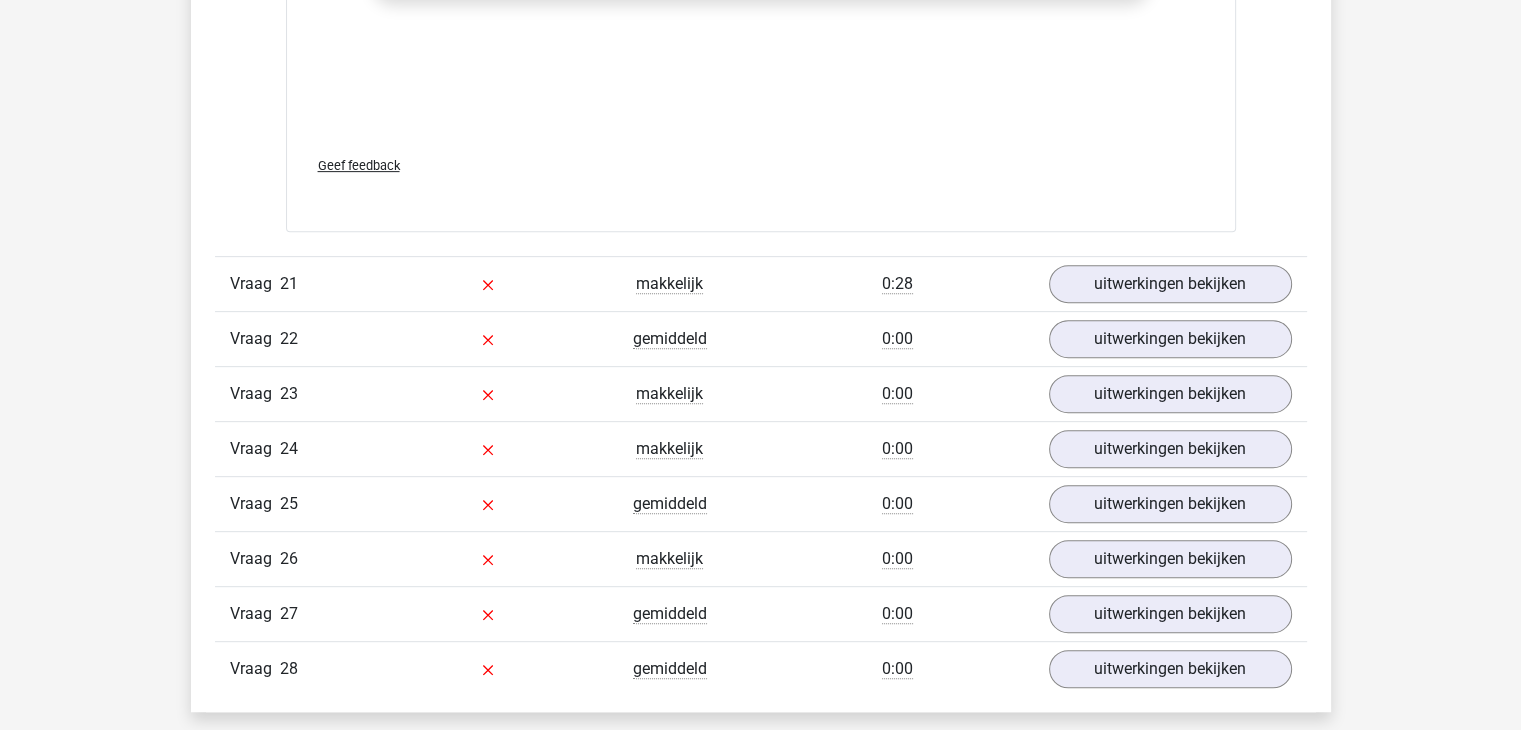 scroll, scrollTop: 38800, scrollLeft: 0, axis: vertical 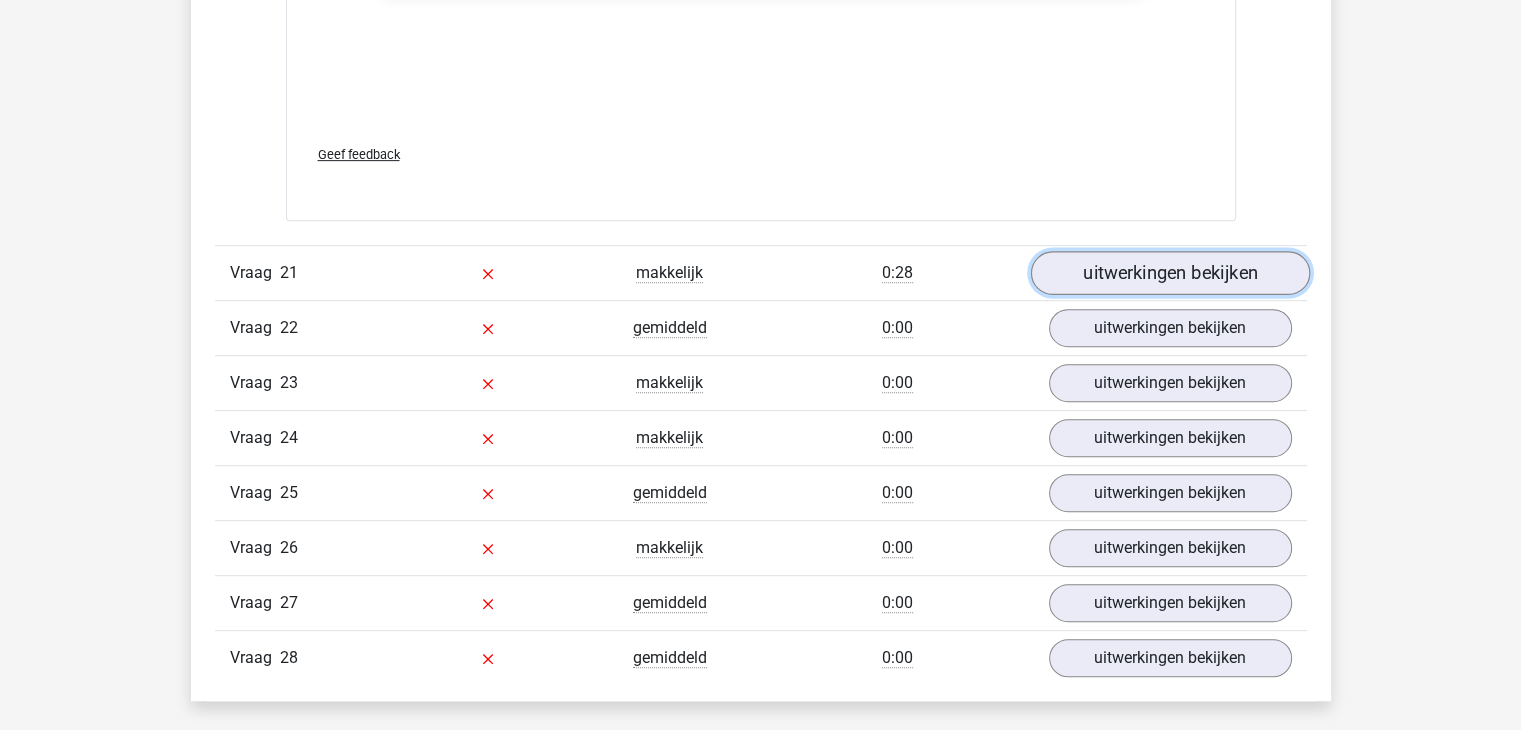 click on "uitwerkingen bekijken" at bounding box center [1169, 273] 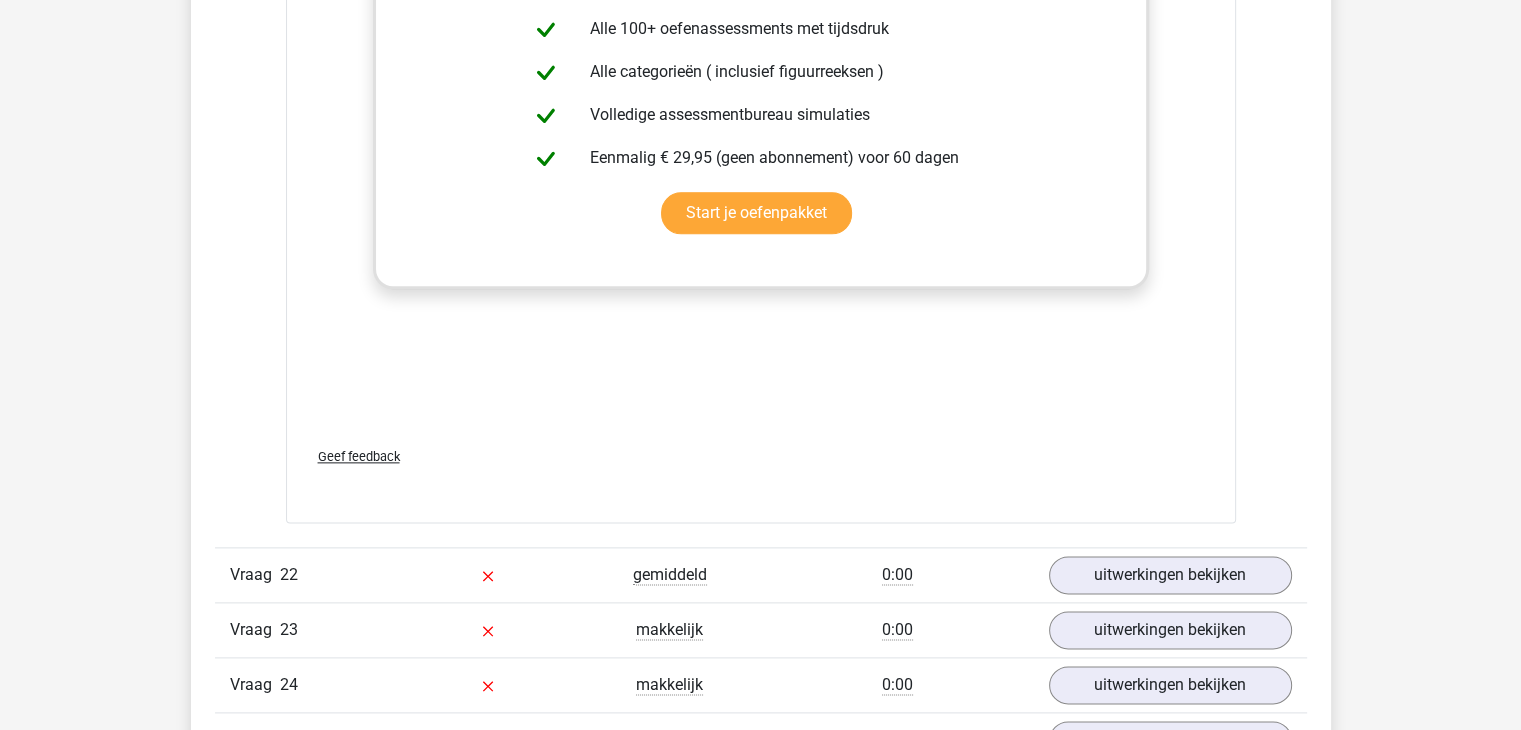 scroll, scrollTop: 40400, scrollLeft: 0, axis: vertical 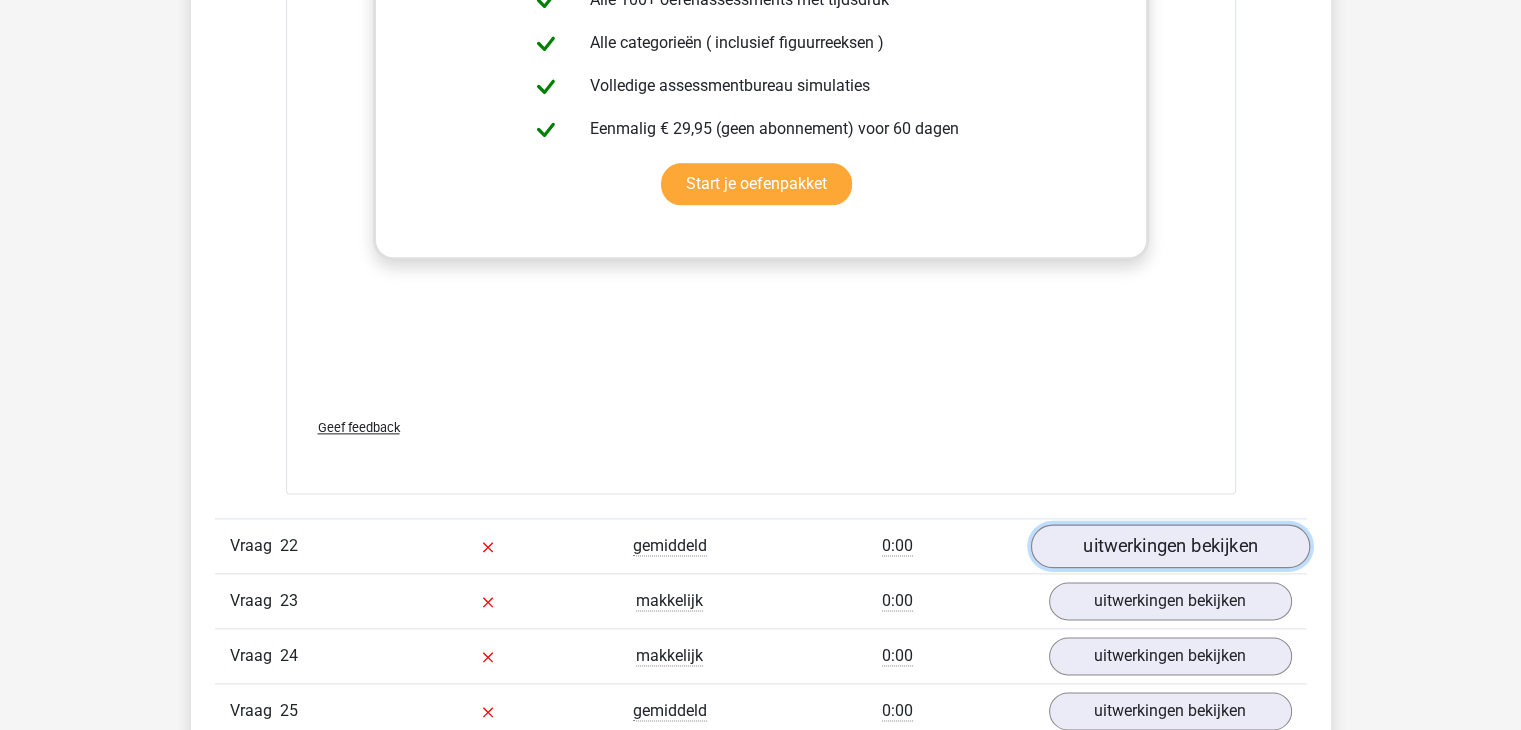 click on "uitwerkingen bekijken" at bounding box center [1169, 546] 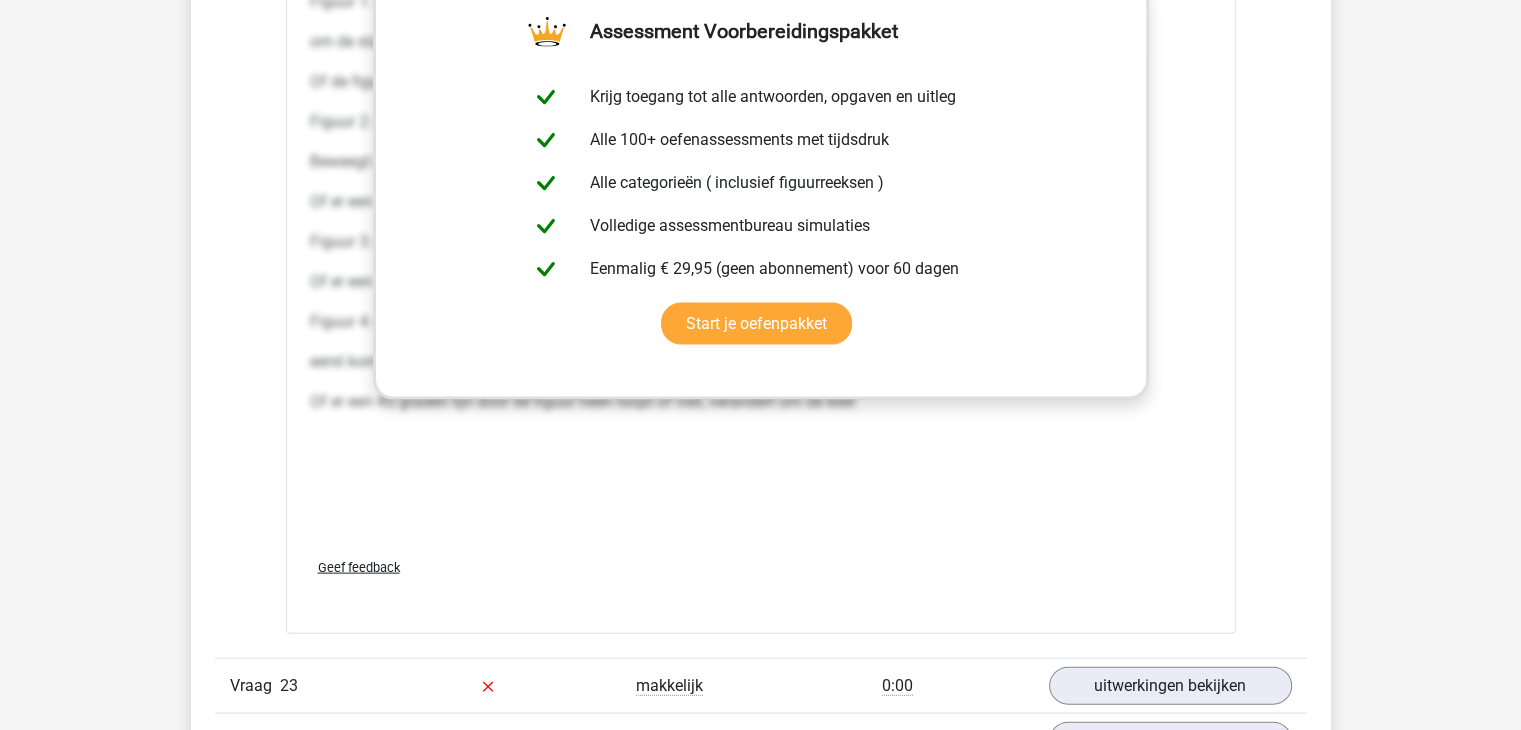 scroll, scrollTop: 42300, scrollLeft: 0, axis: vertical 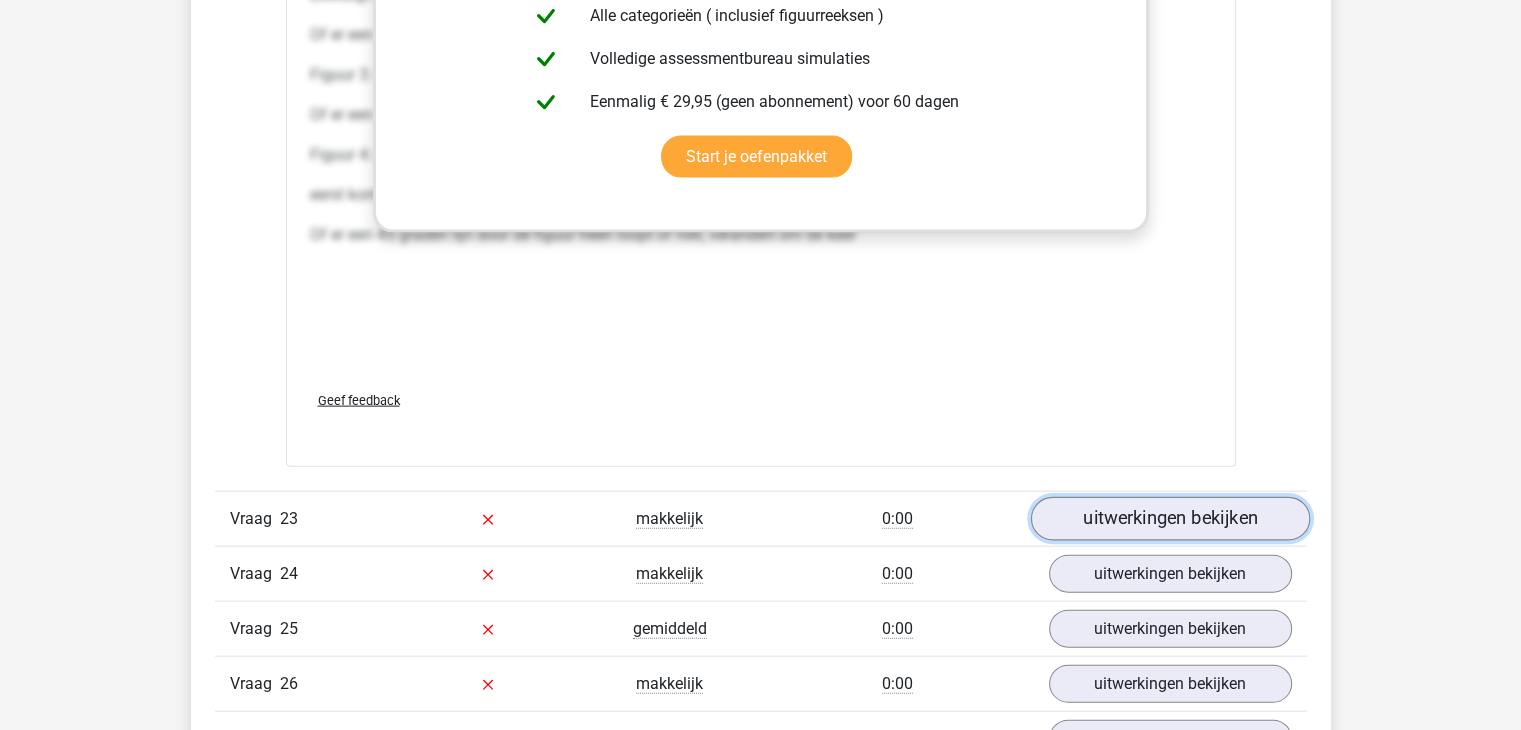 click on "uitwerkingen bekijken" at bounding box center (1169, 519) 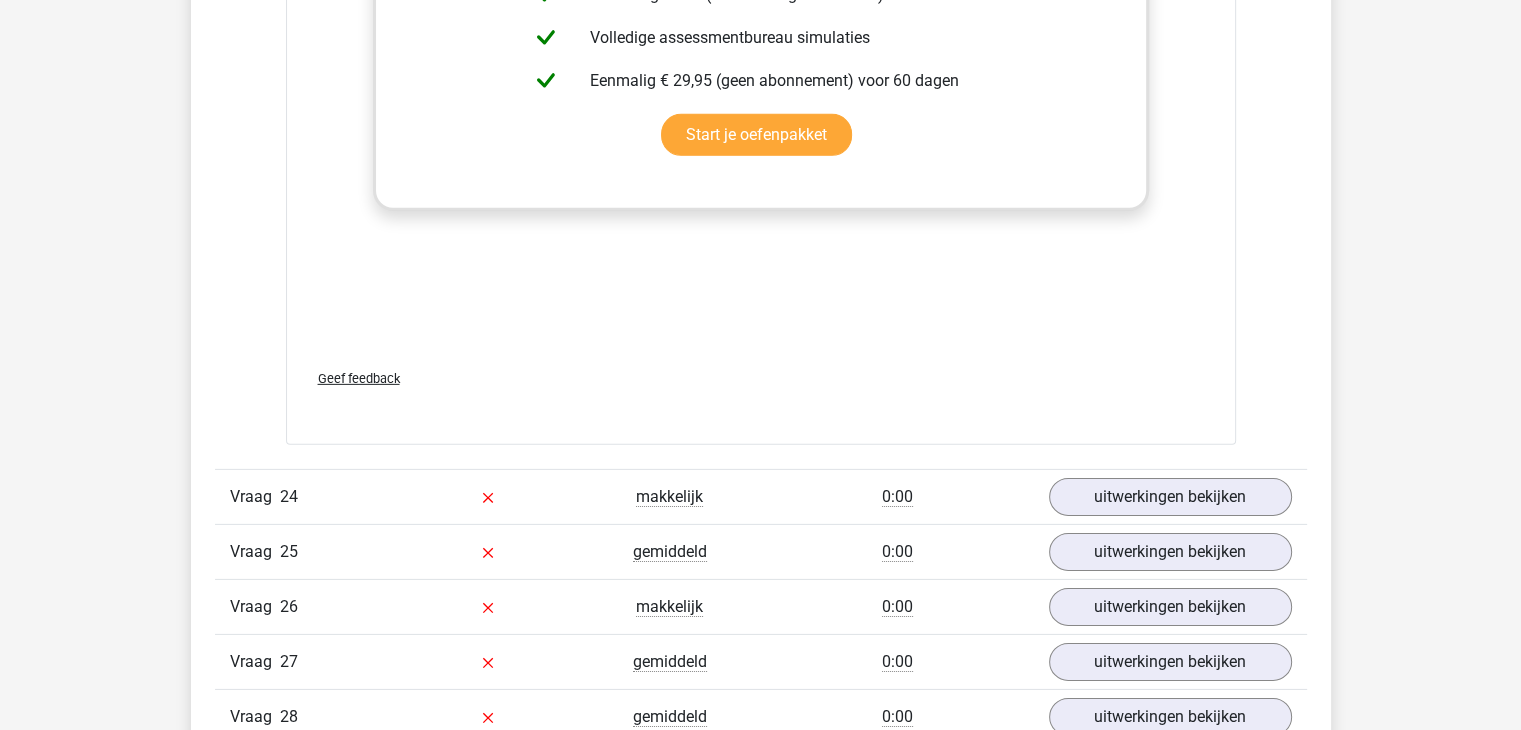 scroll, scrollTop: 44200, scrollLeft: 0, axis: vertical 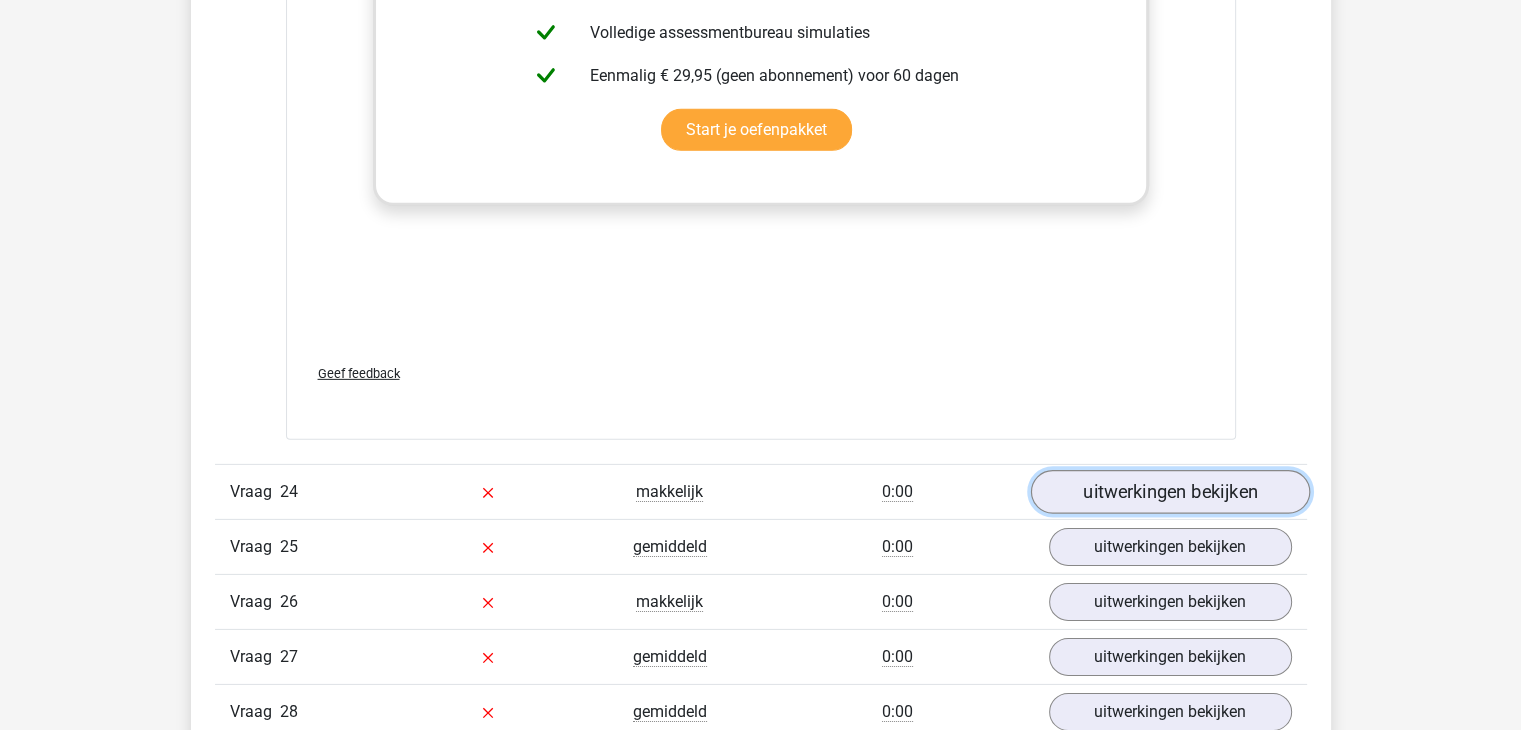 click on "uitwerkingen bekijken" at bounding box center (1169, 493) 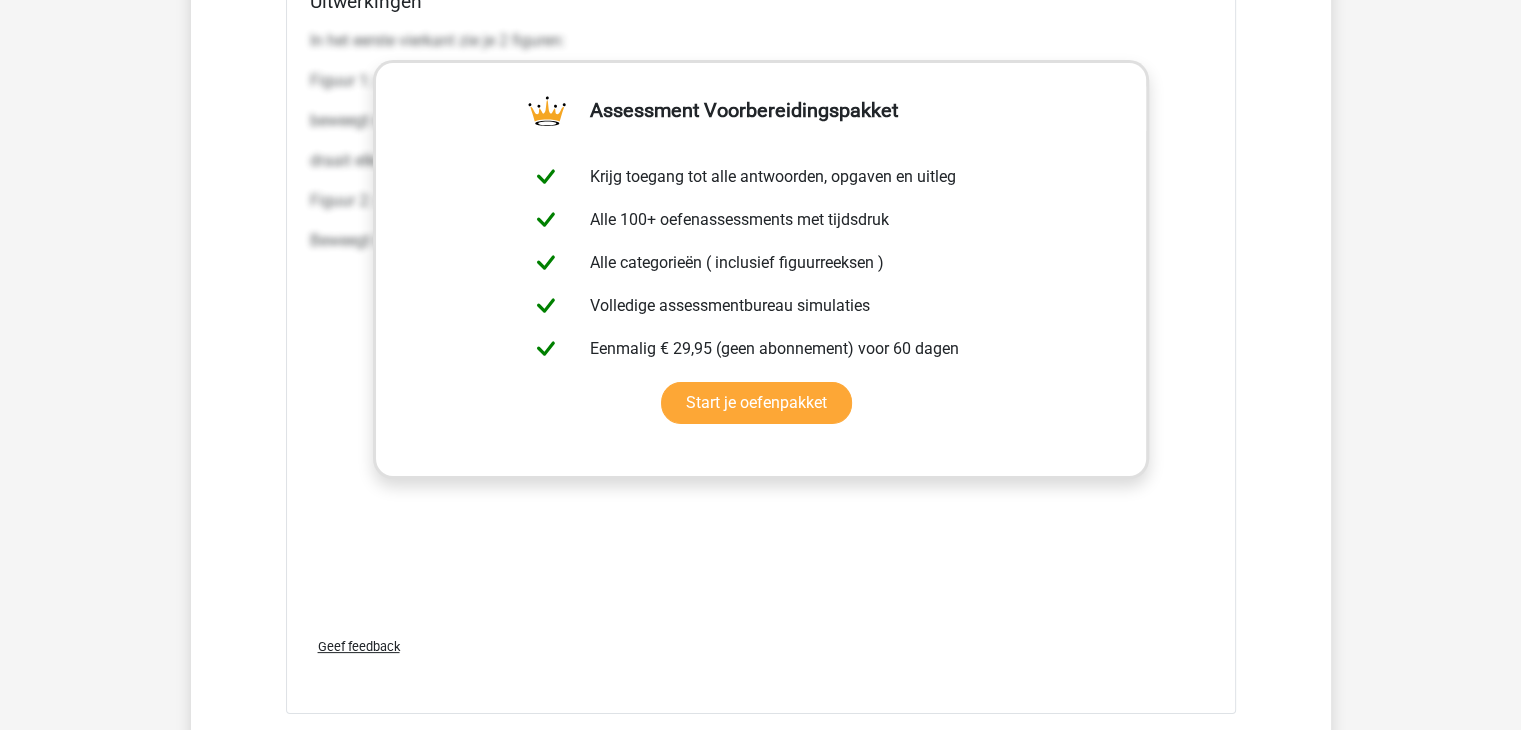 scroll, scrollTop: 46200, scrollLeft: 0, axis: vertical 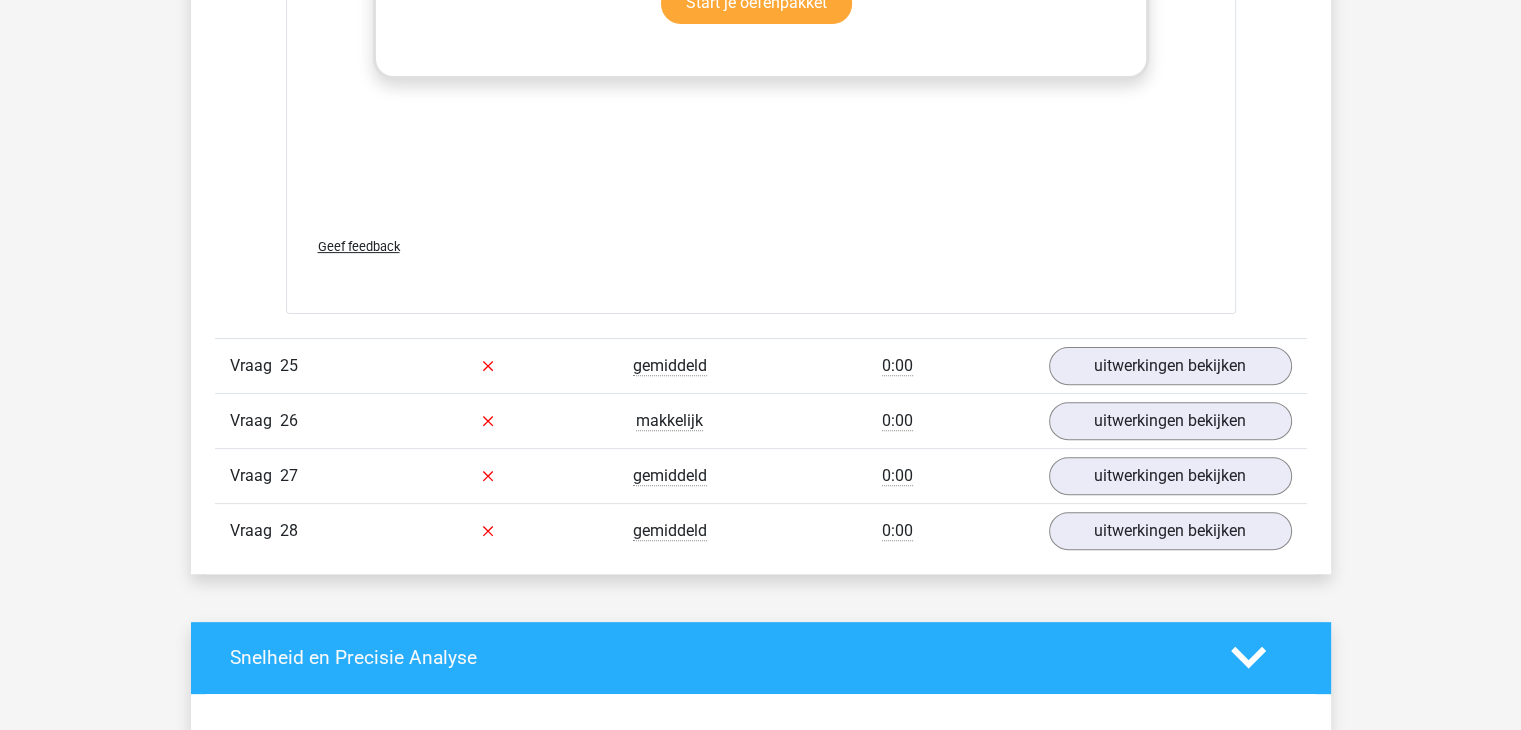 click on "Vraag
25
gemiddeld
0:00
uitwerkingen bekijken" at bounding box center [761, 365] 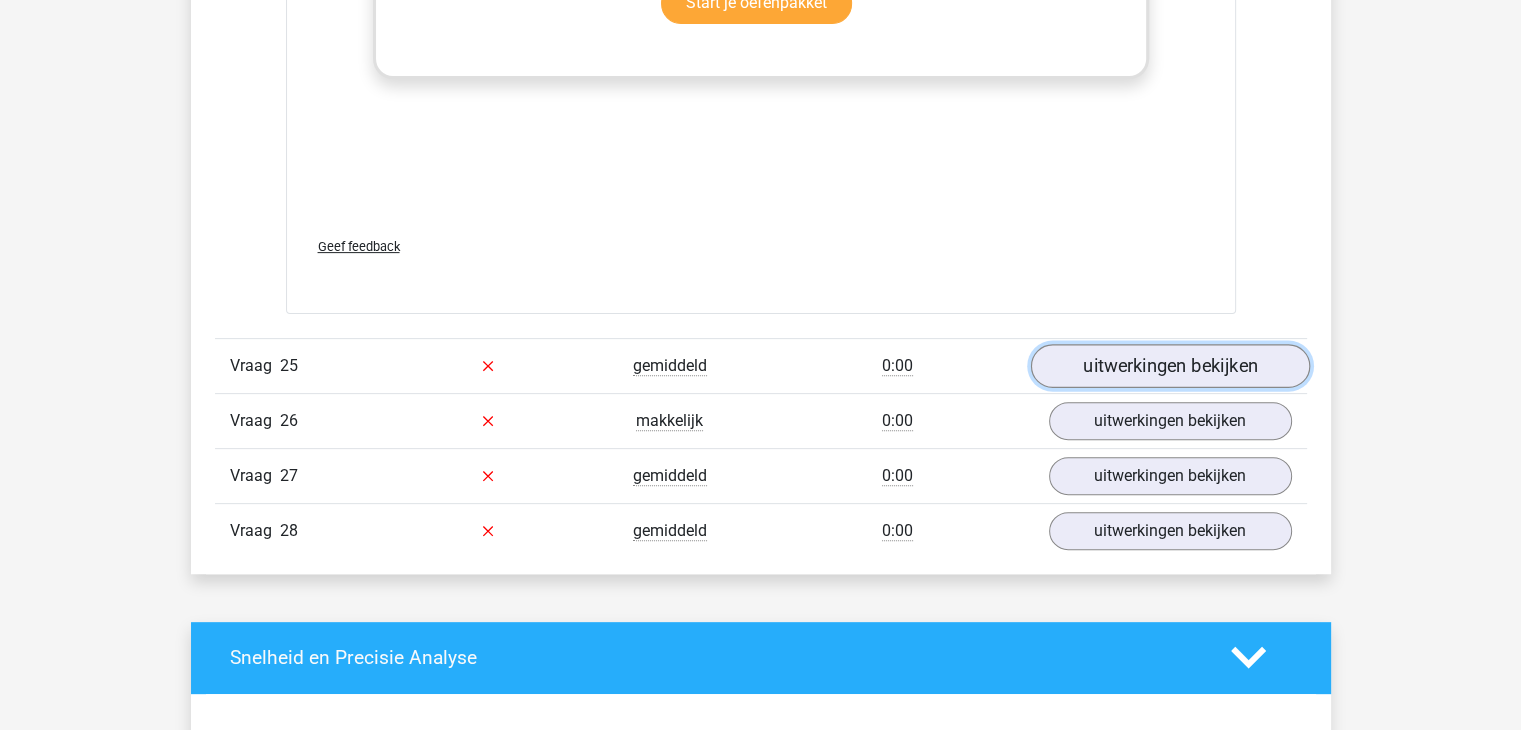 click on "uitwerkingen bekijken" at bounding box center [1169, 366] 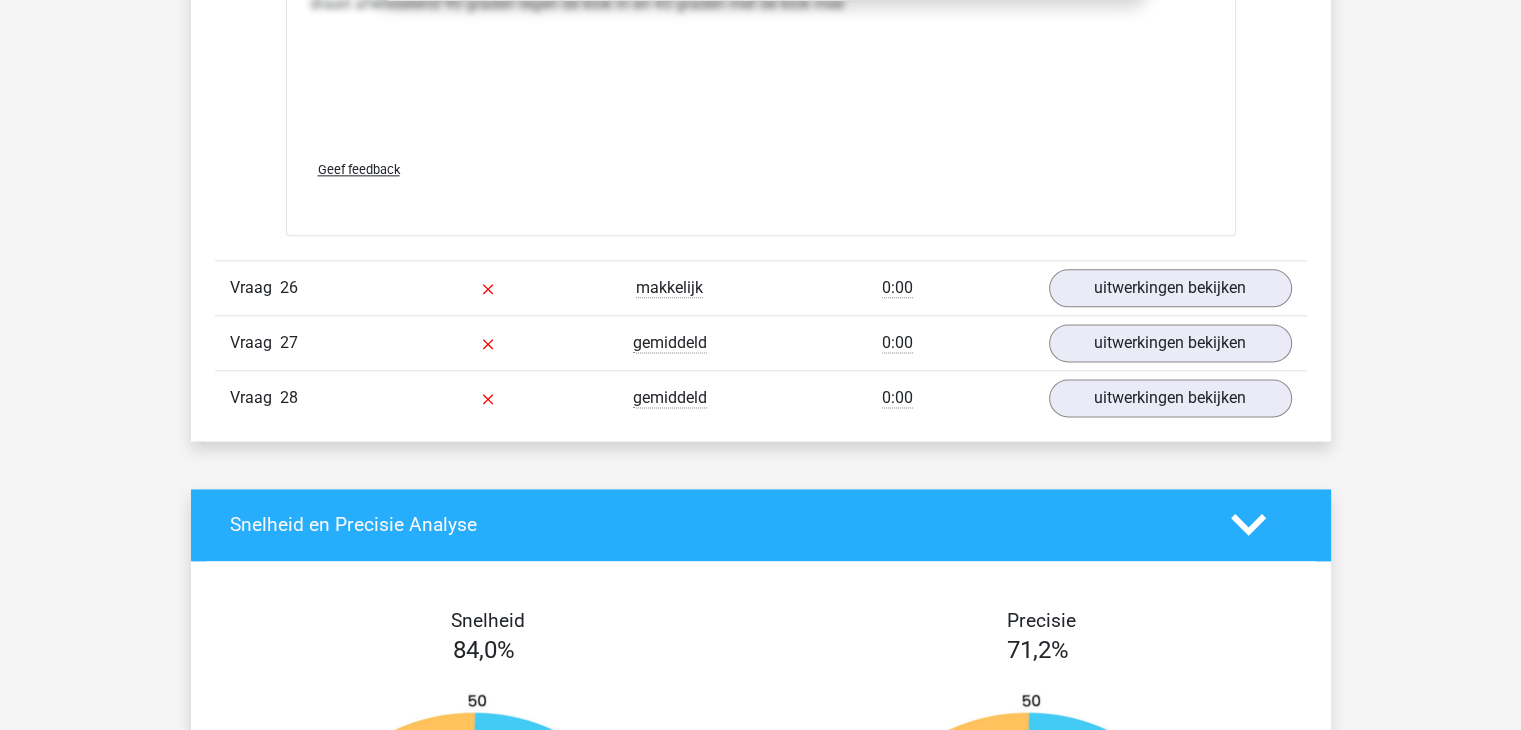 scroll, scrollTop: 48200, scrollLeft: 0, axis: vertical 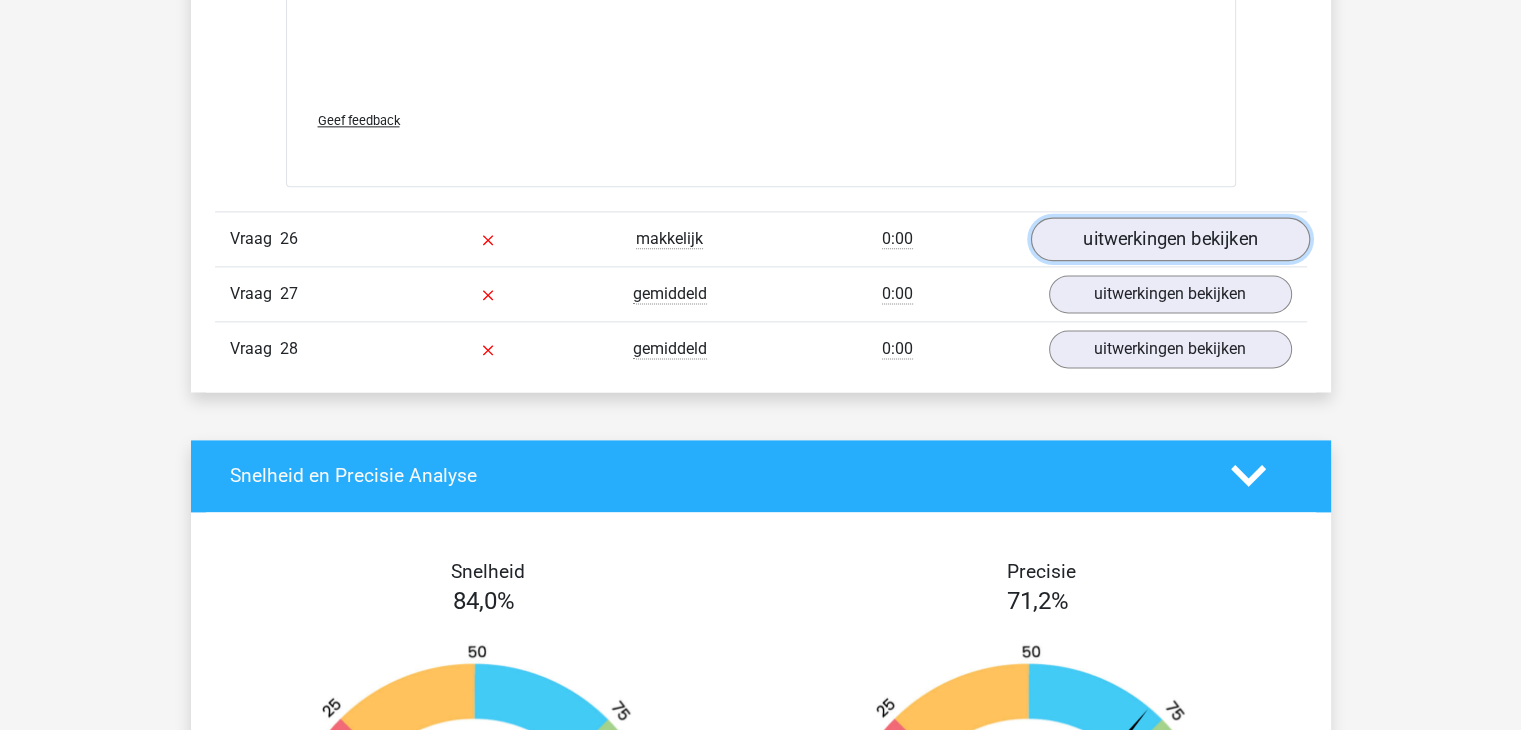 click on "uitwerkingen bekijken" at bounding box center [1169, 239] 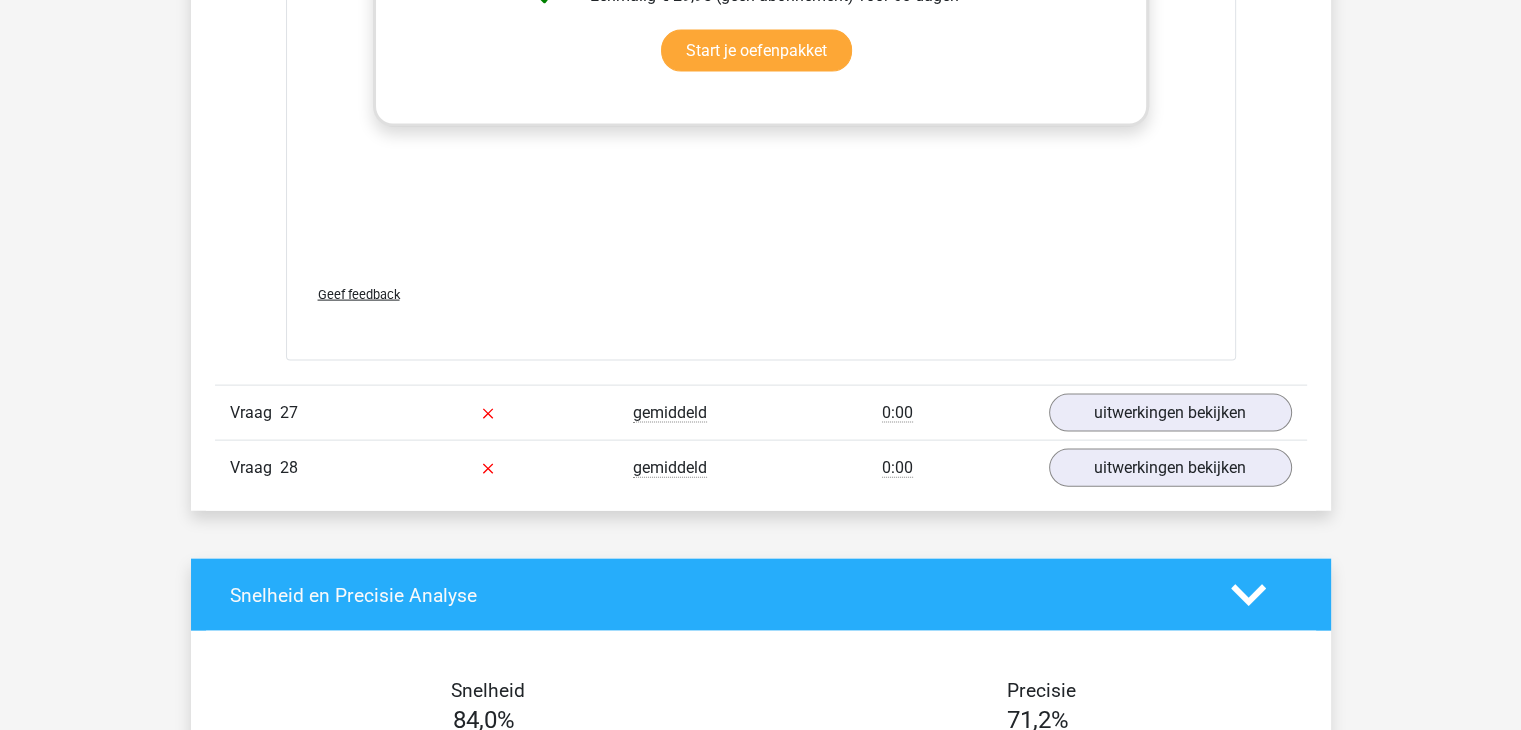 scroll, scrollTop: 49900, scrollLeft: 0, axis: vertical 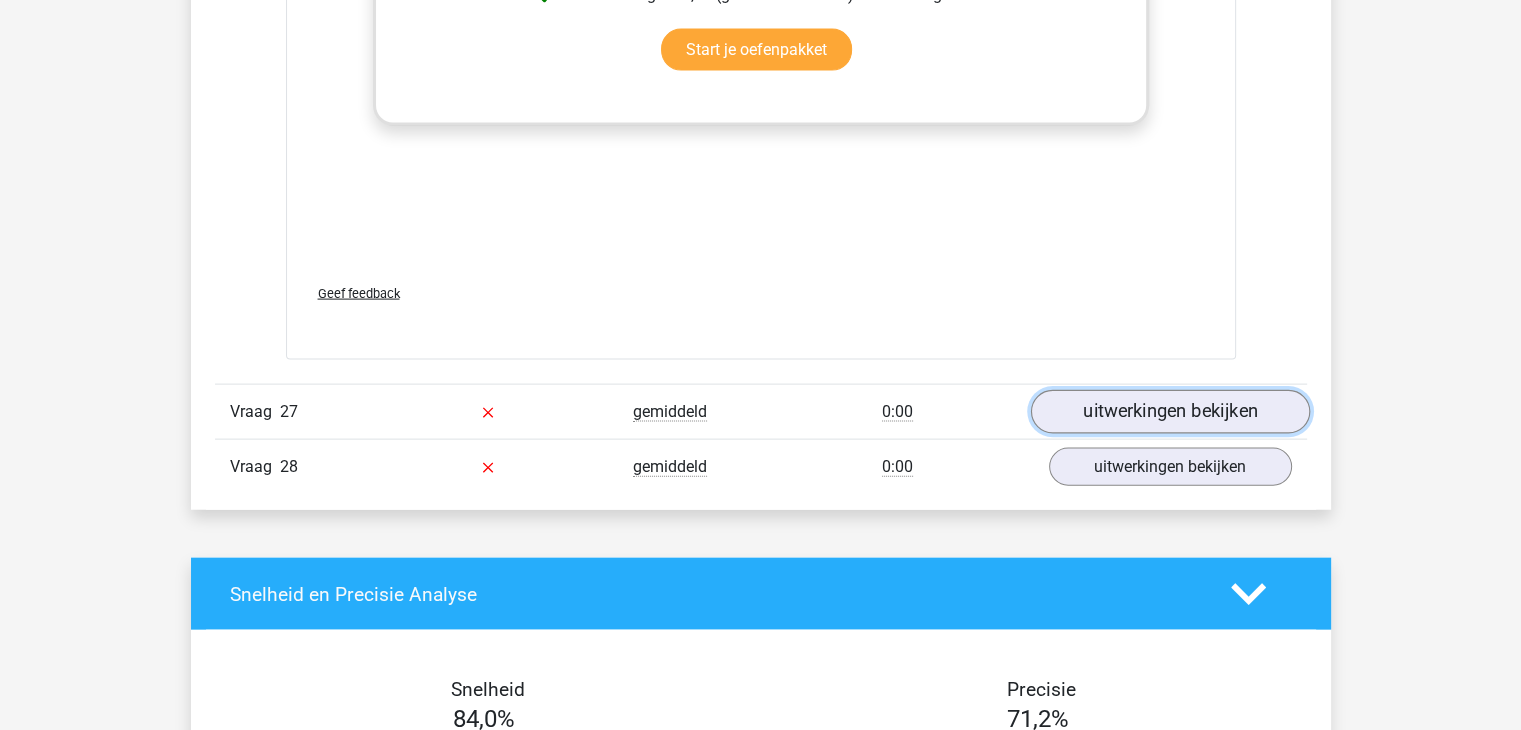 click on "uitwerkingen bekijken" at bounding box center (1169, 412) 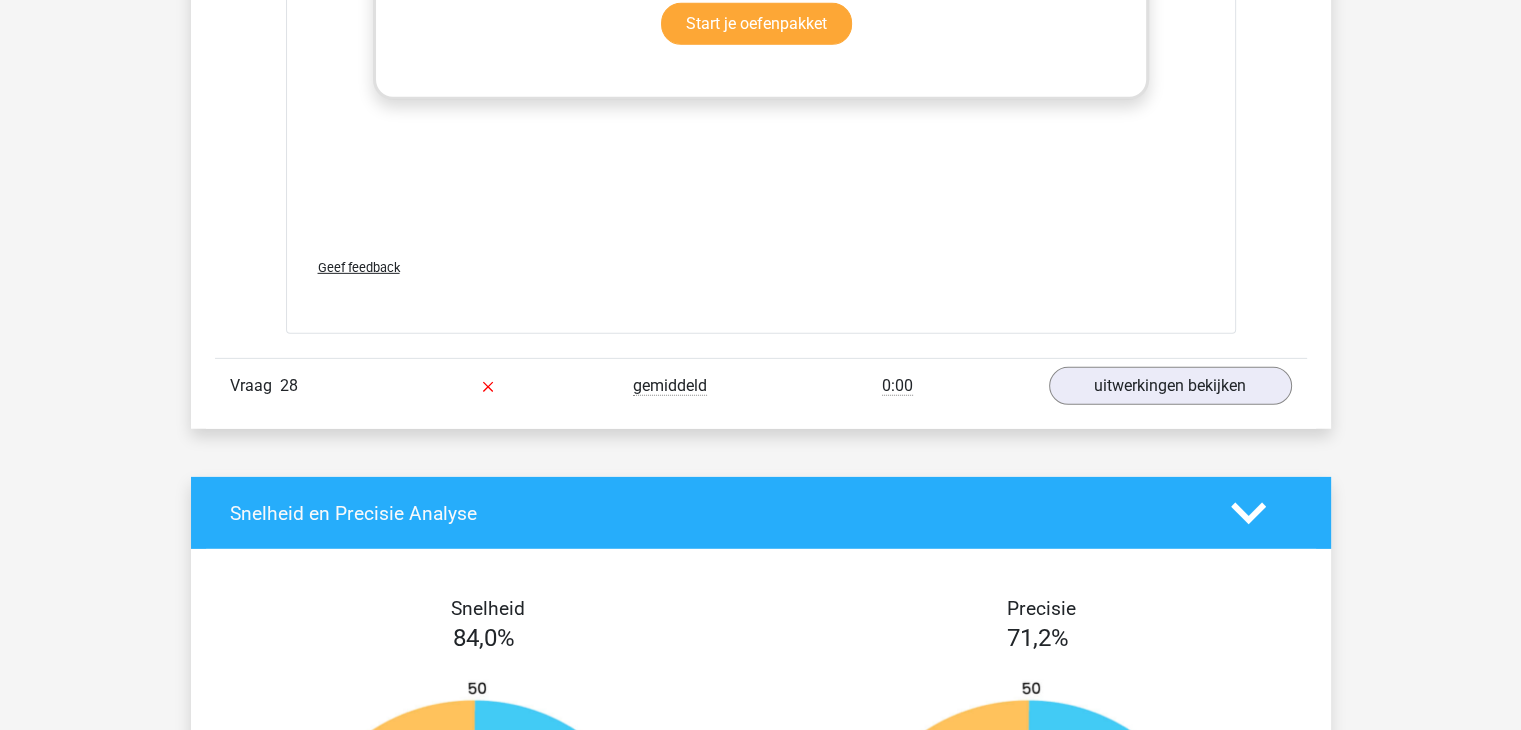 scroll, scrollTop: 51800, scrollLeft: 0, axis: vertical 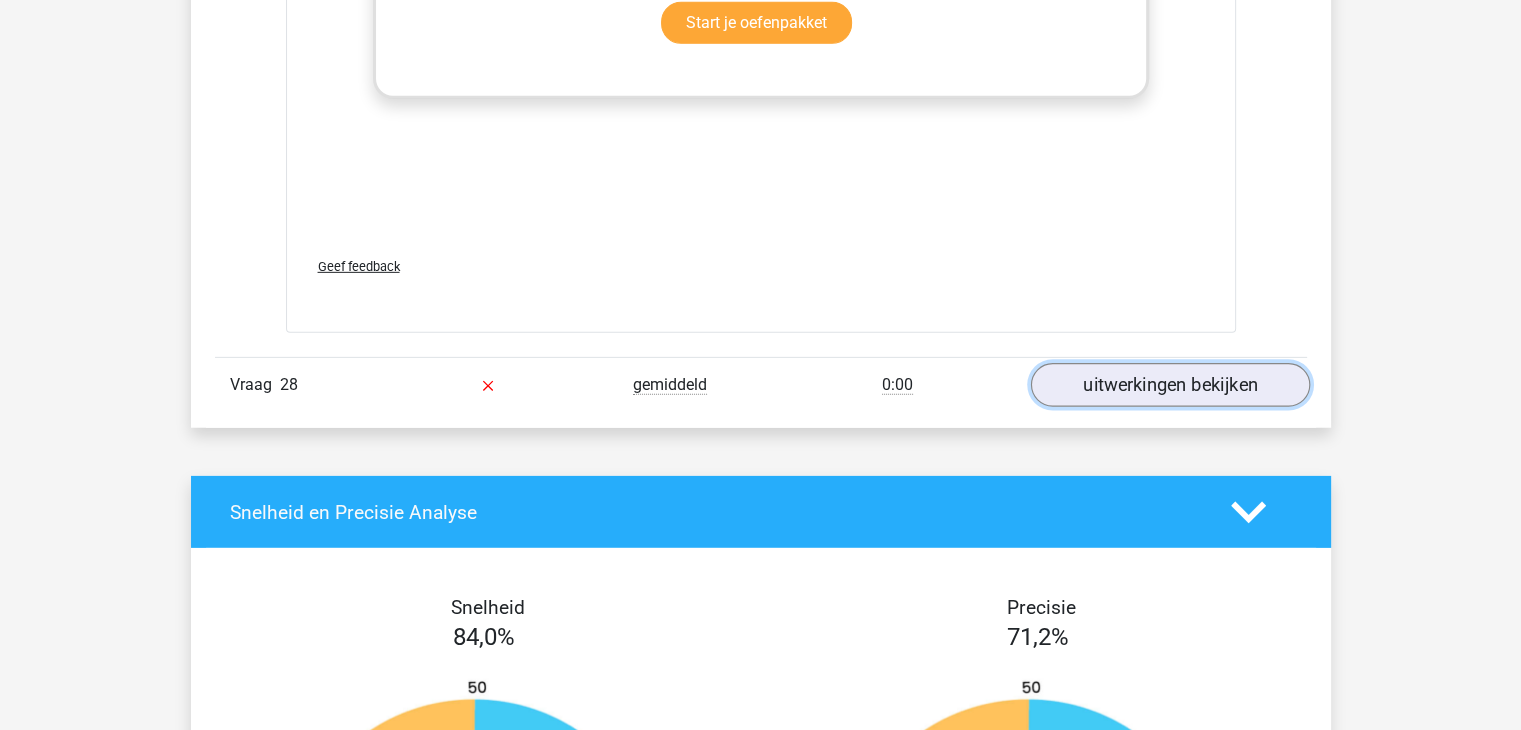 click on "uitwerkingen bekijken" at bounding box center [1169, 385] 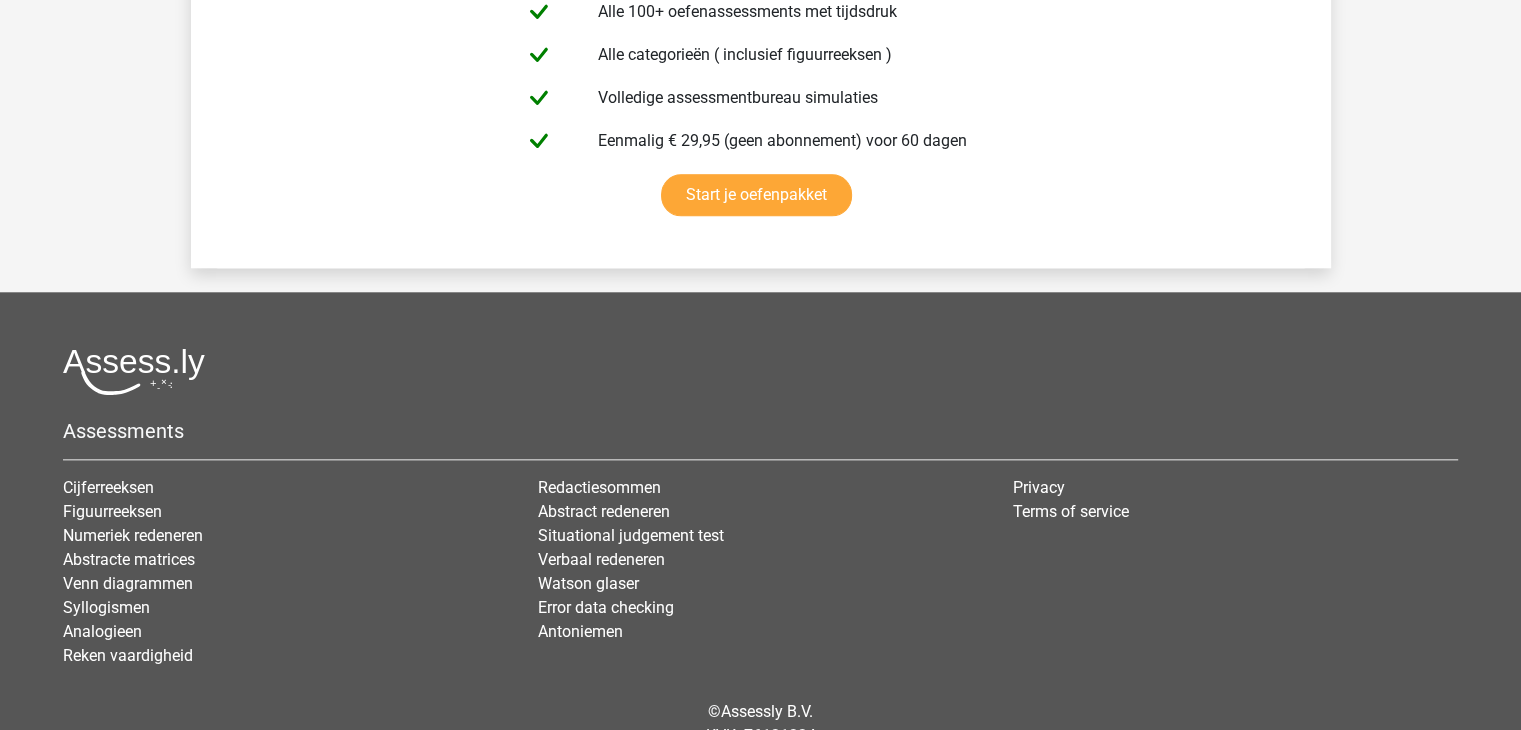 scroll, scrollTop: 55362, scrollLeft: 0, axis: vertical 